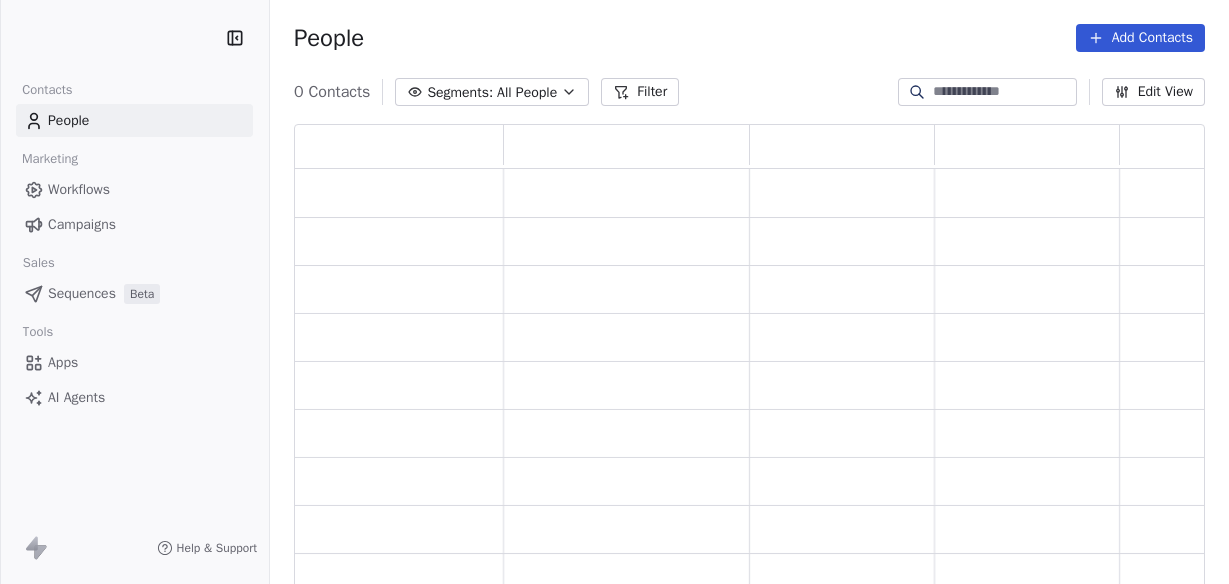 scroll, scrollTop: 0, scrollLeft: 0, axis: both 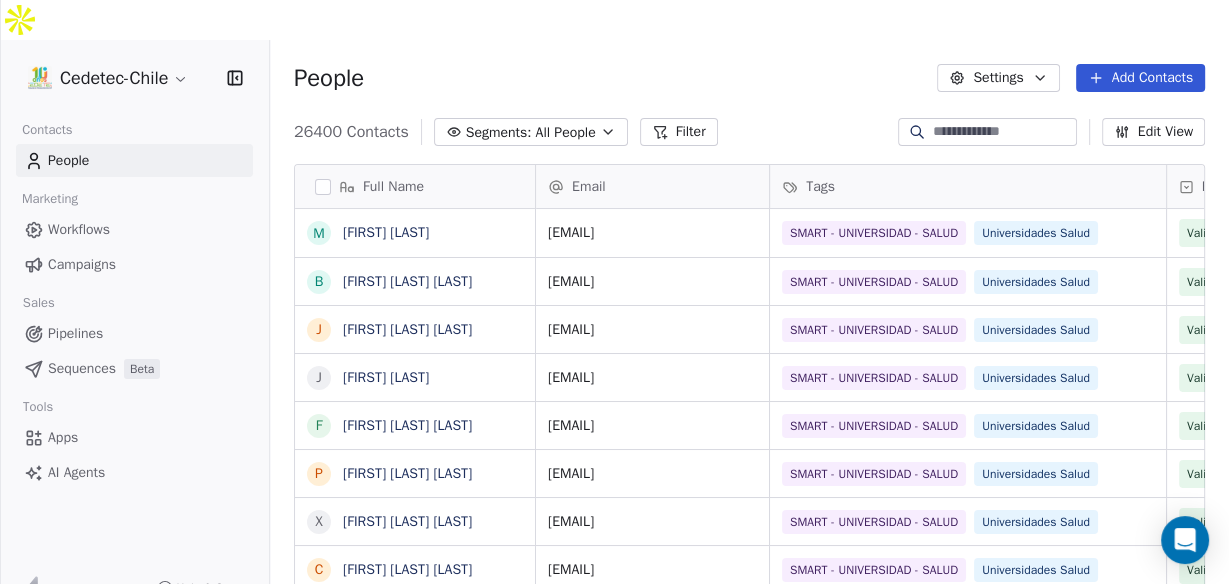 click on "Campaigns" at bounding box center [82, 264] 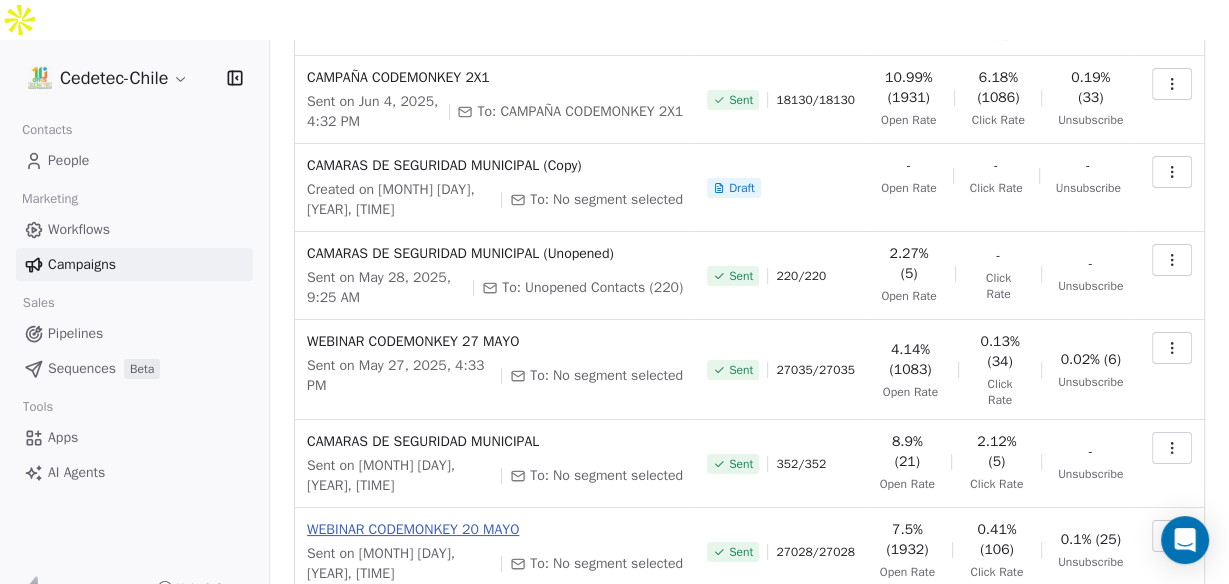 scroll, scrollTop: 693, scrollLeft: 0, axis: vertical 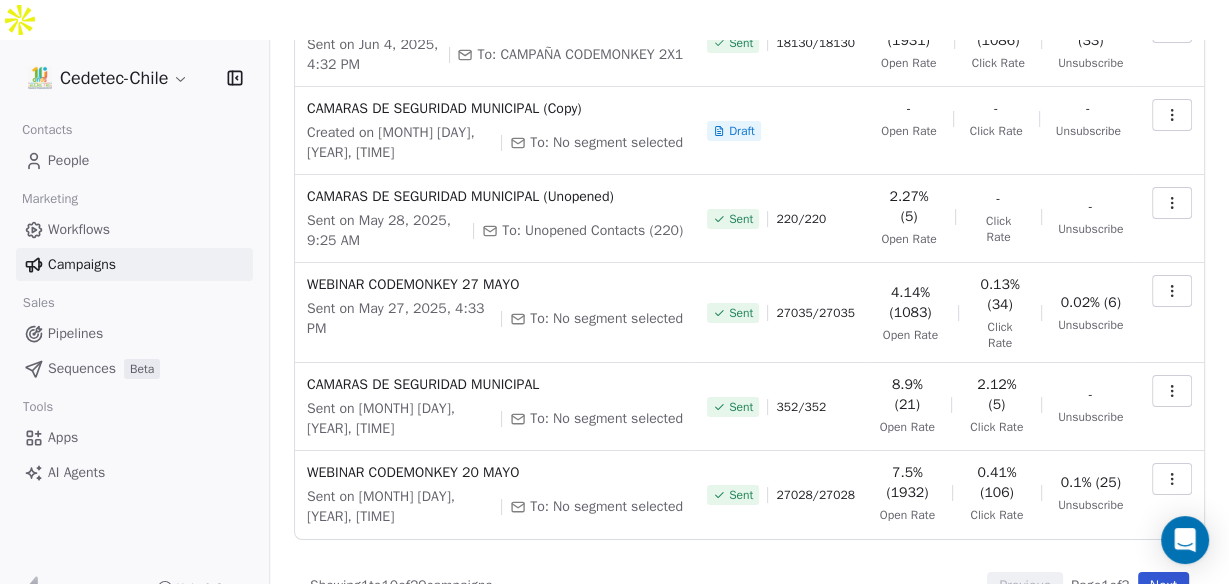 click on "Next" at bounding box center (1163, 586) 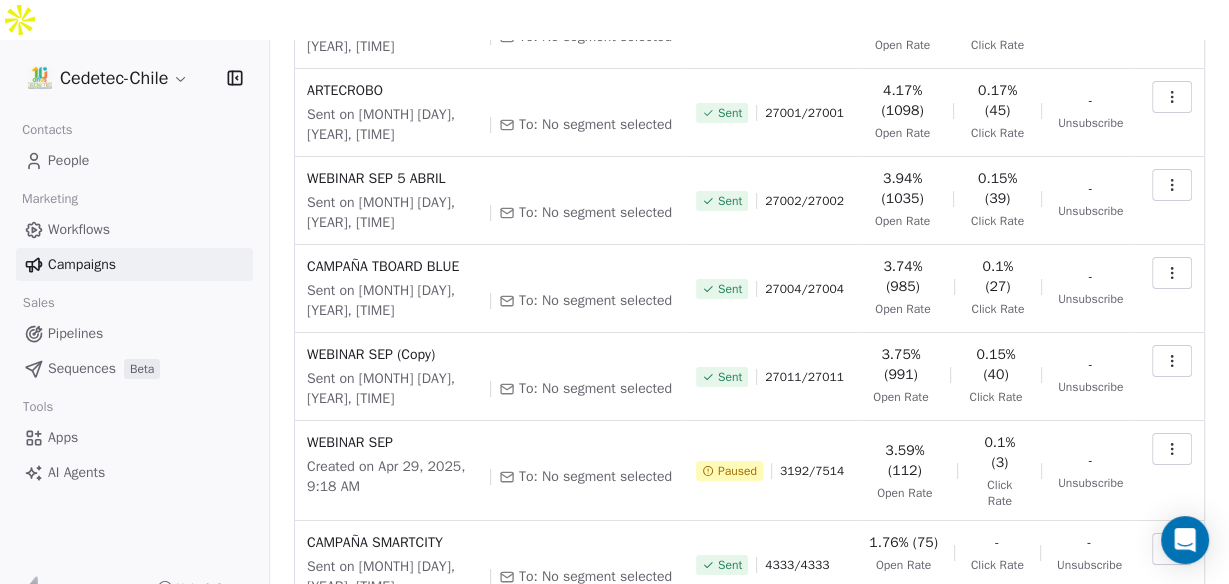 scroll, scrollTop: 561, scrollLeft: 0, axis: vertical 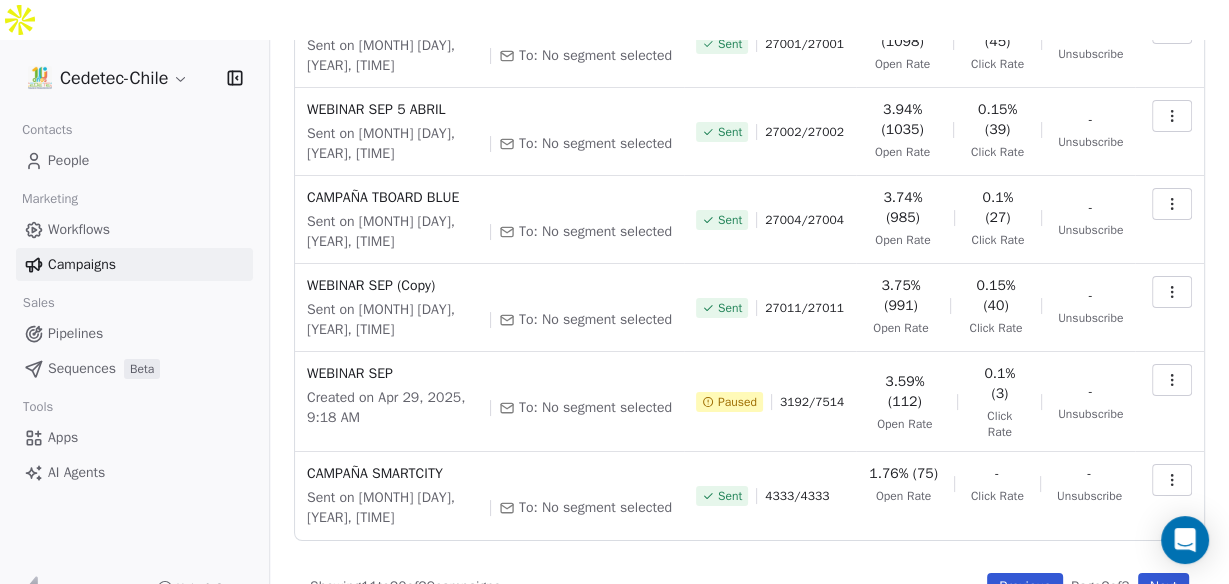 click on "Next" at bounding box center [1163, 587] 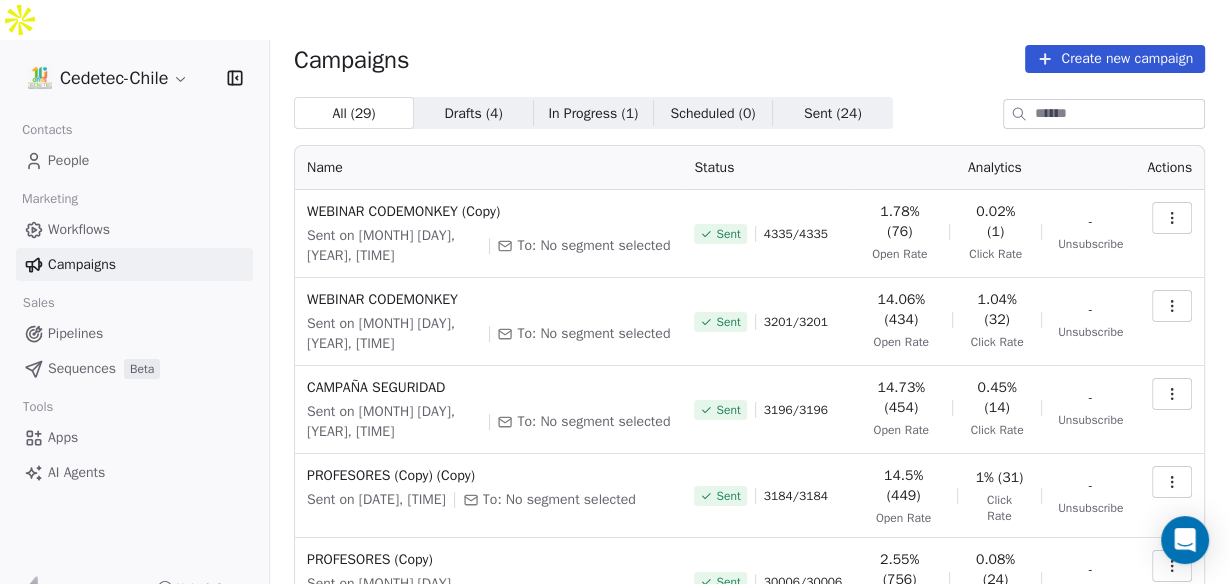 scroll, scrollTop: 0, scrollLeft: 0, axis: both 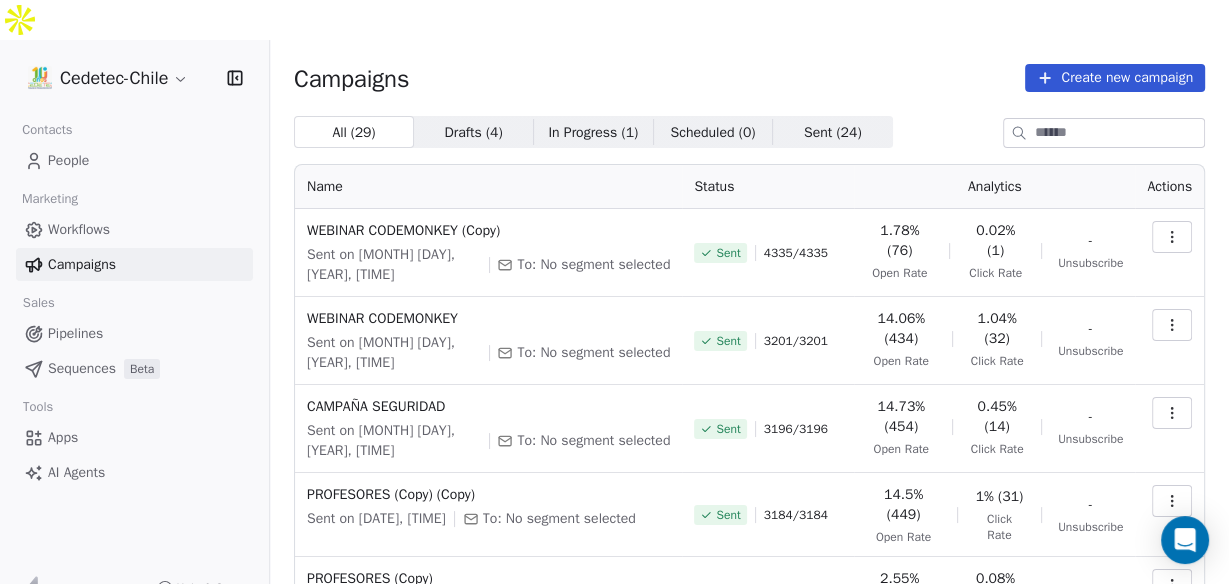 click on "Create new campaign" at bounding box center [1115, 78] 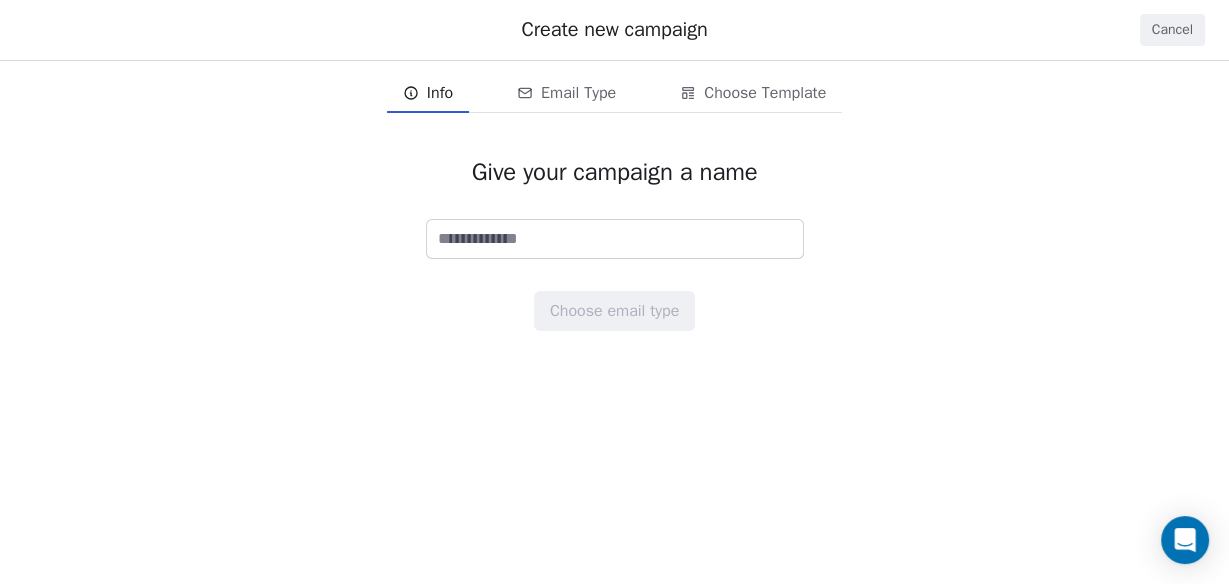 click at bounding box center [615, 239] 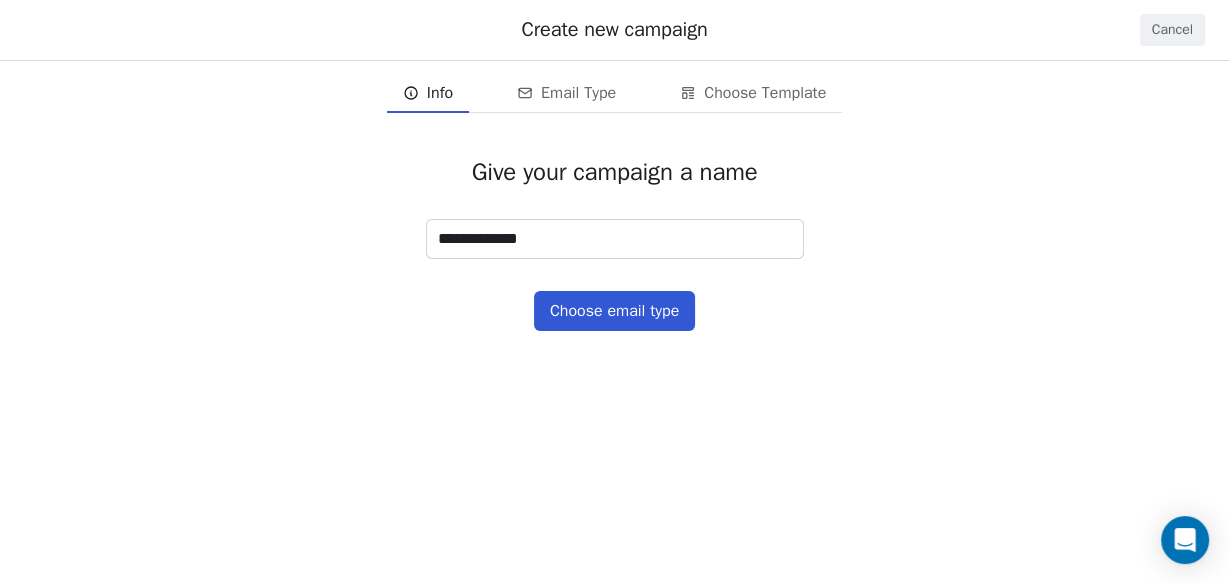 type on "**********" 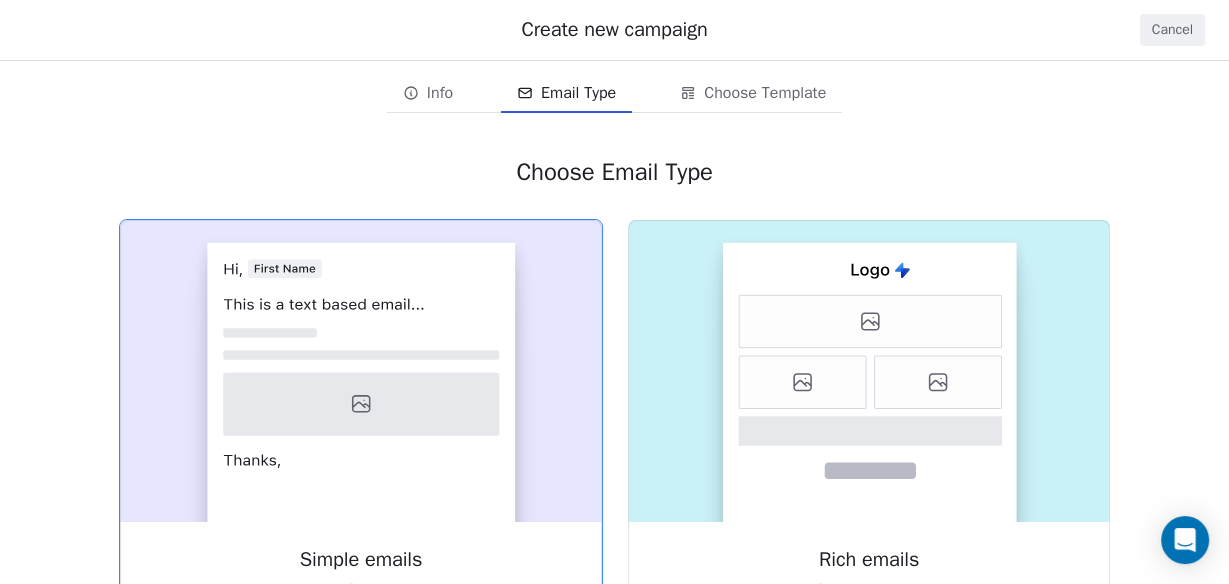 click 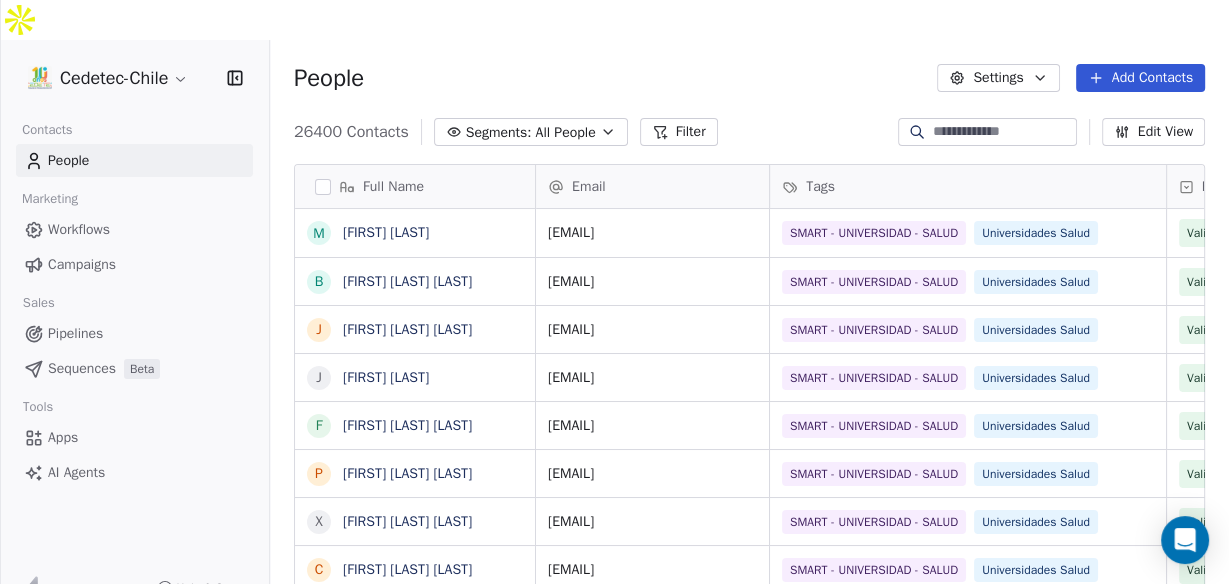 scroll, scrollTop: 13, scrollLeft: 13, axis: both 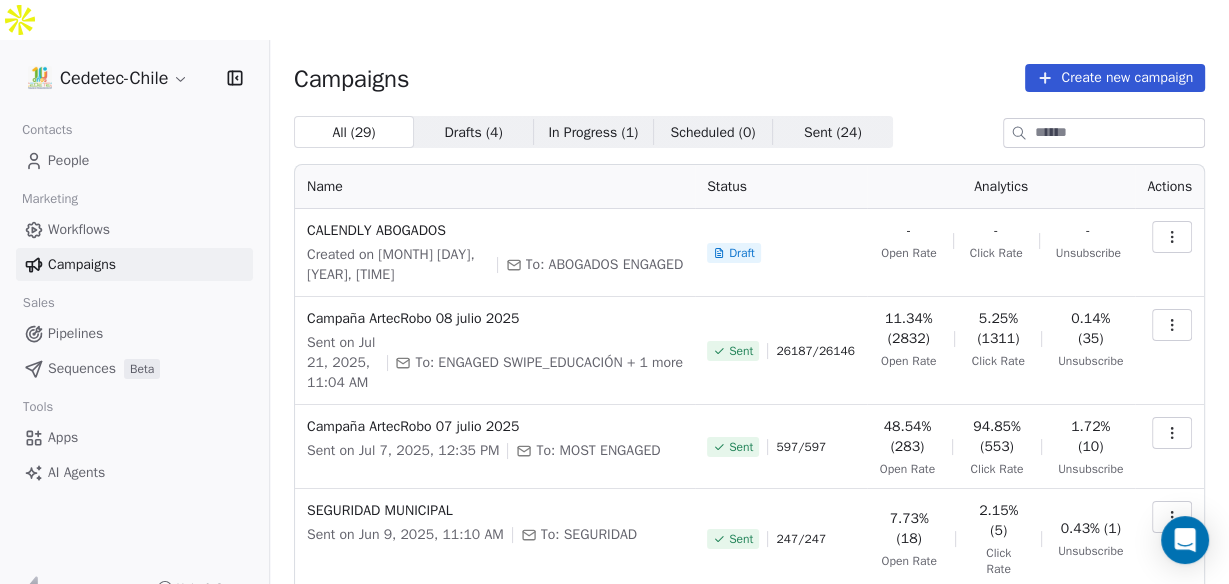 click on "Create new campaign" at bounding box center [1115, 78] 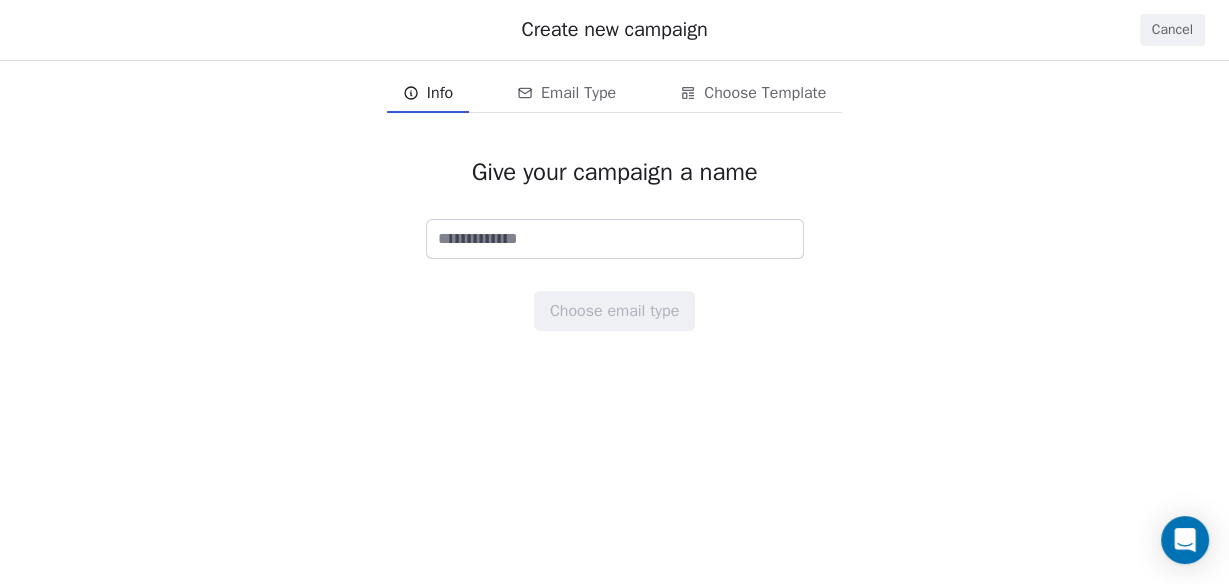 click at bounding box center [615, 239] 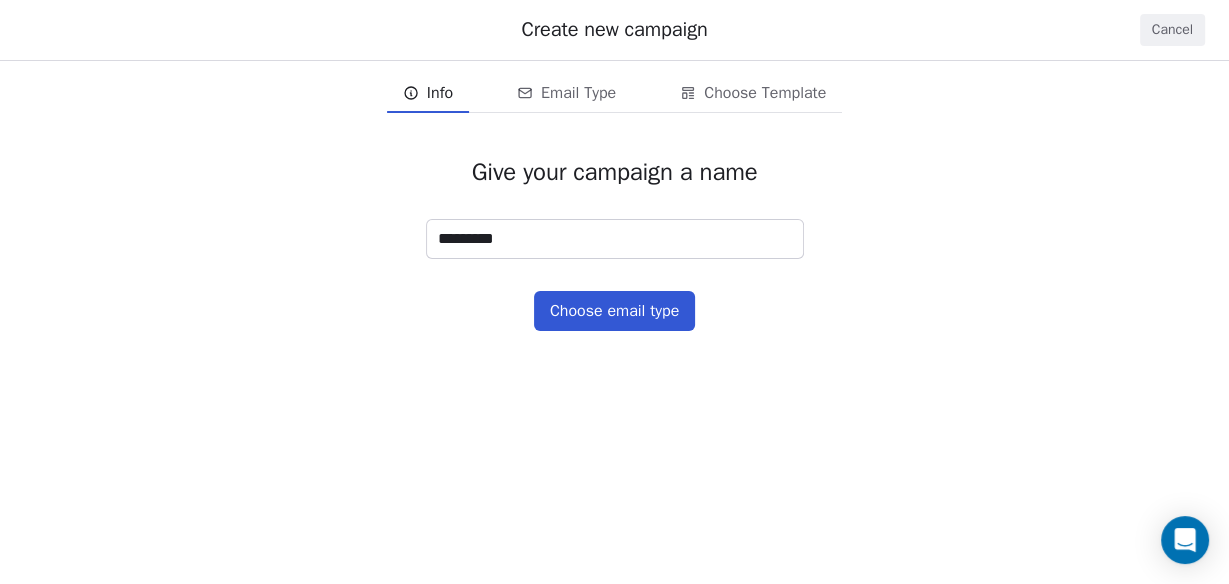 type on "*********" 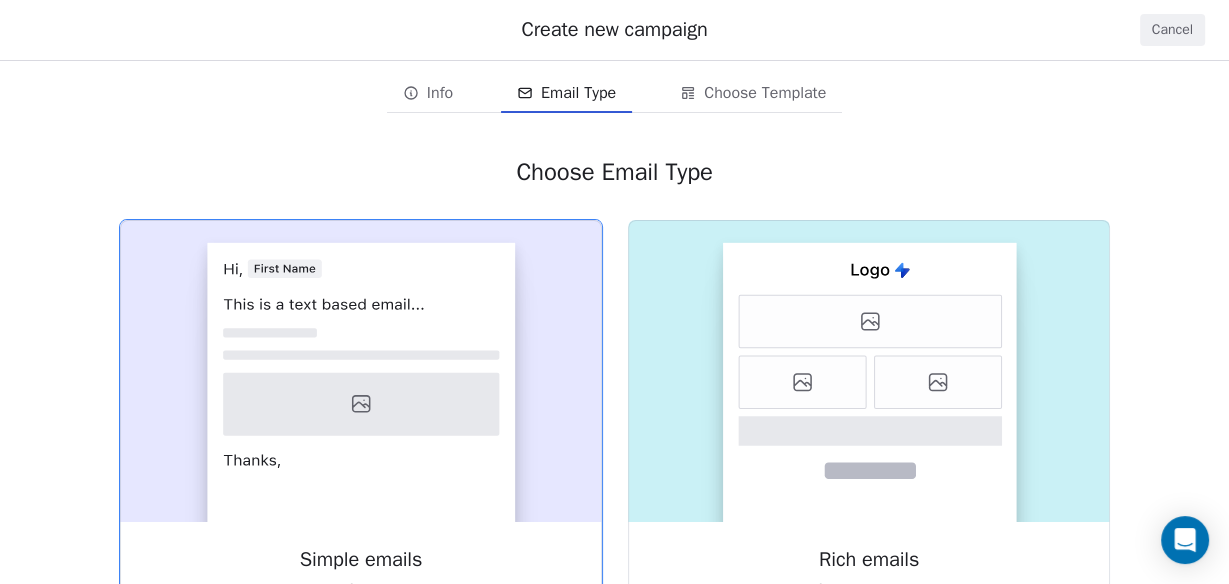 click 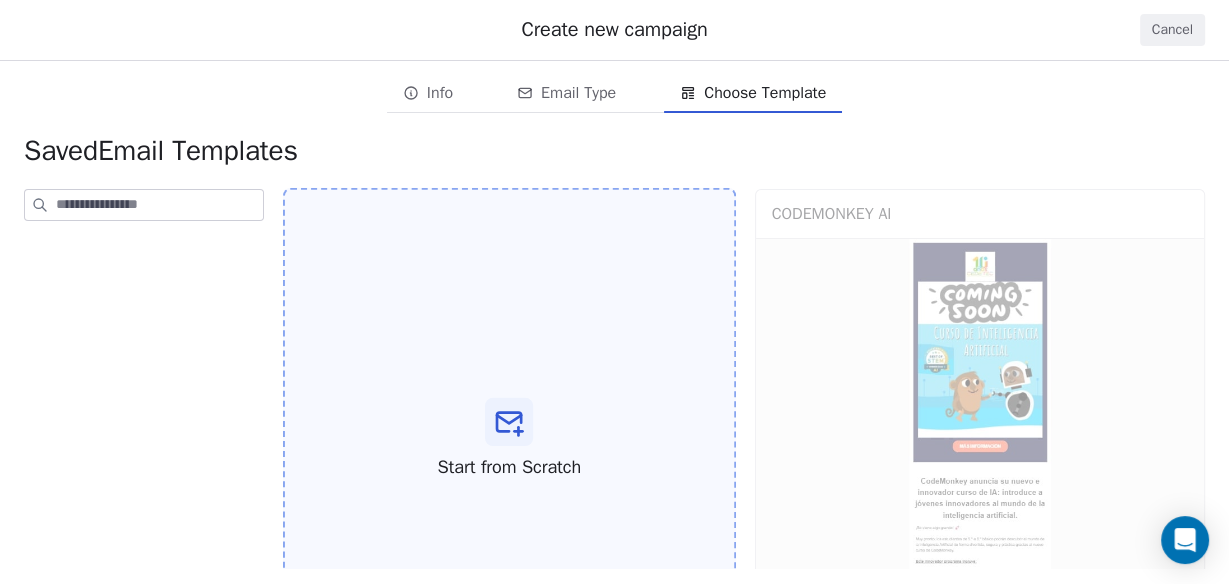 click on "Start from Scratch" at bounding box center [509, 467] 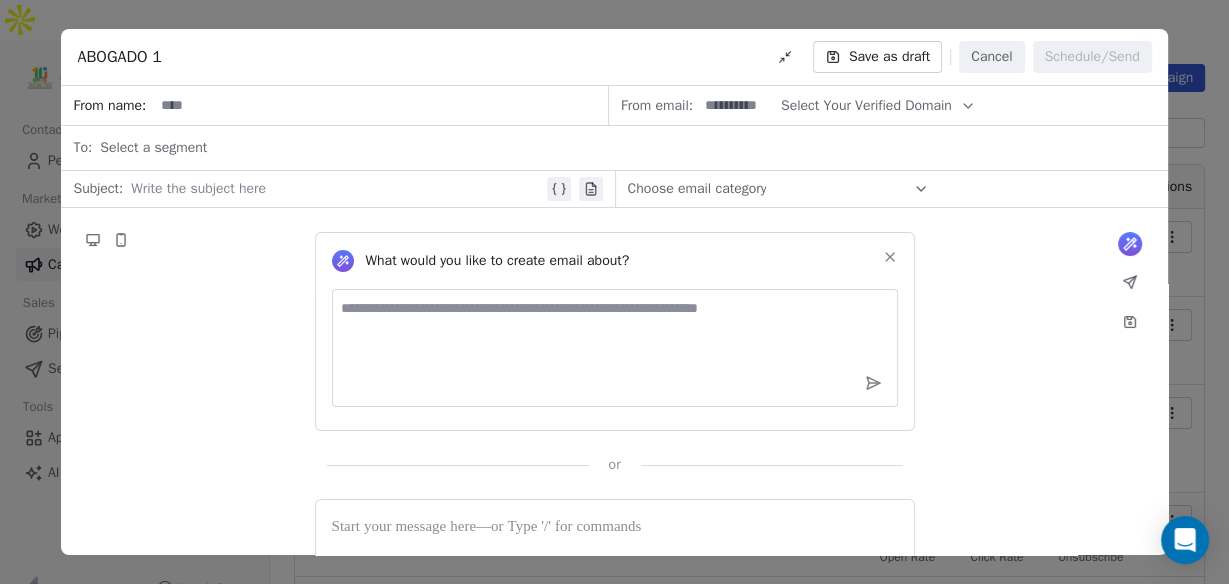 drag, startPoint x: 505, startPoint y: 46, endPoint x: 674, endPoint y: 78, distance: 172.00291 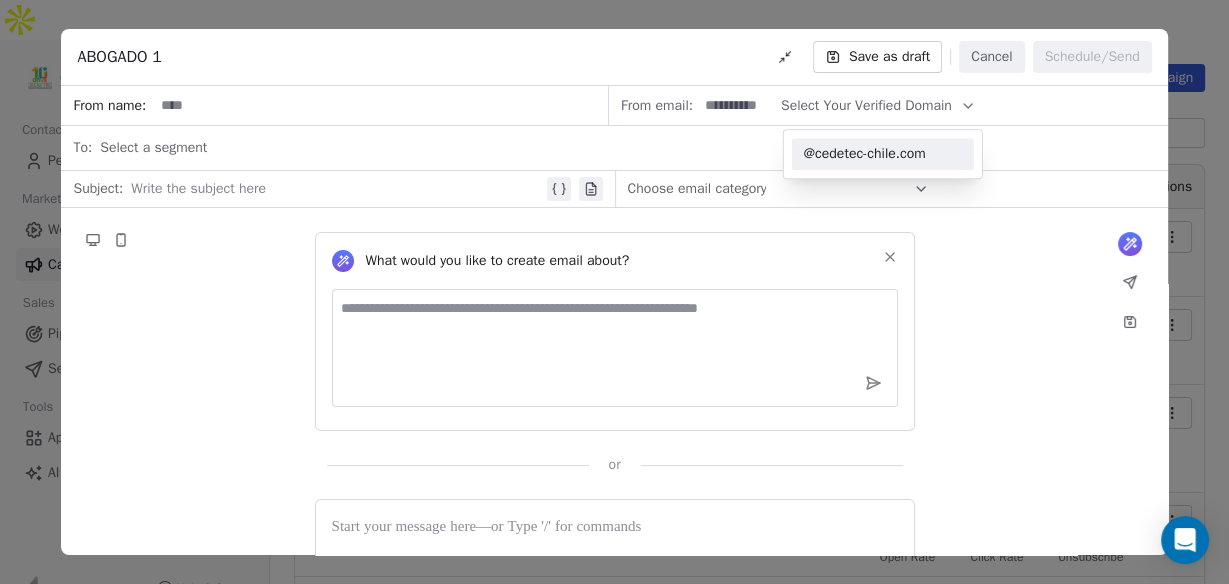 click on "@cedetec-chile.com" at bounding box center [883, 154] 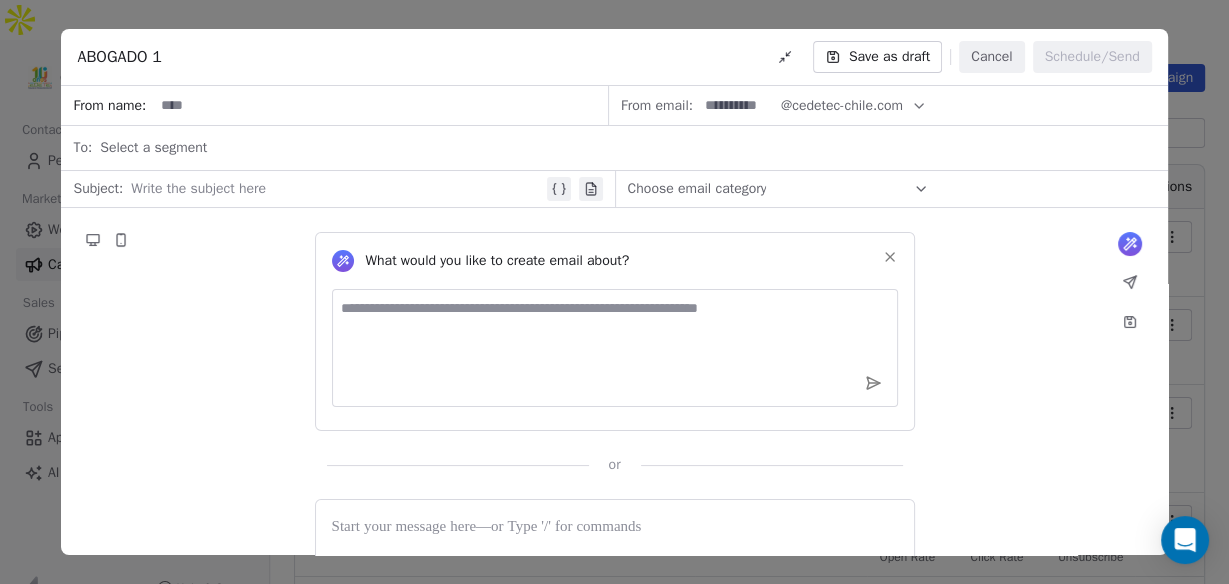 click at bounding box center [737, 105] 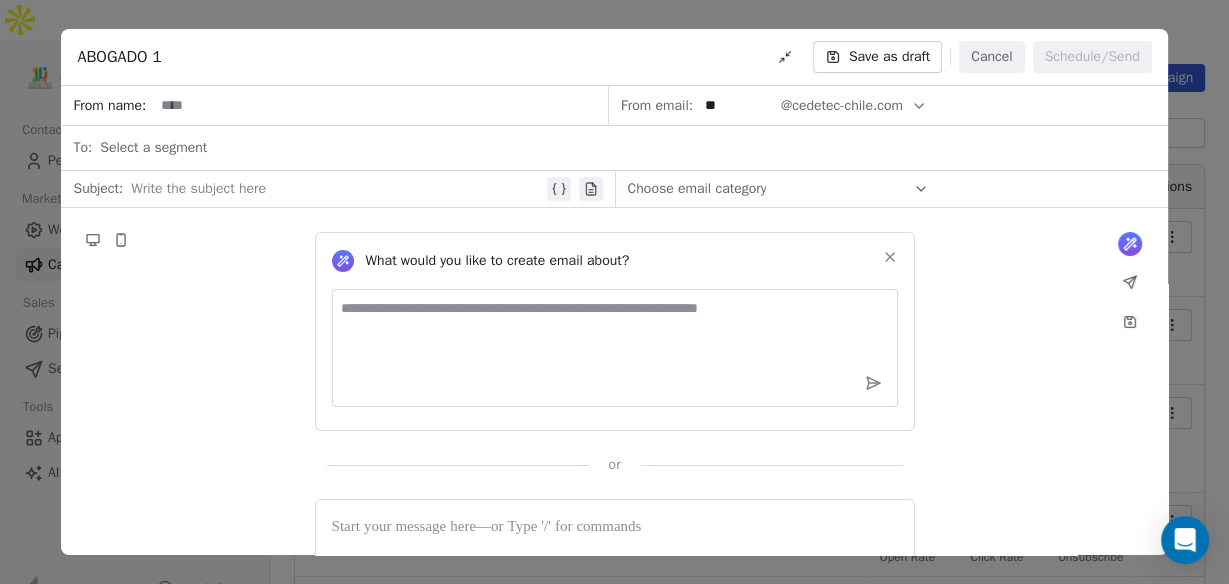 type on "**" 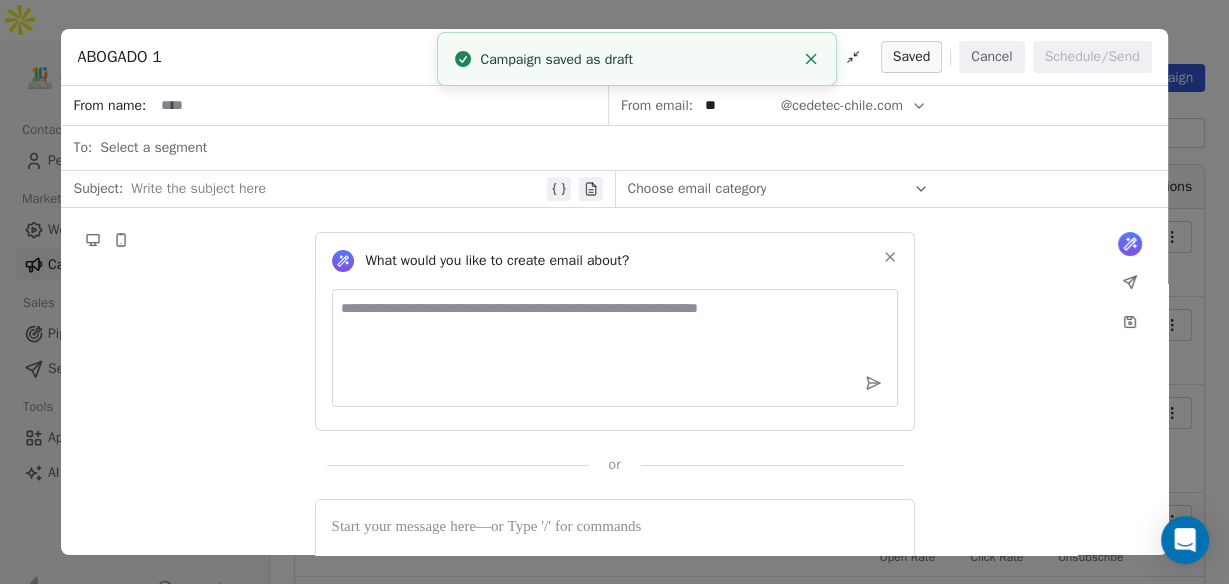 click on "[TITLE] [NUMBER] Saved Cancel Schedule/Send From name: From email: ** @example.com To: Select a segment Subject: Write the subject here Choose email category What would you like to create email about? or [COMPANY], [NUMBER] [STREET] Of [NUMBER], [CITY], [REGION], [POSTAL_CODE], [COUNTRY] Cancelar suscripción" at bounding box center [614, 292] 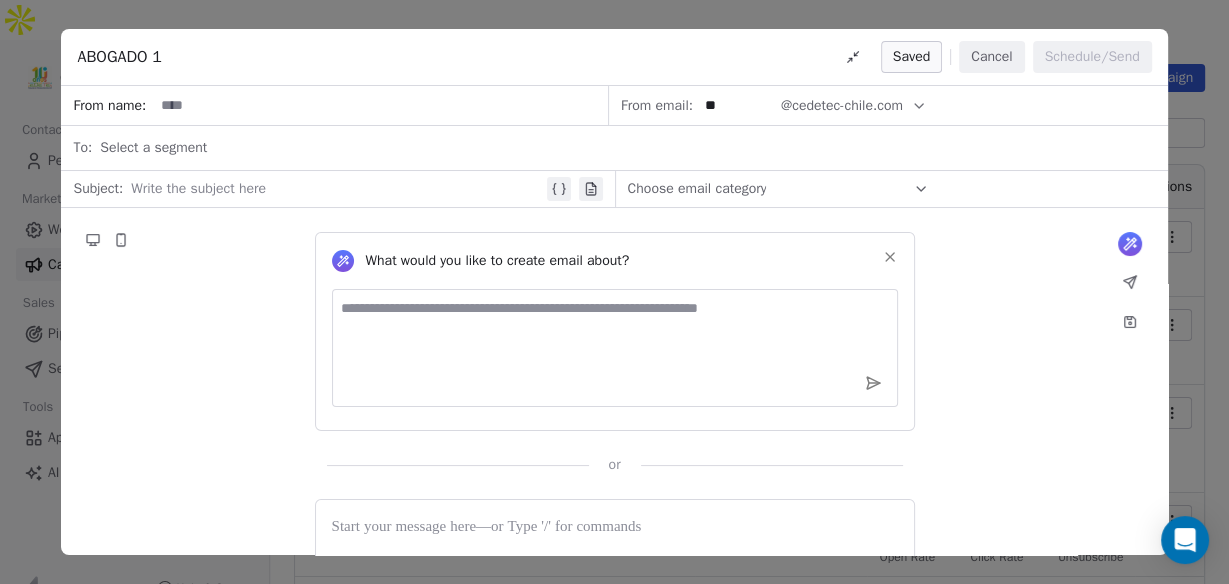 click on "Cancel" at bounding box center (991, 57) 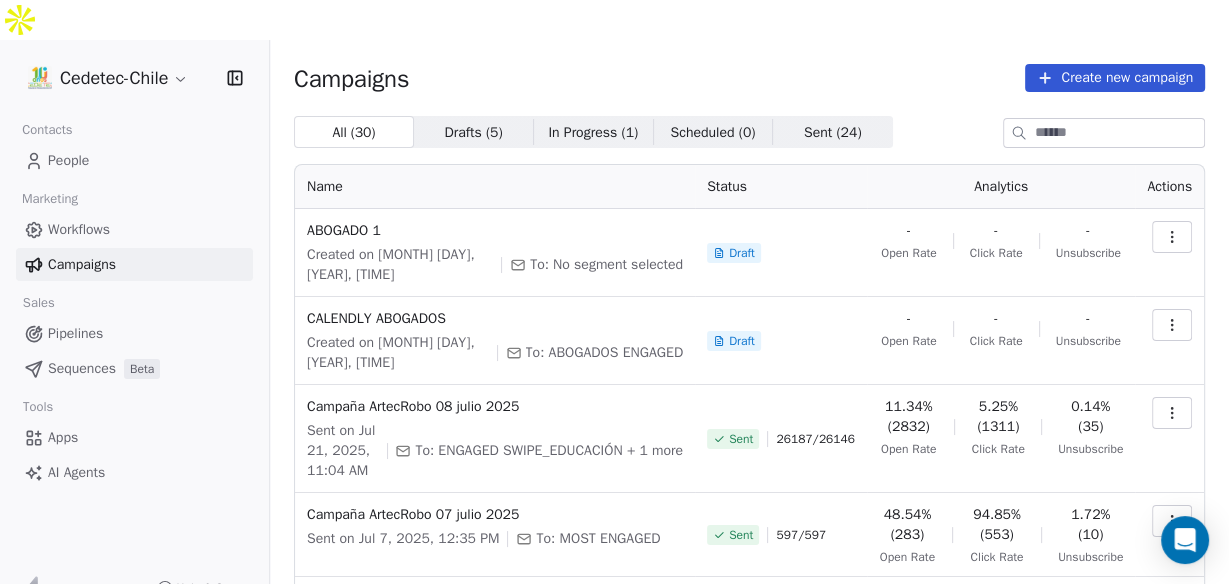 click on "Workflows" at bounding box center (79, 229) 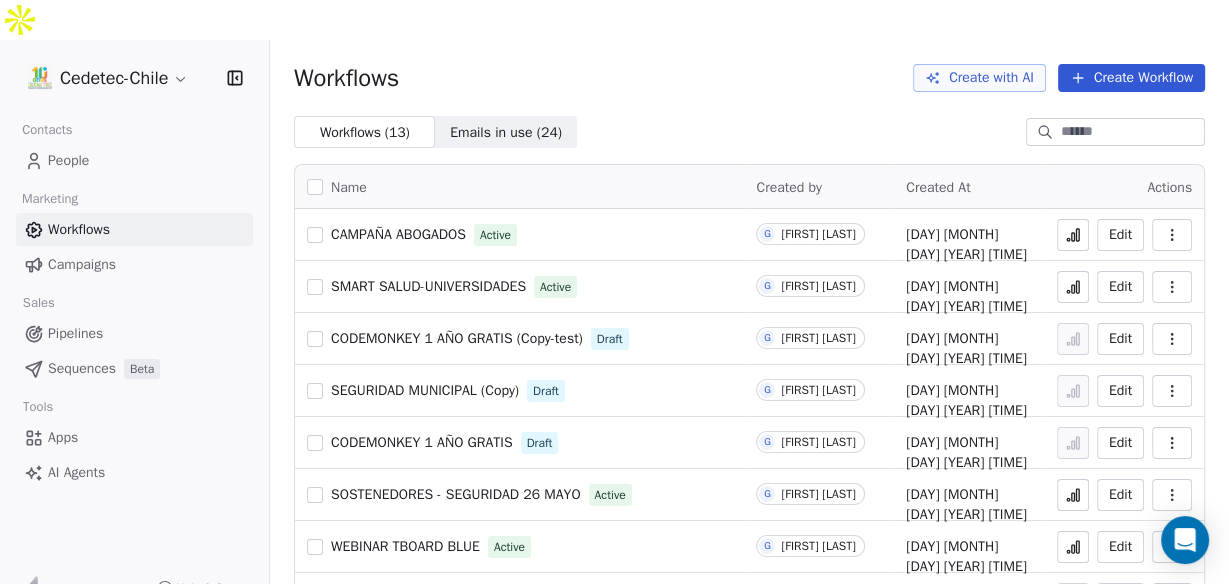click 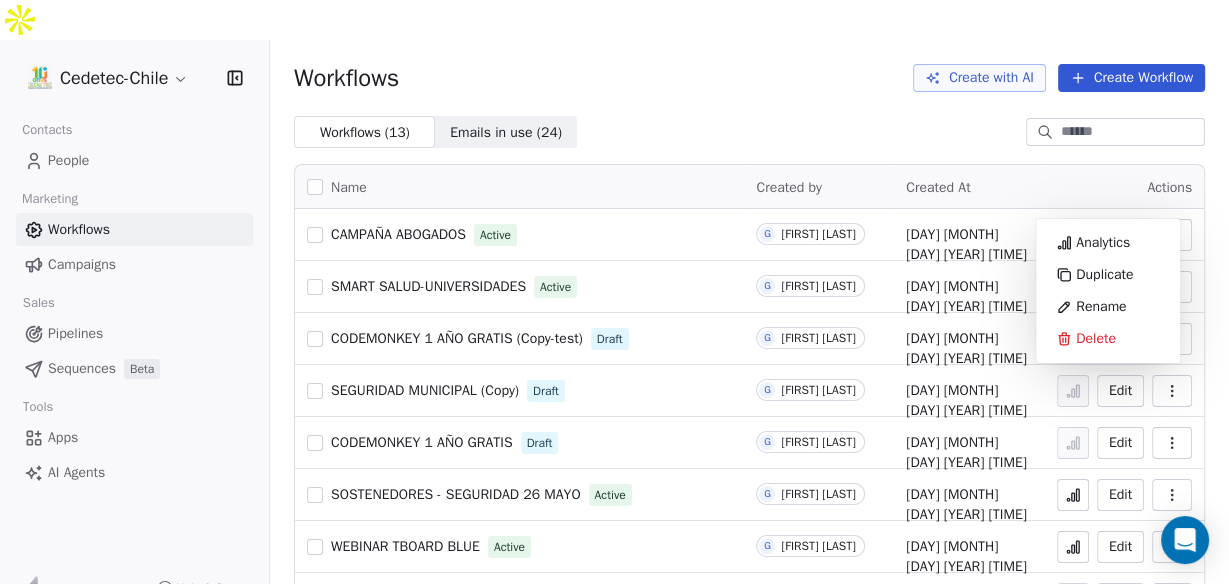 click on "Edit" at bounding box center [1120, 235] 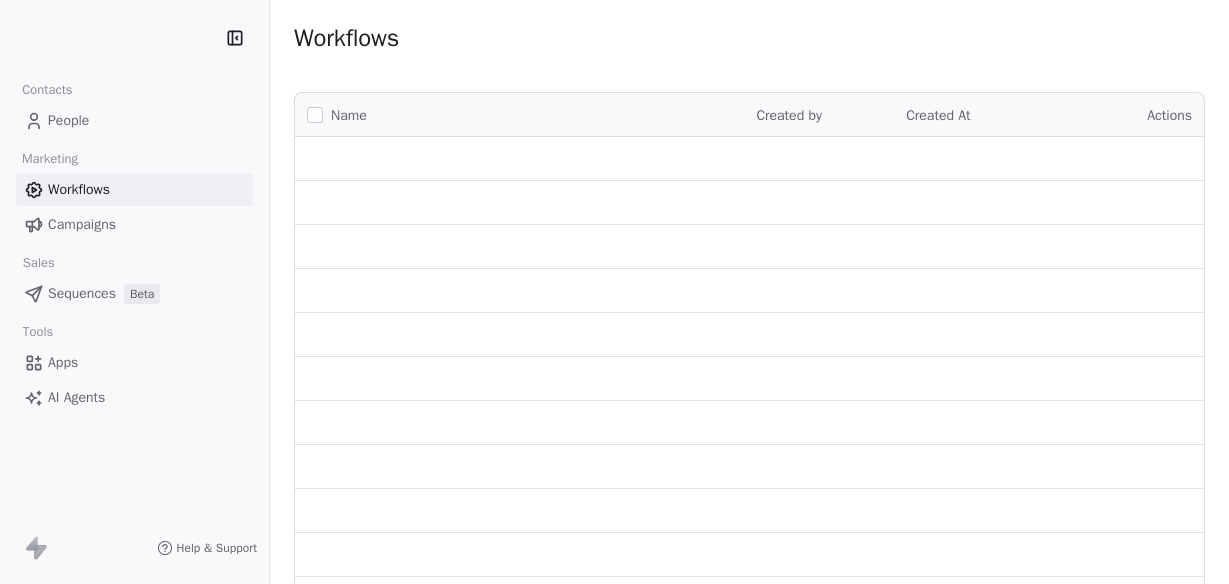 scroll, scrollTop: 0, scrollLeft: 0, axis: both 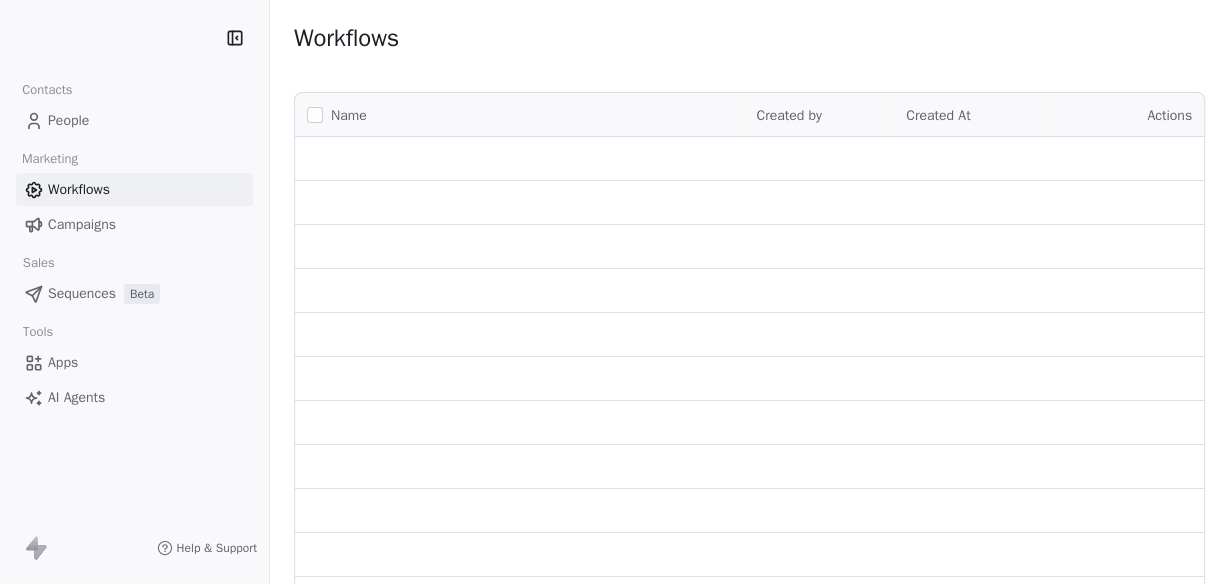 click on "Campaigns" at bounding box center (82, 224) 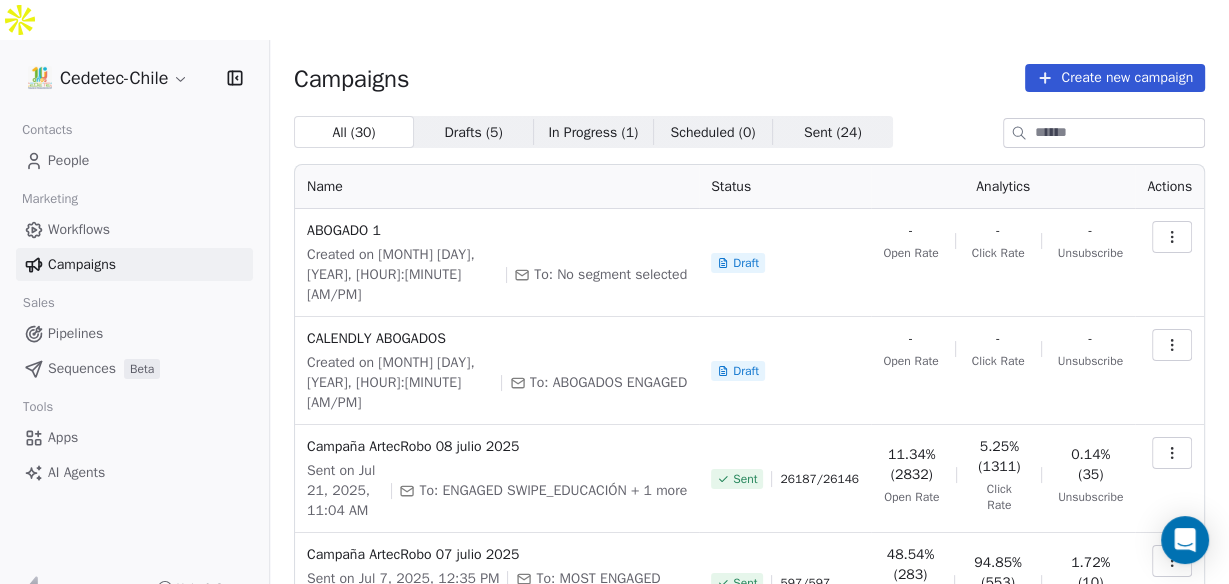 click 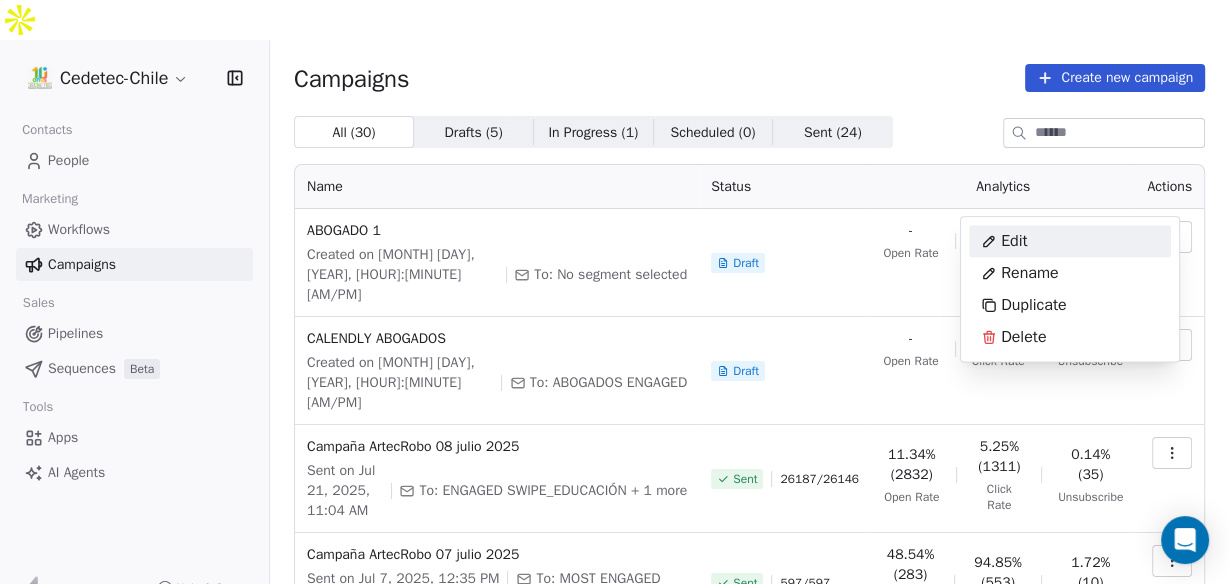 click on "Edit" at bounding box center (1014, 241) 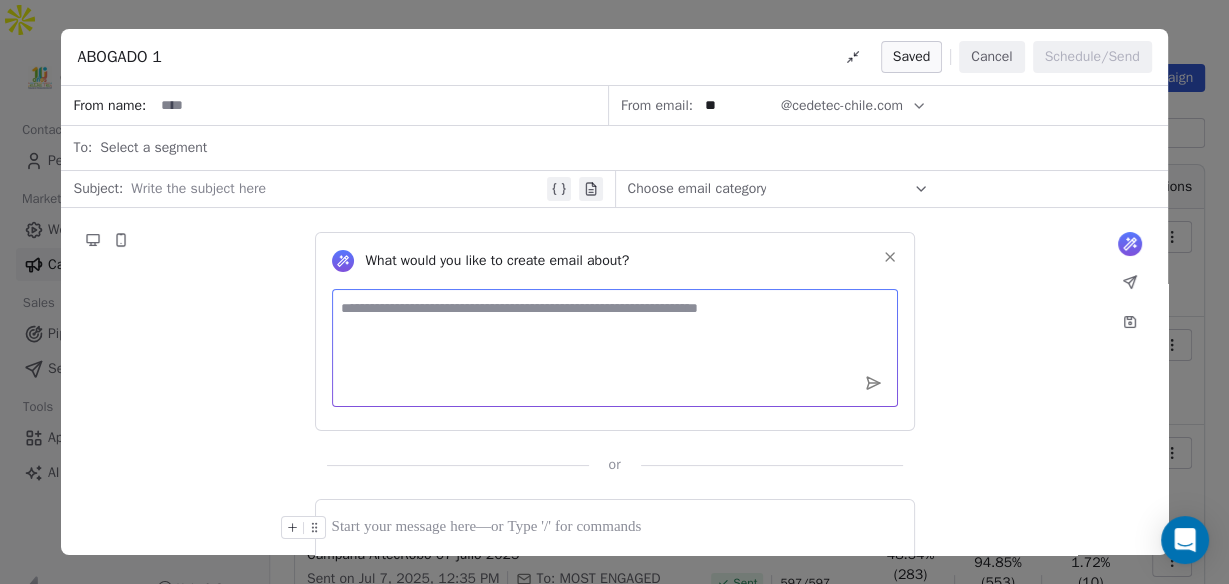 paste on "**********" 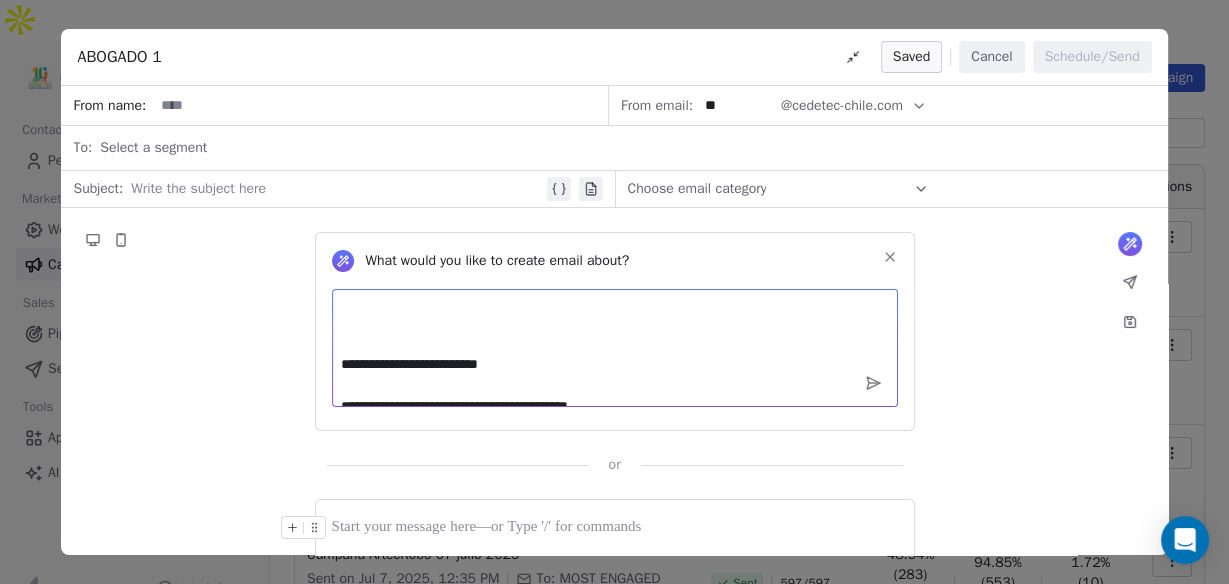 scroll, scrollTop: 0, scrollLeft: 0, axis: both 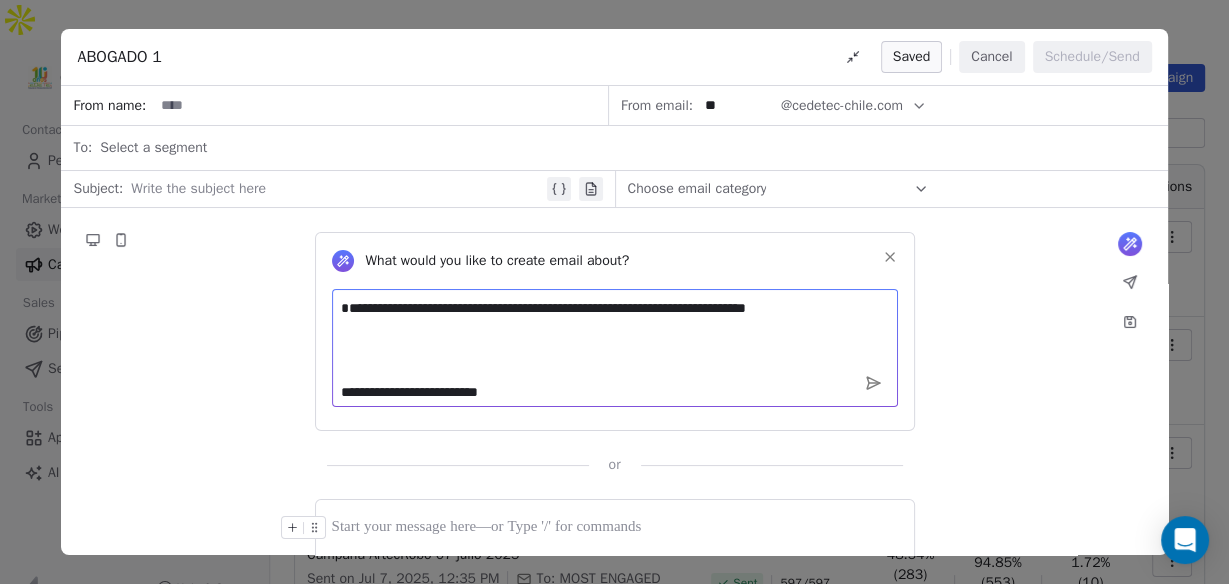 click on "**********" at bounding box center (615, 348) 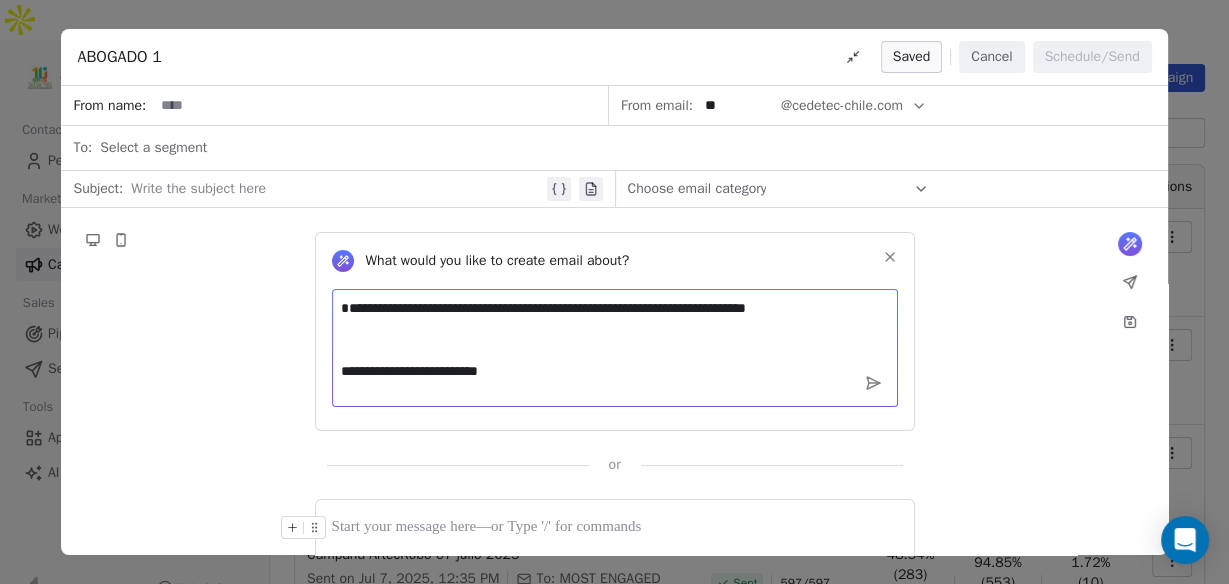 click on "**********" at bounding box center [615, 348] 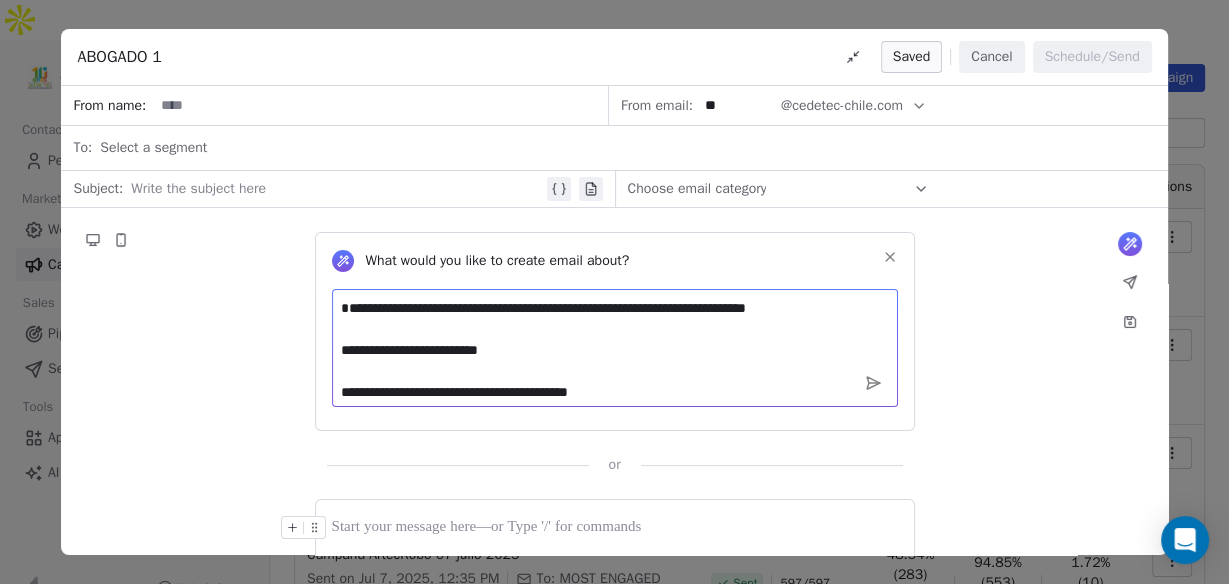 click on "**********" at bounding box center (615, 348) 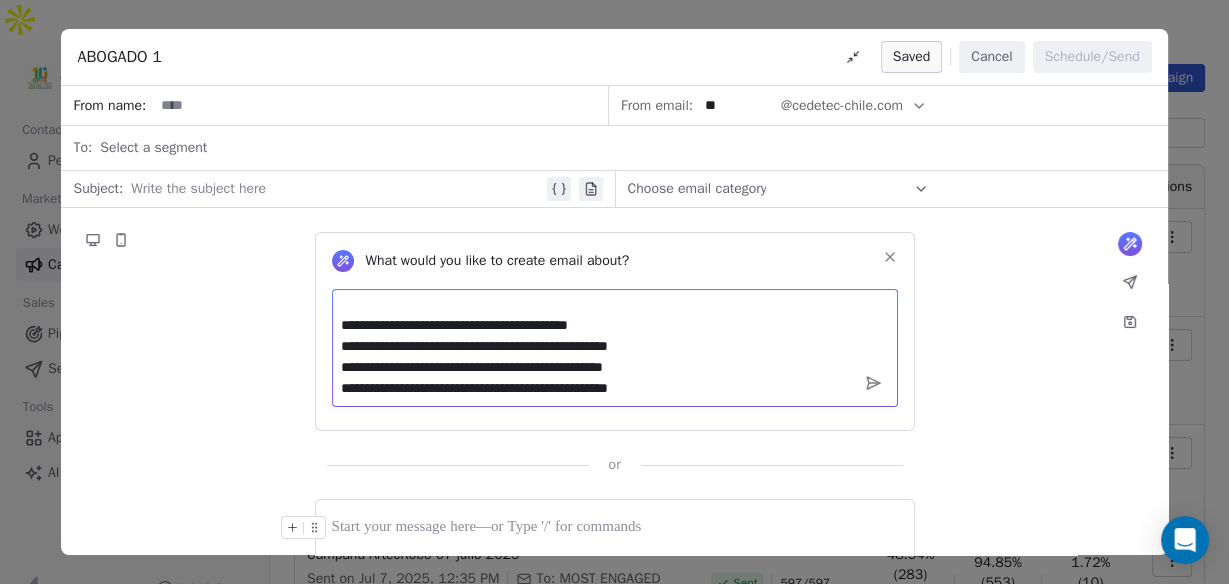 scroll, scrollTop: 240, scrollLeft: 0, axis: vertical 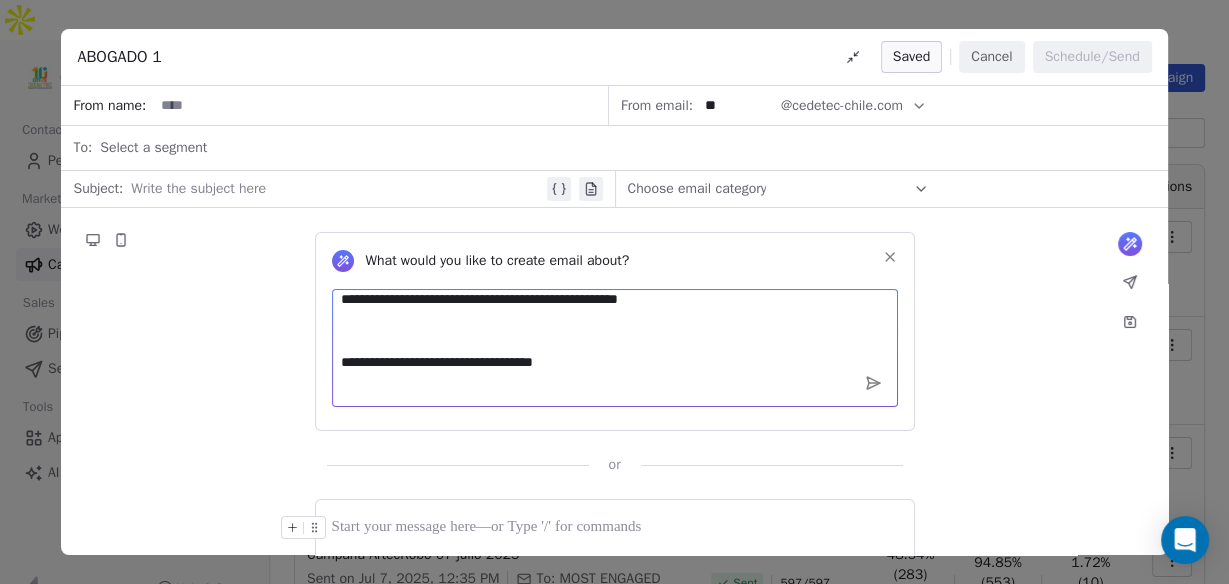 click on "**********" at bounding box center [615, 348] 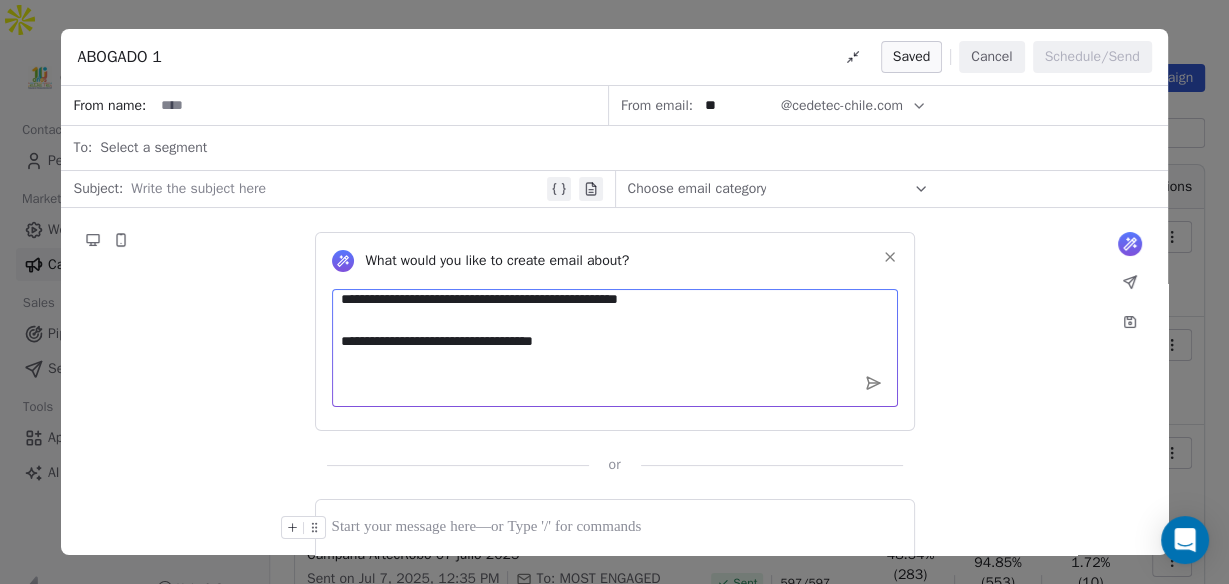 click on "**********" at bounding box center (615, 348) 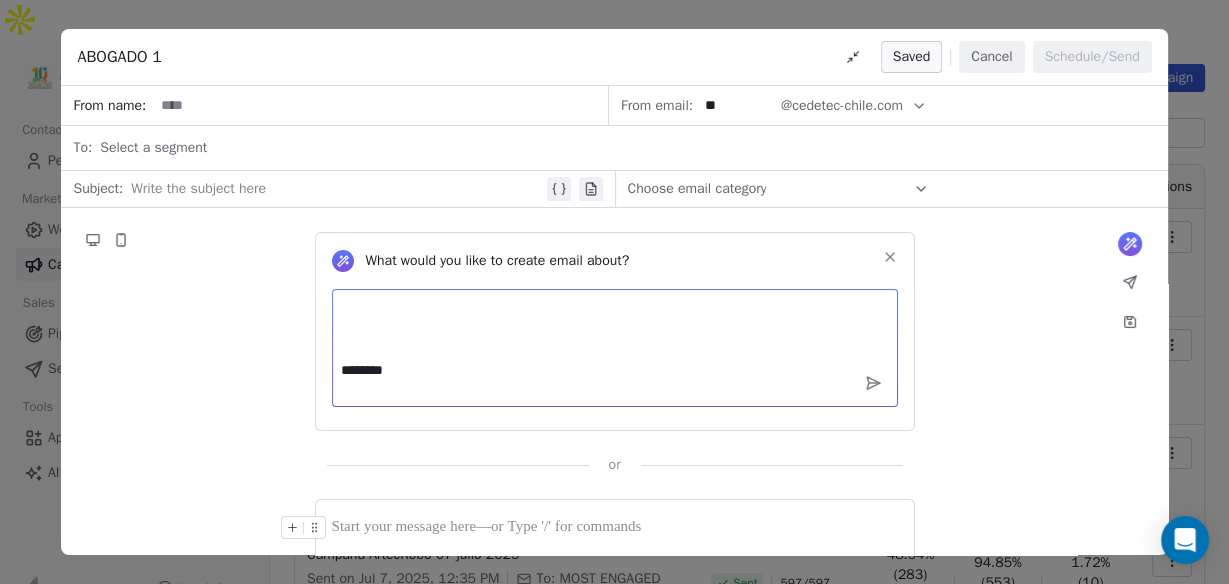 scroll, scrollTop: 320, scrollLeft: 0, axis: vertical 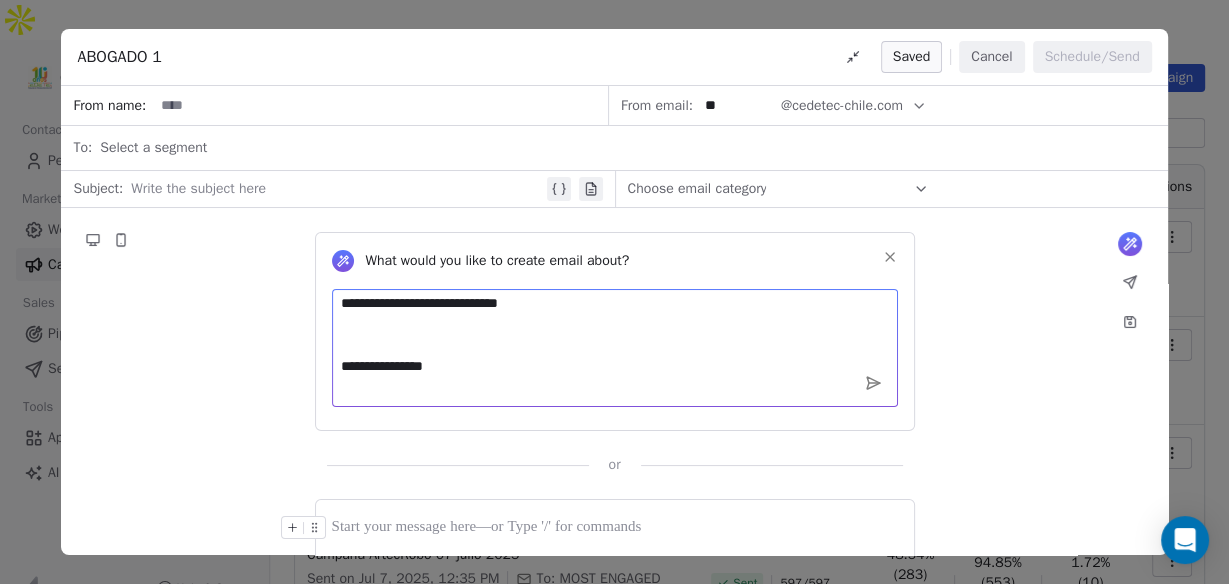 click on "**********" at bounding box center (615, 348) 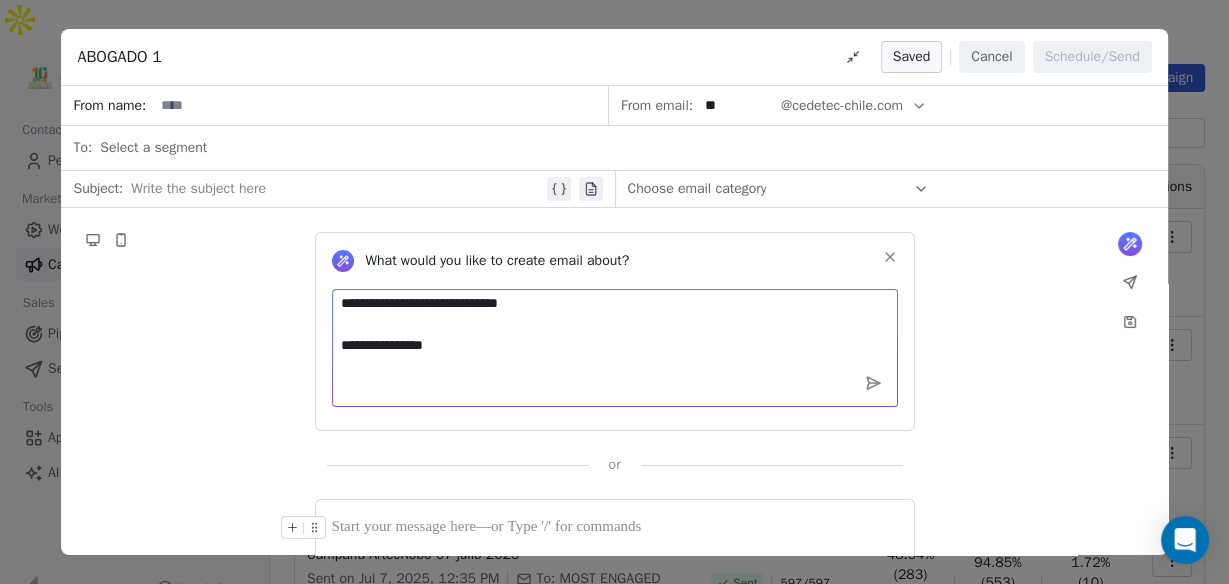 click on "**********" at bounding box center (615, 348) 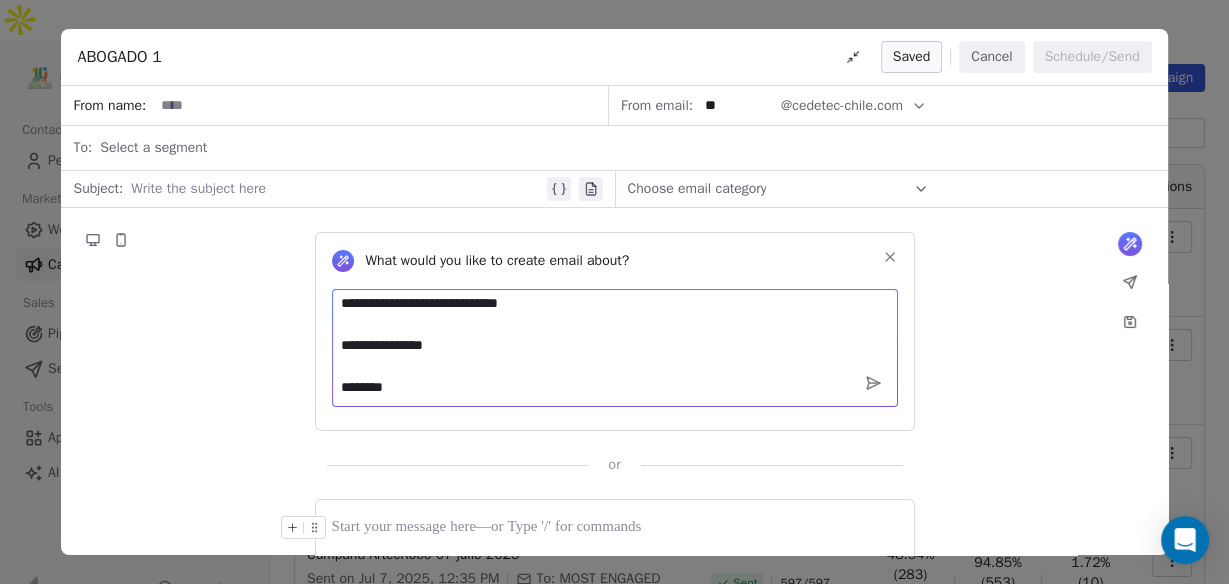scroll, scrollTop: 400, scrollLeft: 0, axis: vertical 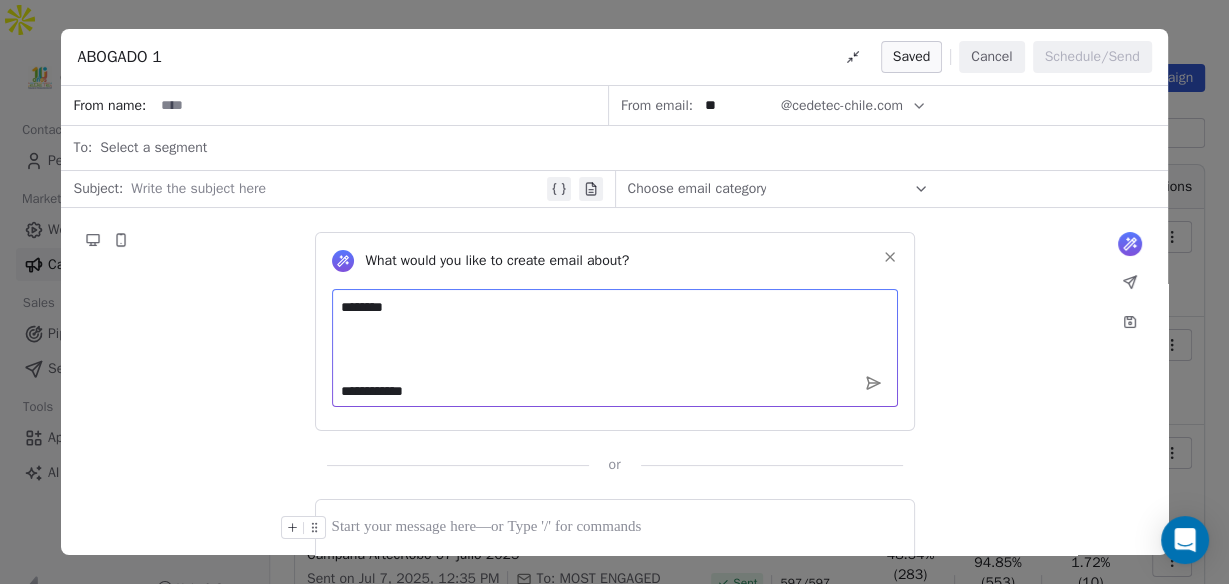 click on "**********" at bounding box center (615, 348) 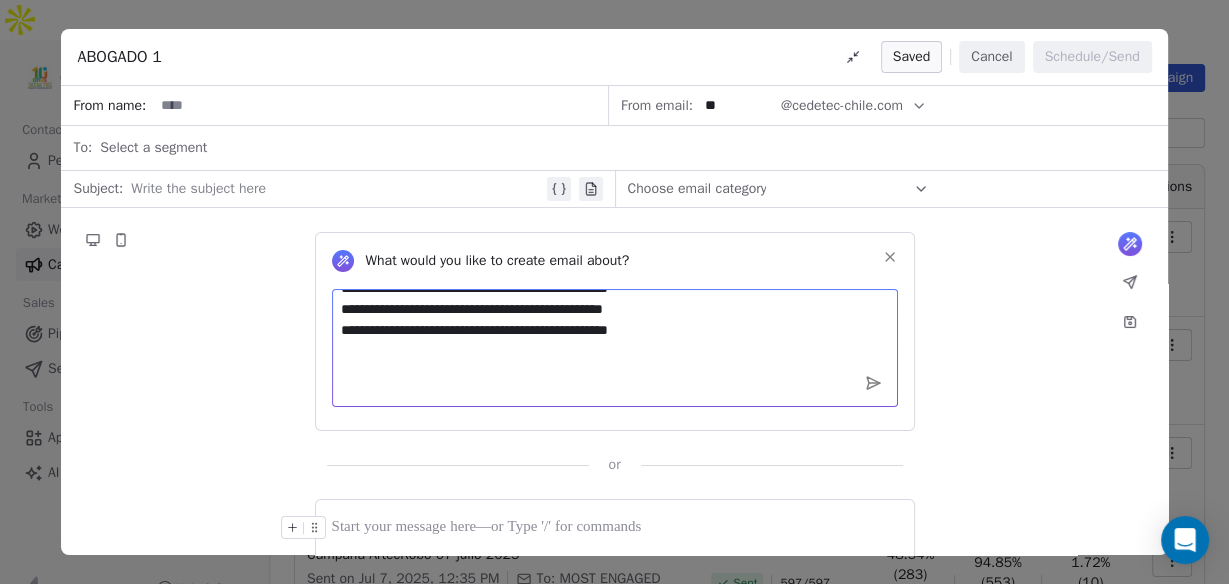 scroll, scrollTop: 0, scrollLeft: 0, axis: both 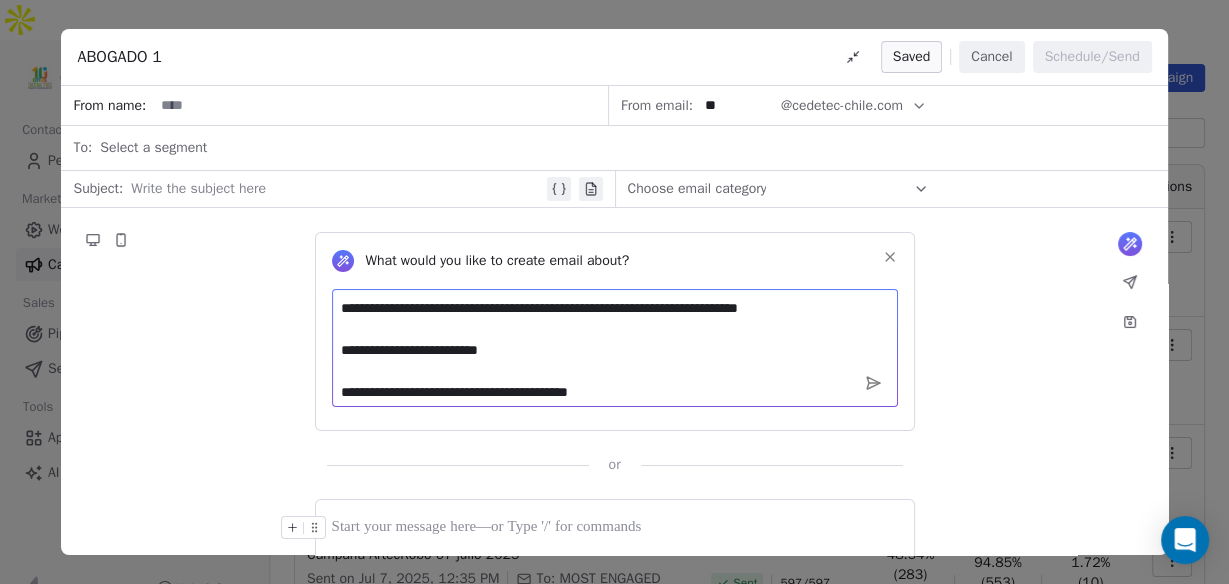 type on "**********" 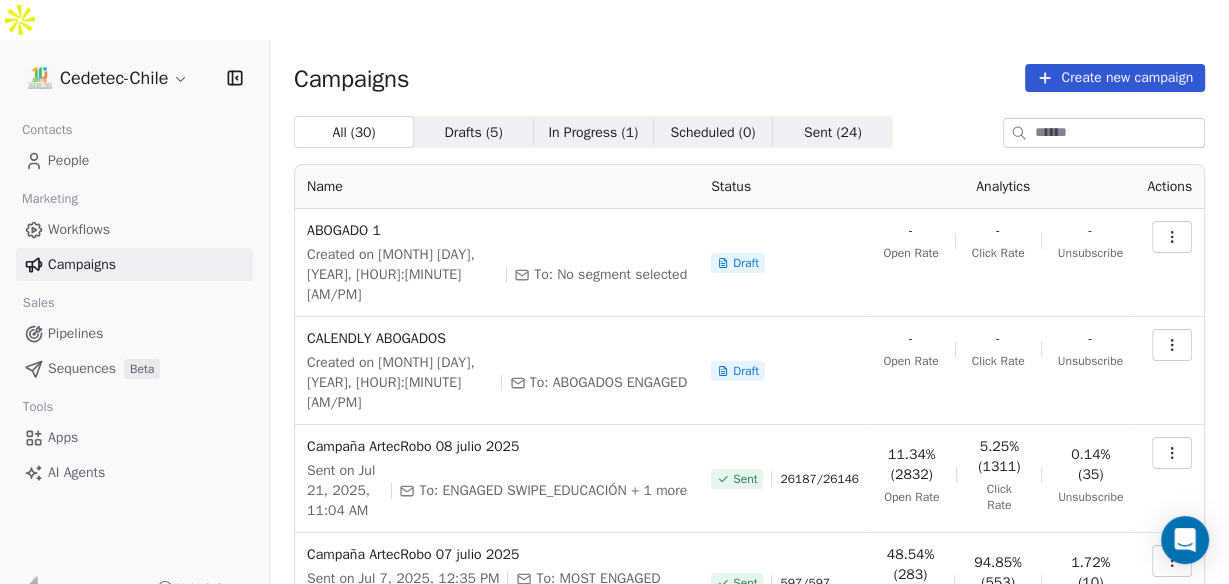 click 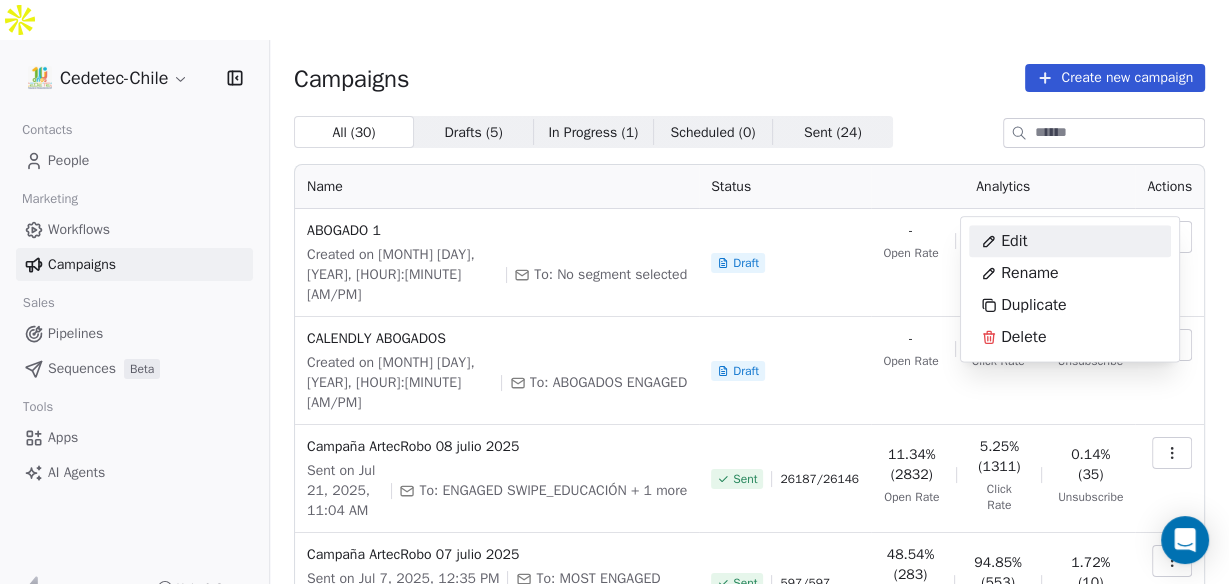 click on "Edit" at bounding box center (1014, 241) 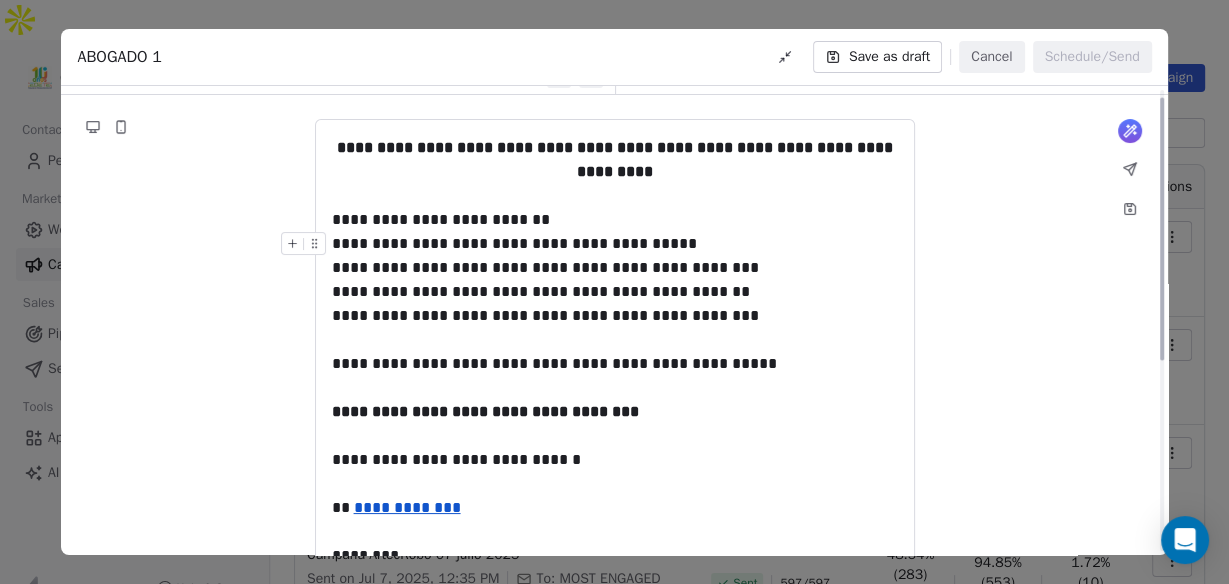 scroll, scrollTop: 0, scrollLeft: 0, axis: both 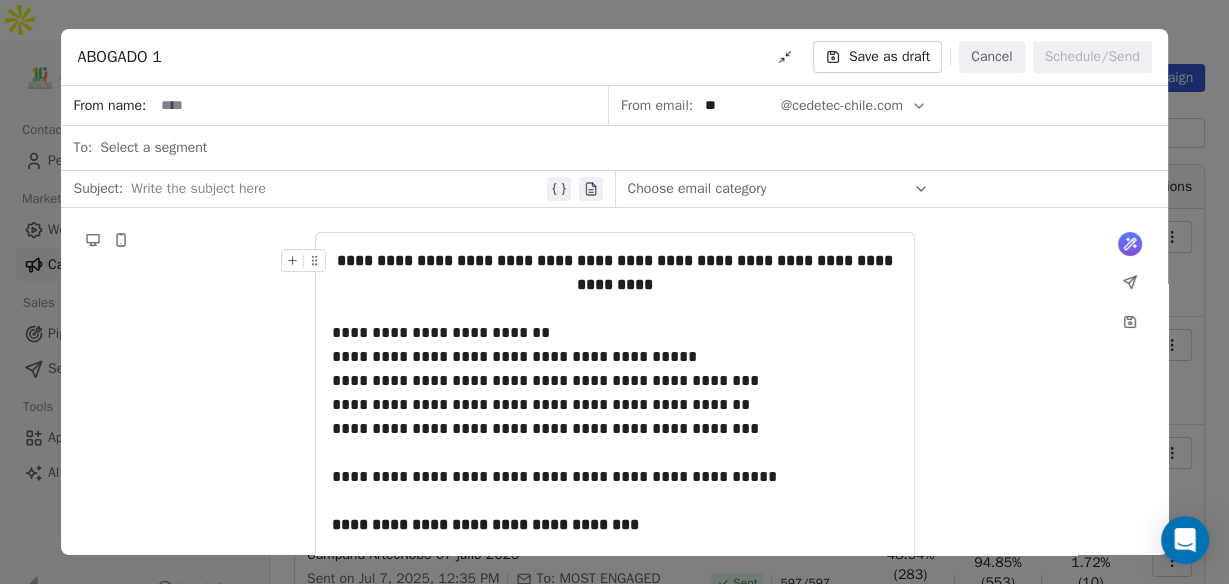 click 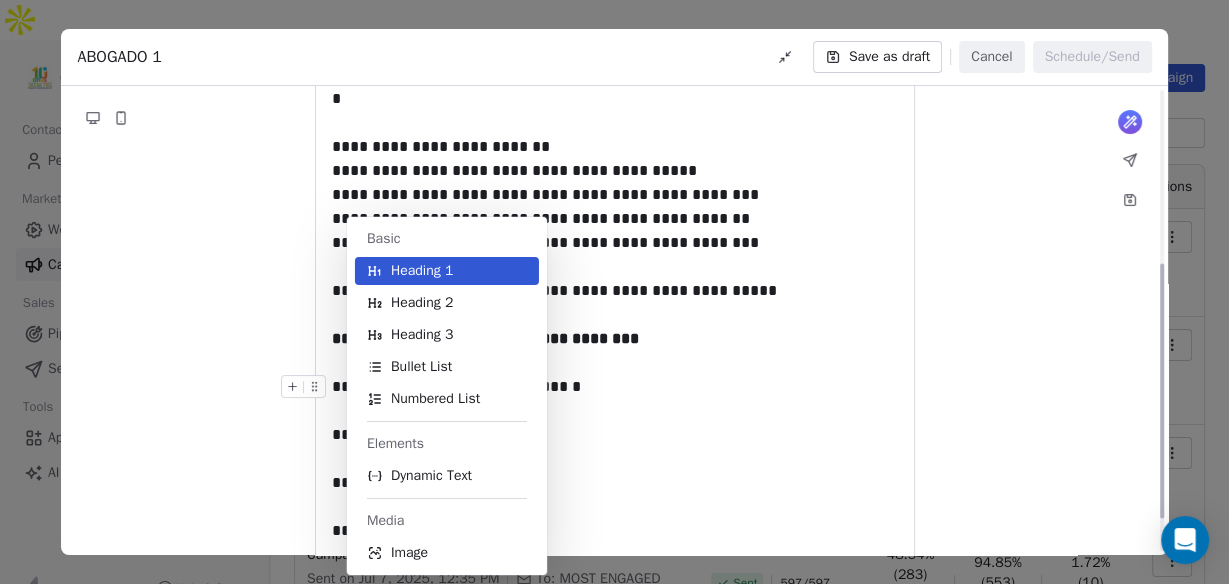 scroll, scrollTop: 320, scrollLeft: 0, axis: vertical 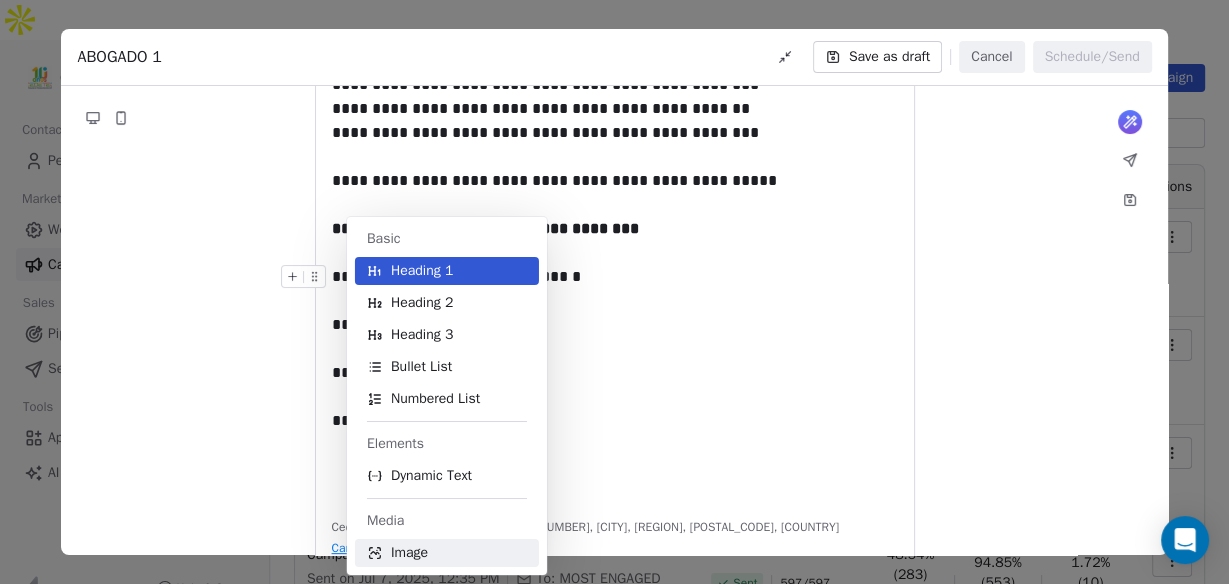 click on "Image" at bounding box center (409, 553) 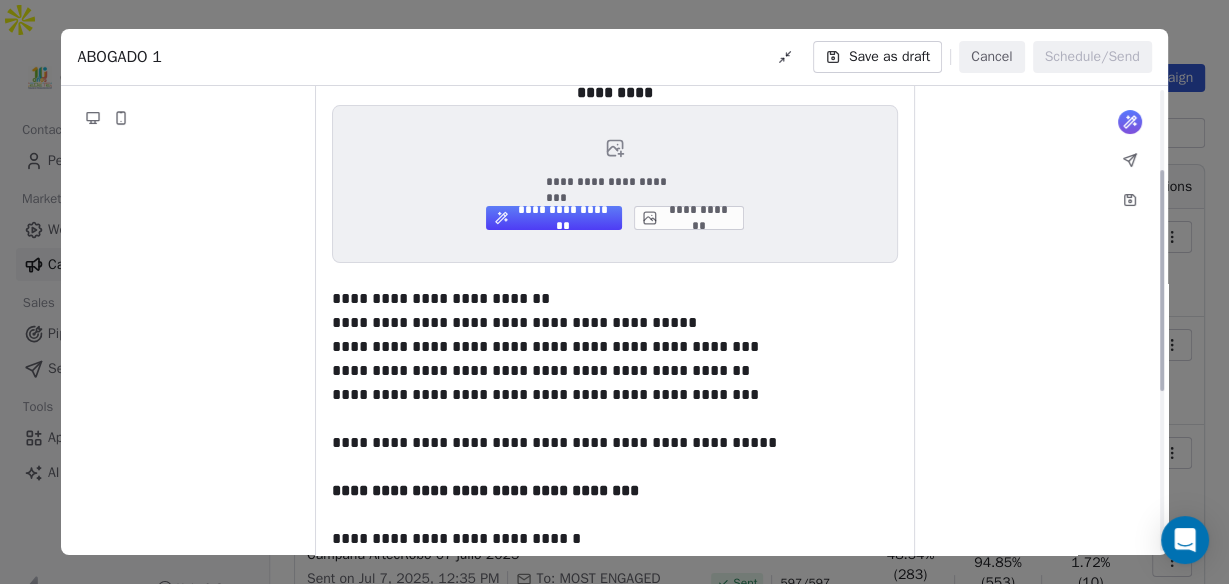 scroll, scrollTop: 240, scrollLeft: 0, axis: vertical 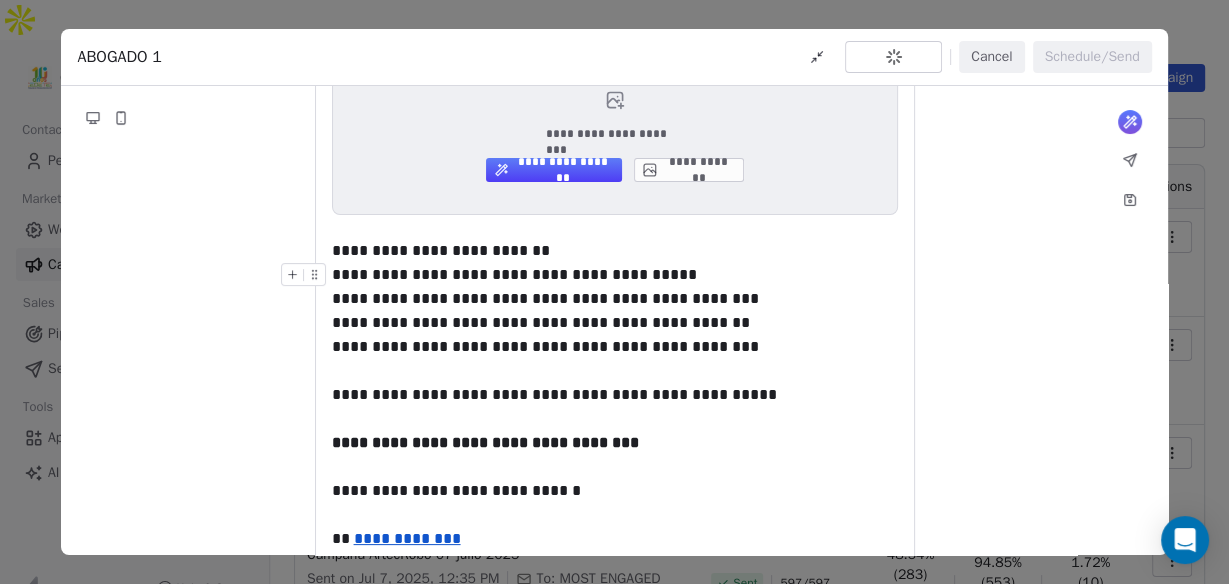 click 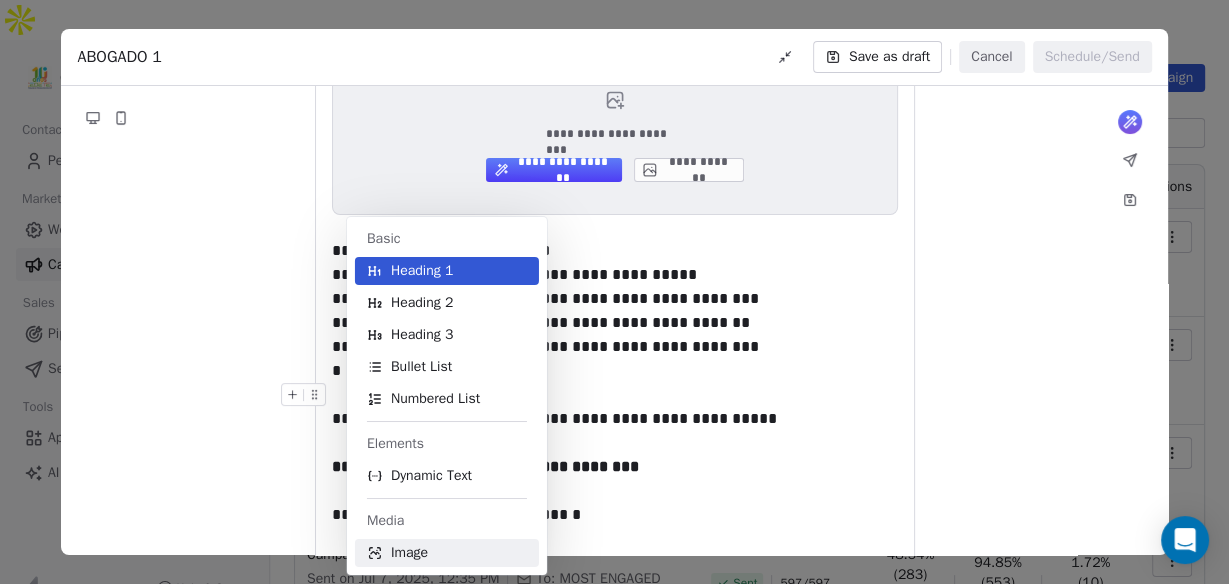 click on "Image" at bounding box center [409, 553] 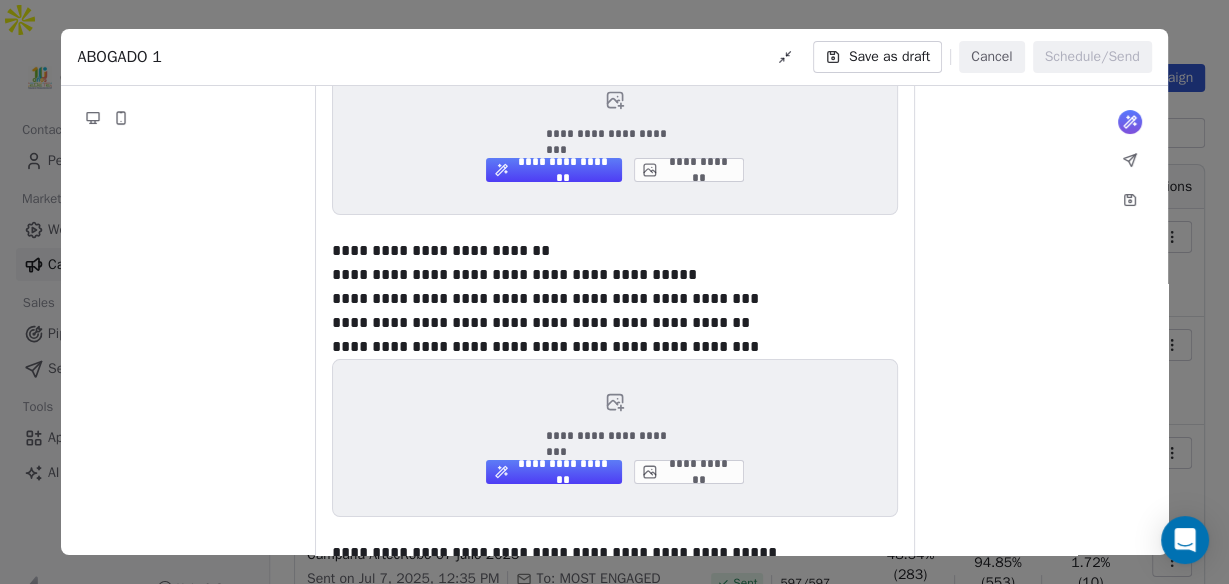 scroll, scrollTop: 149, scrollLeft: 0, axis: vertical 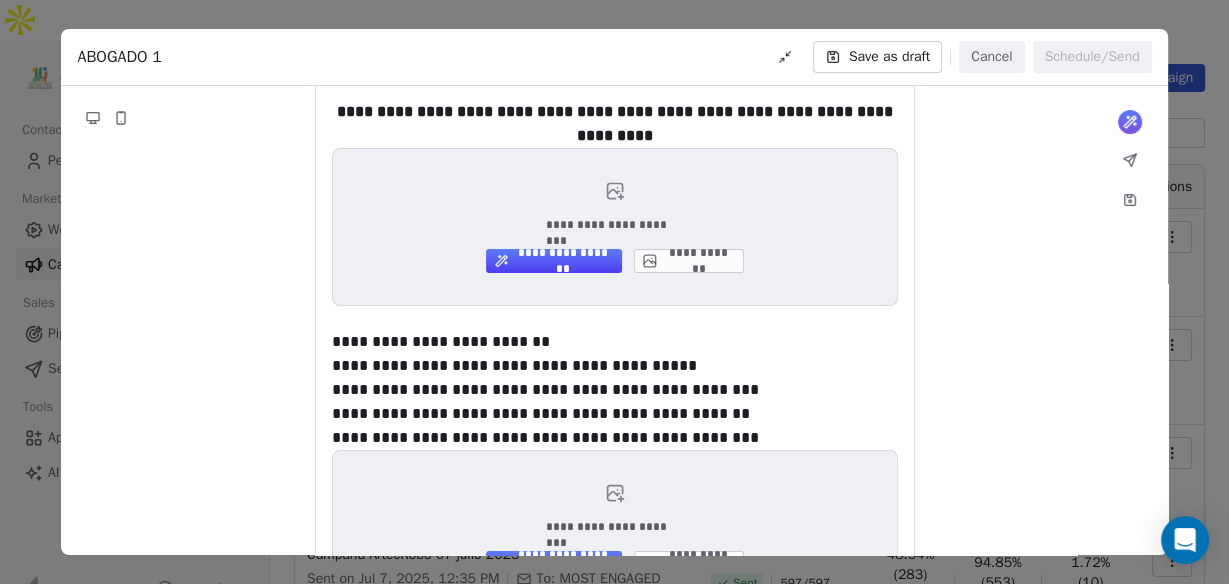 drag, startPoint x: 224, startPoint y: 62, endPoint x: 349, endPoint y: 61, distance: 125.004 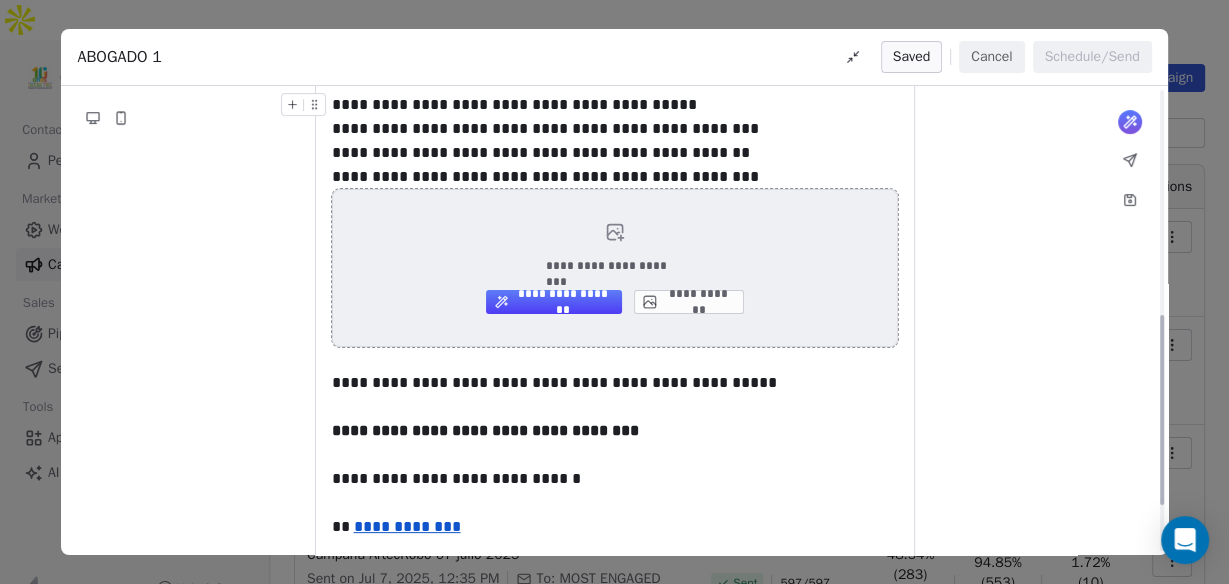 scroll, scrollTop: 320, scrollLeft: 0, axis: vertical 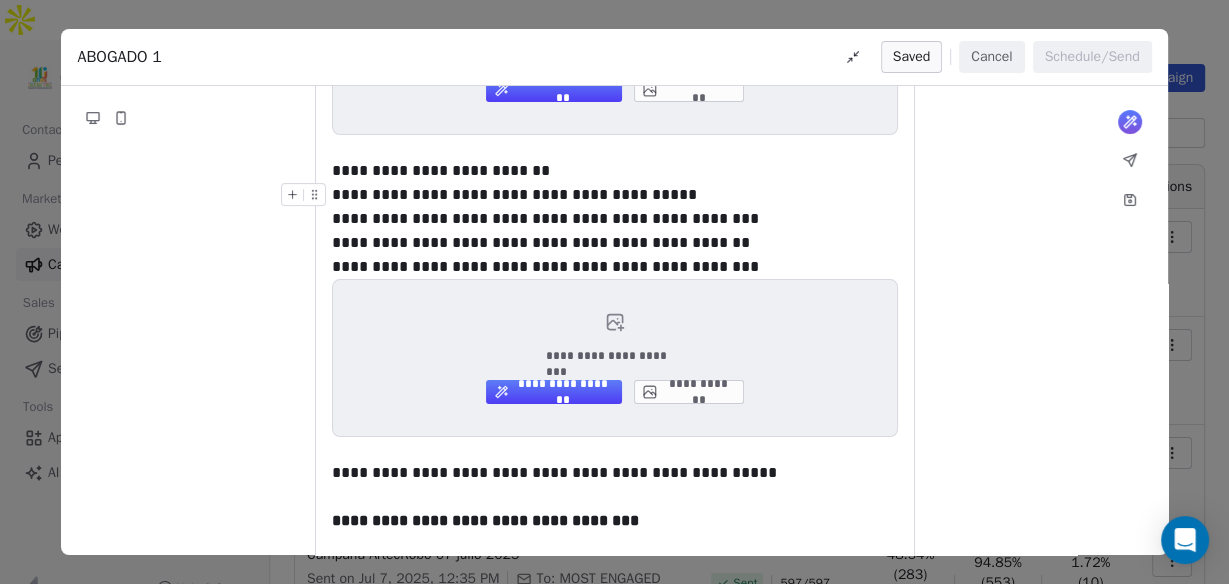 click 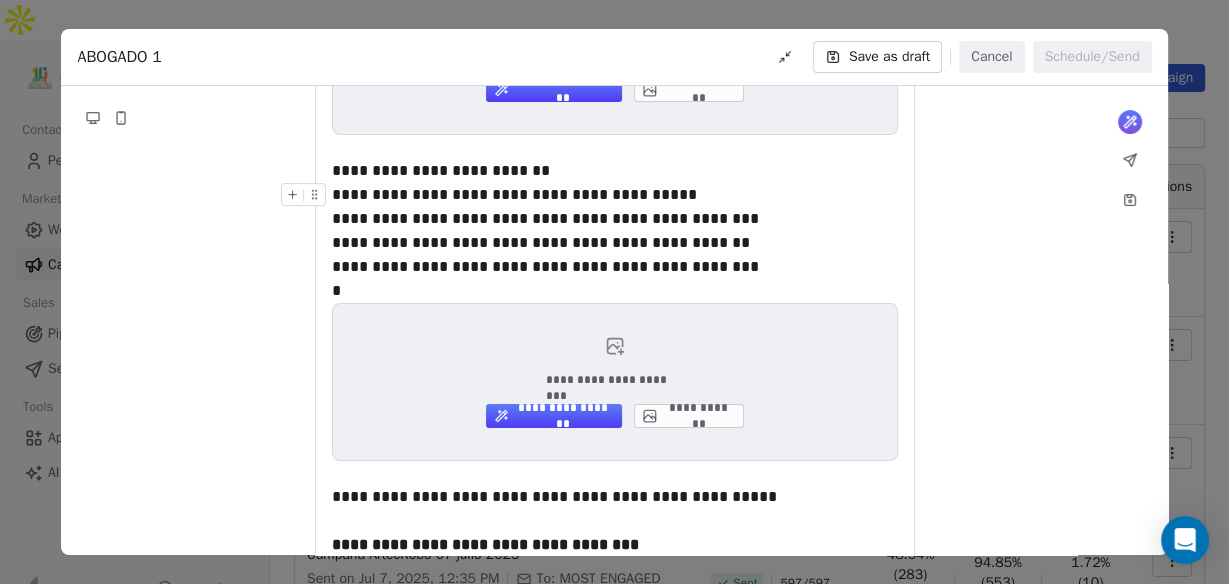 click on "**********" at bounding box center [614, 409] 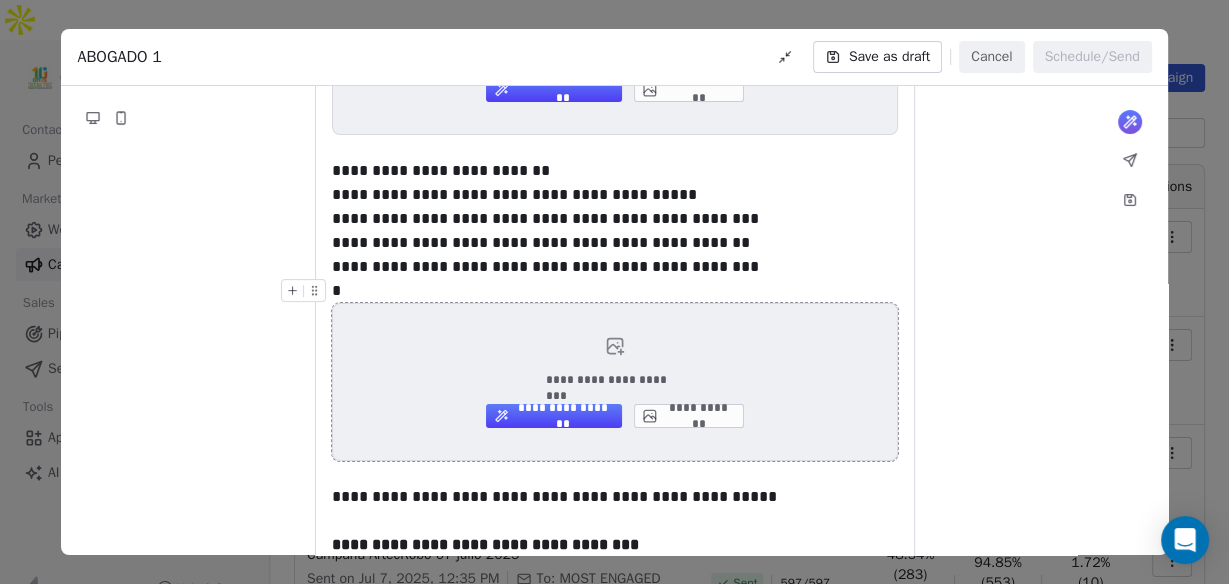 click on "**********" at bounding box center (688, 416) 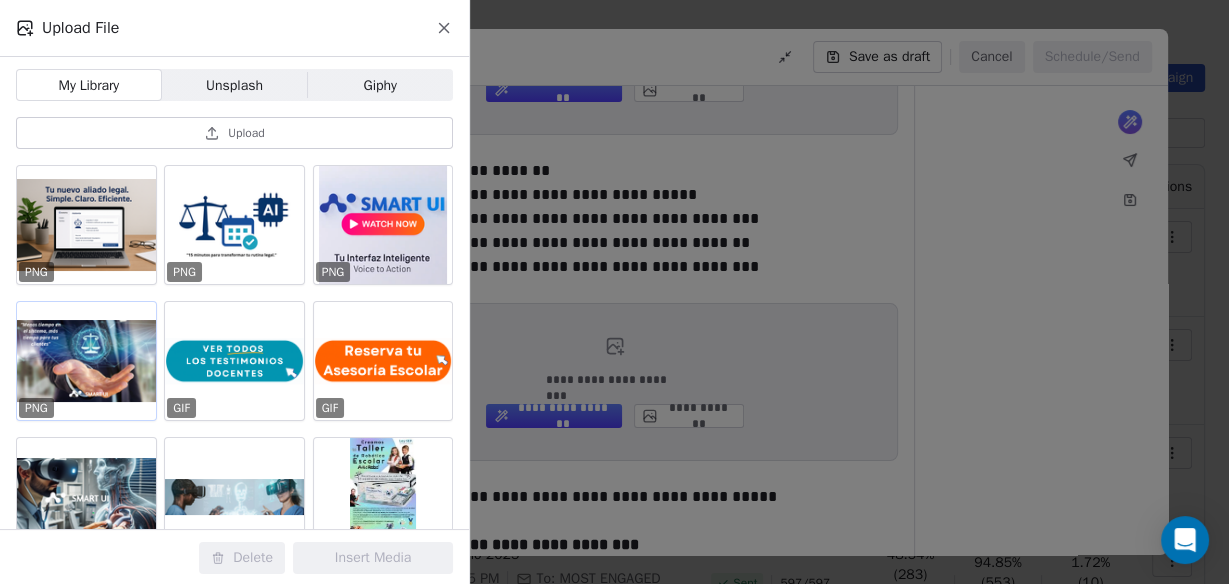 click at bounding box center [86, 361] 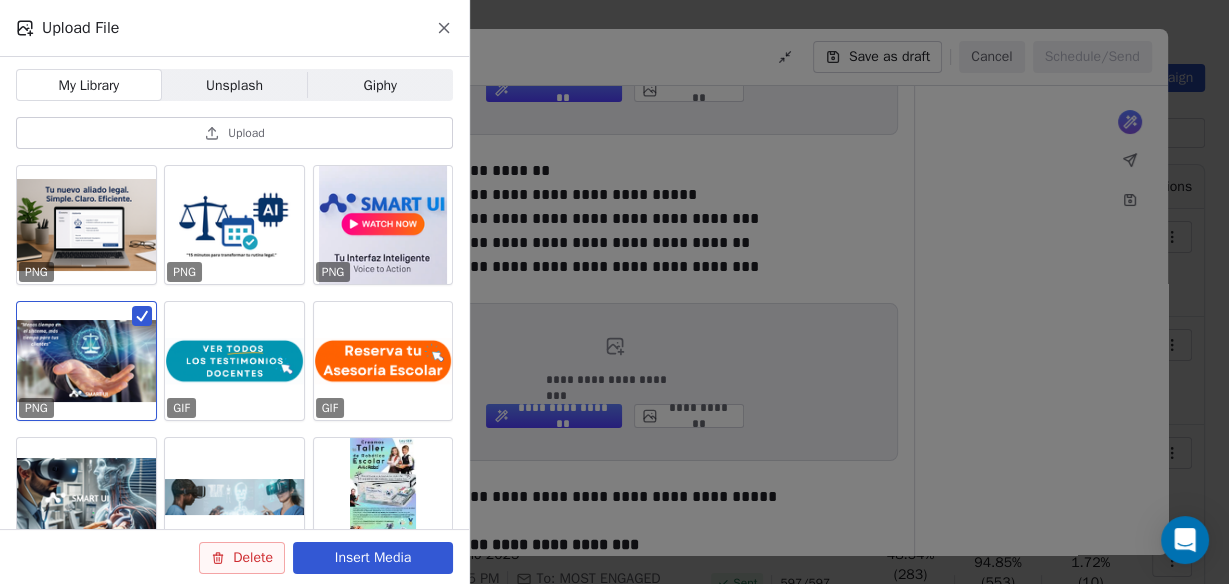 click on "Insert Media" at bounding box center (373, 558) 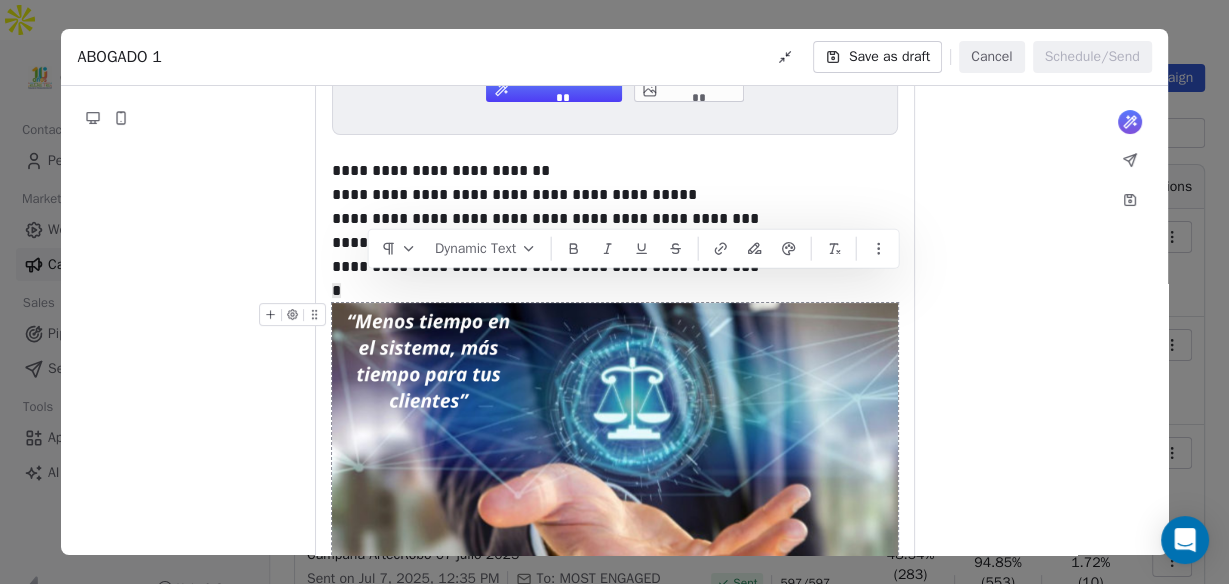 click on "**********" at bounding box center (614, 498) 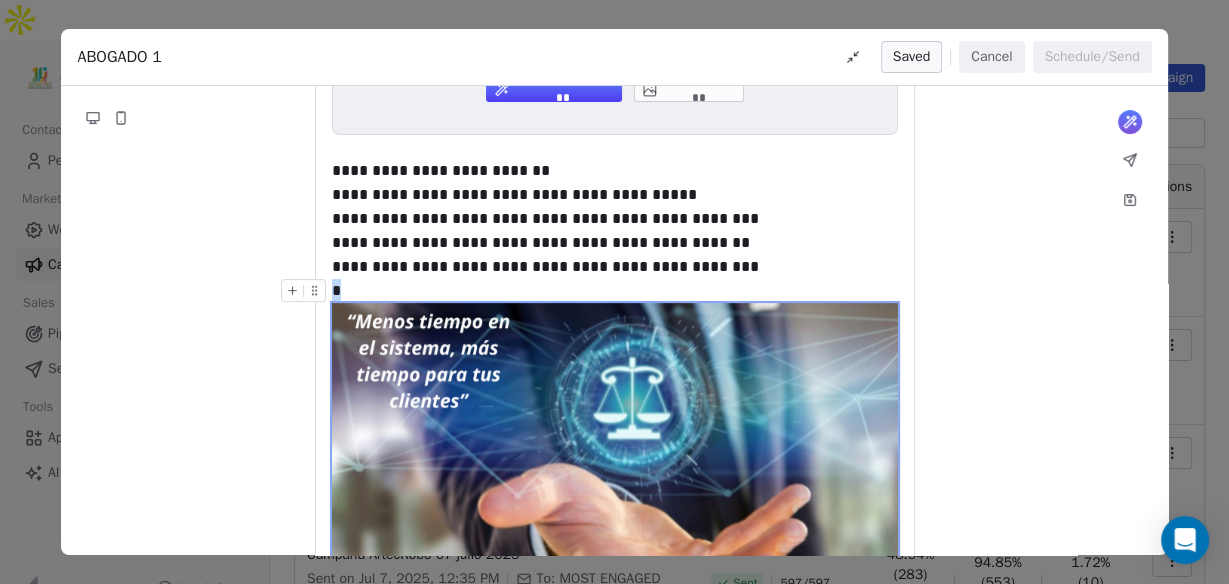 click 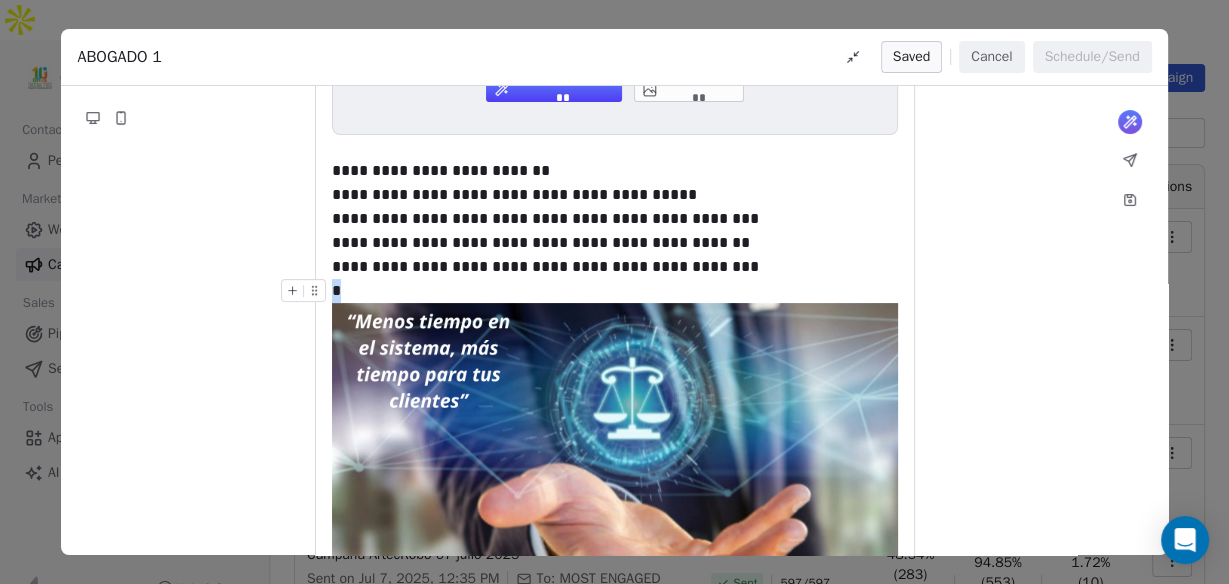 click 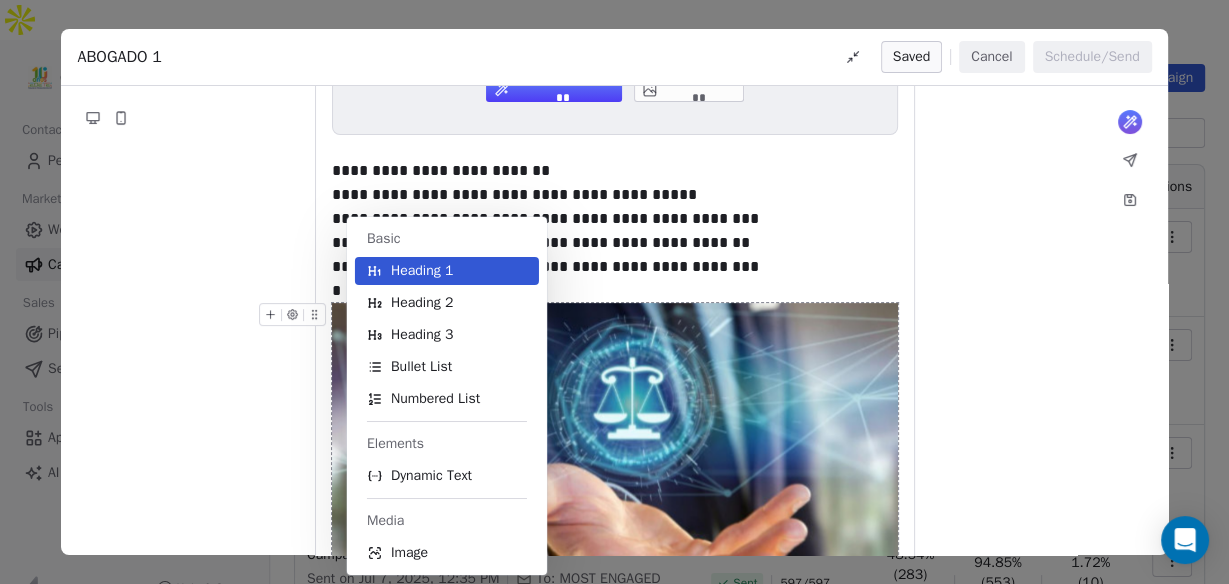 click on "**********" at bounding box center [614, 498] 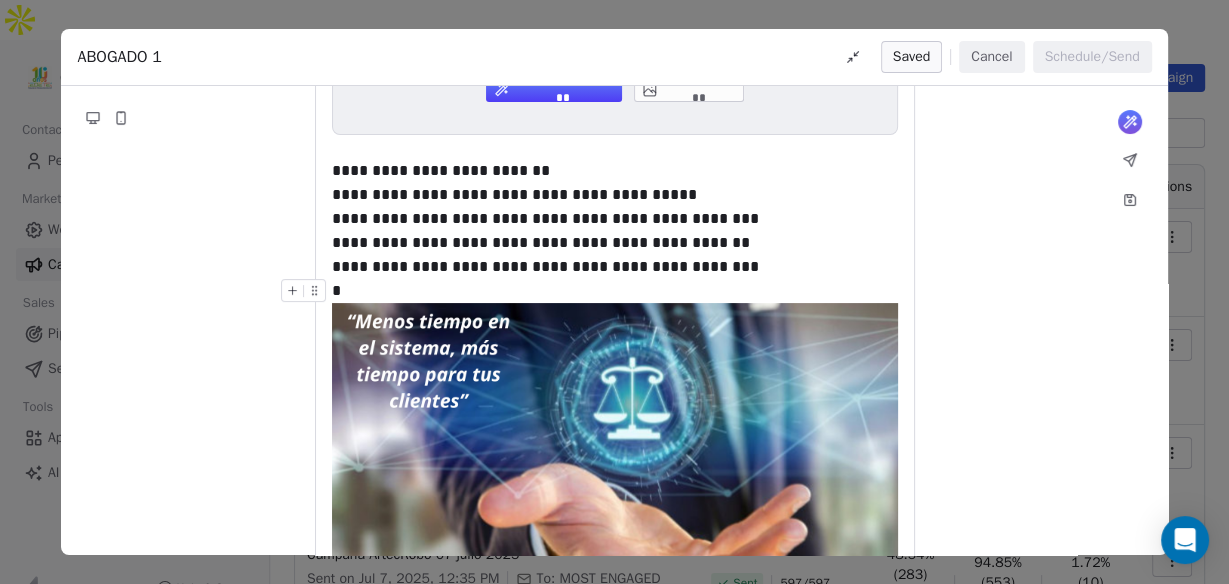 type 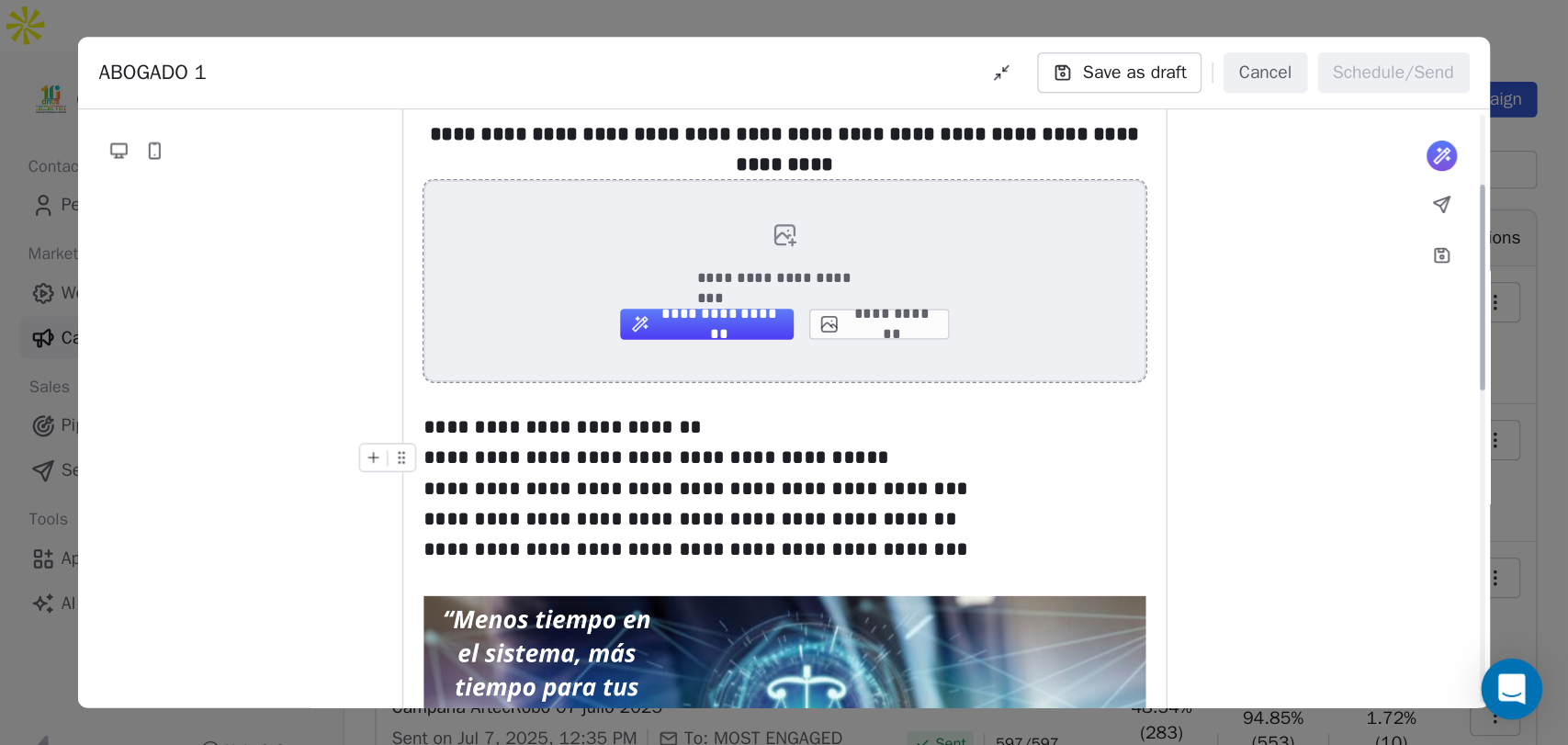 scroll, scrollTop: 147, scrollLeft: 0, axis: vertical 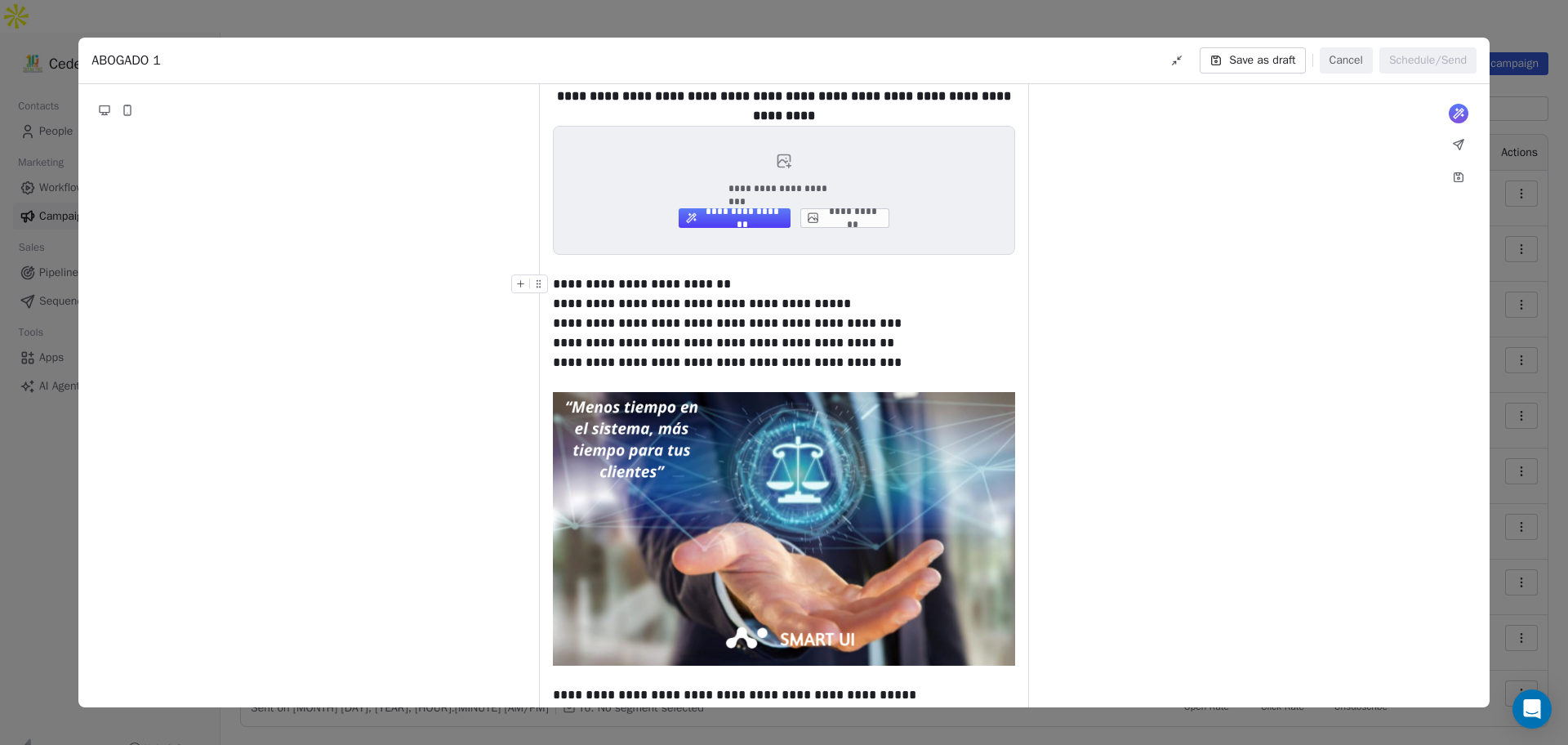 drag, startPoint x: 970, startPoint y: 0, endPoint x: 538, endPoint y: 284, distance: 516.9913 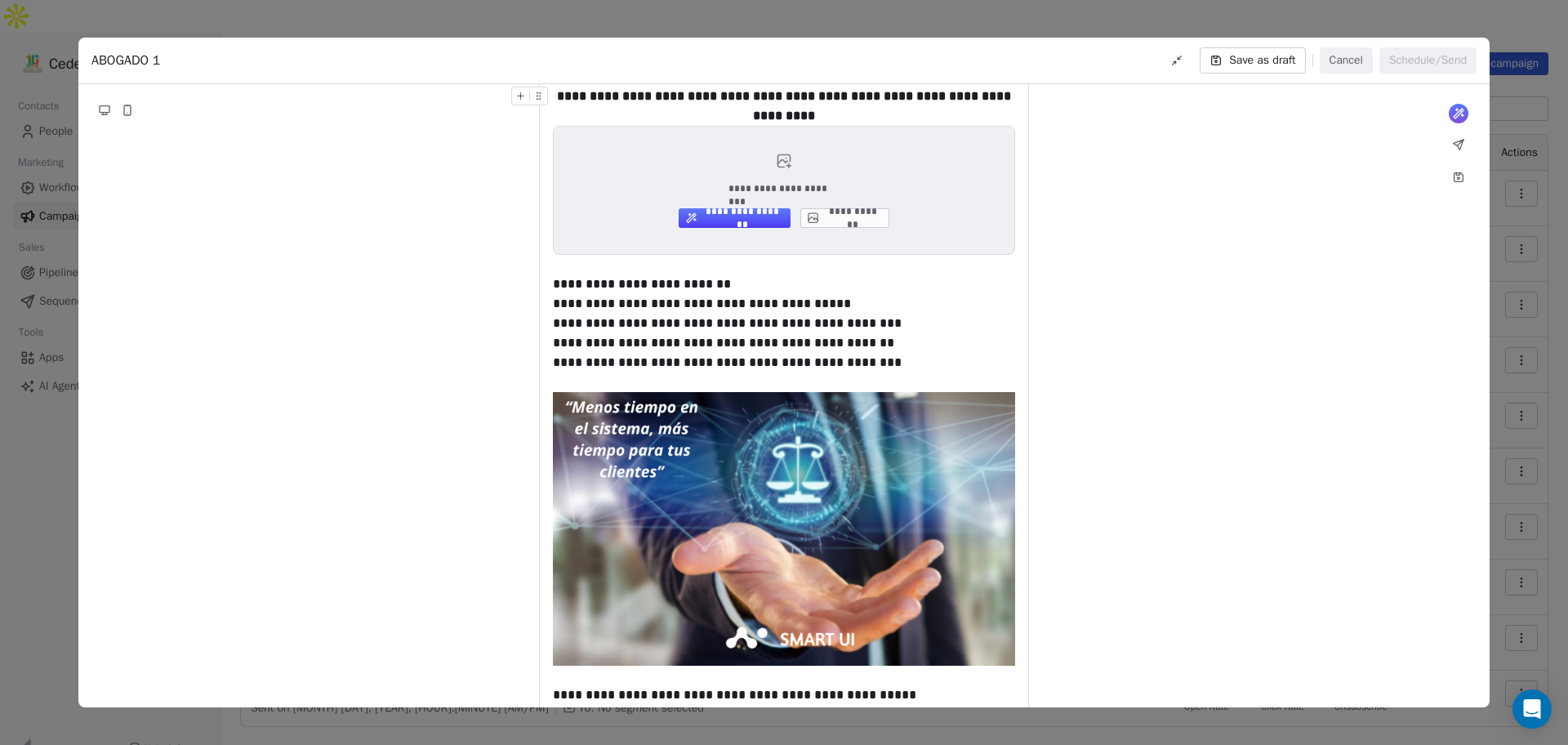 click on "**********" at bounding box center [784, 551] 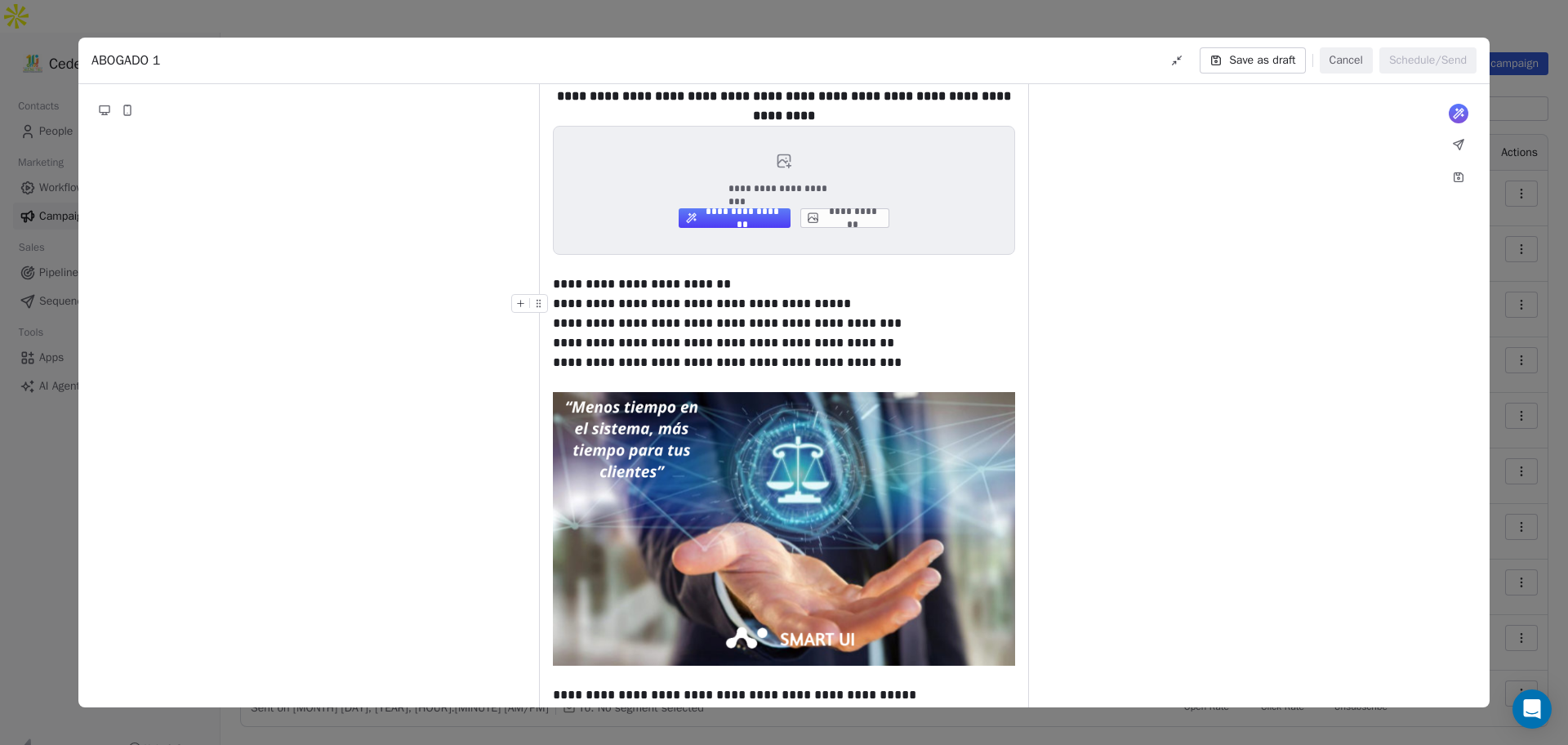 click 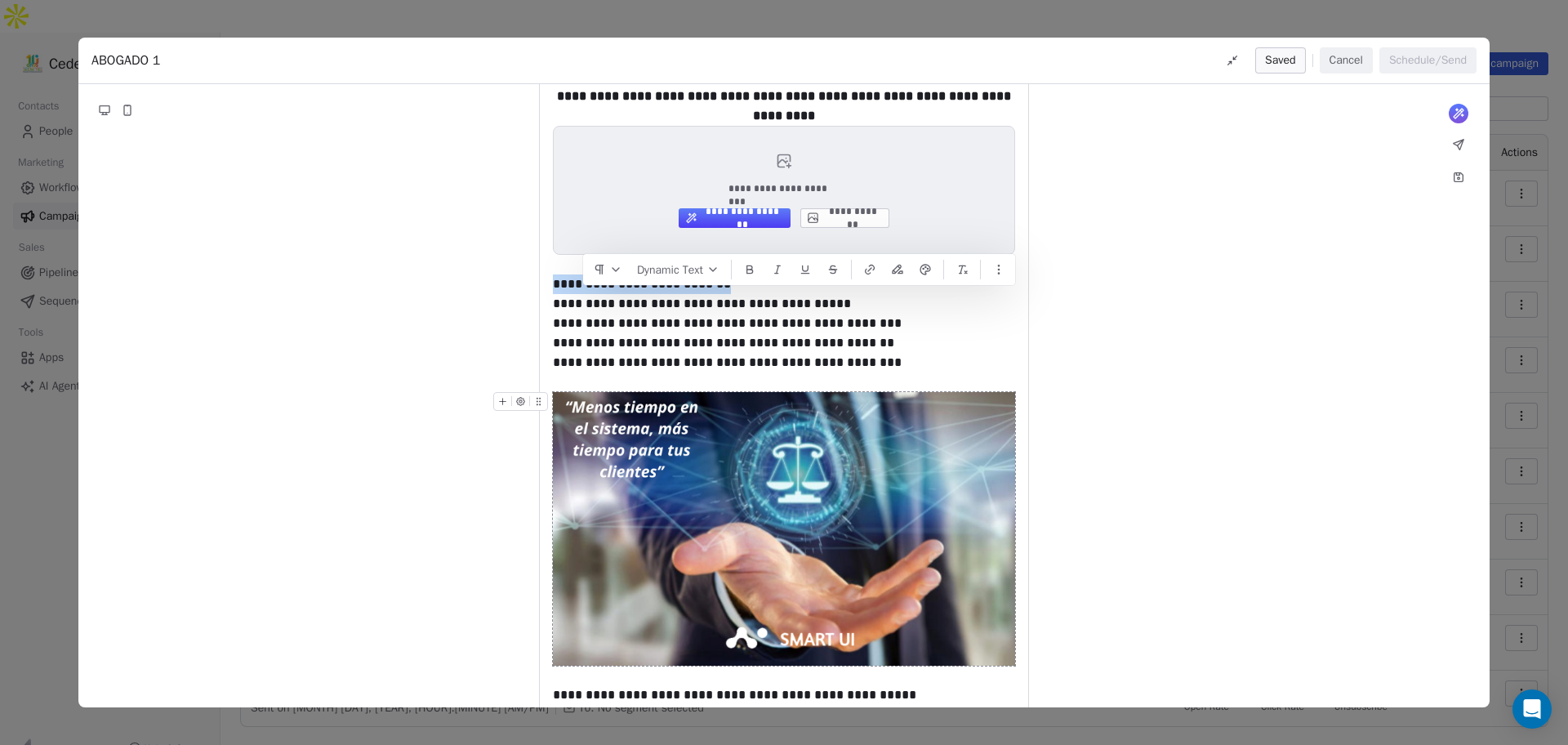 drag, startPoint x: 638, startPoint y: 492, endPoint x: 641, endPoint y: 477, distance: 15.297059 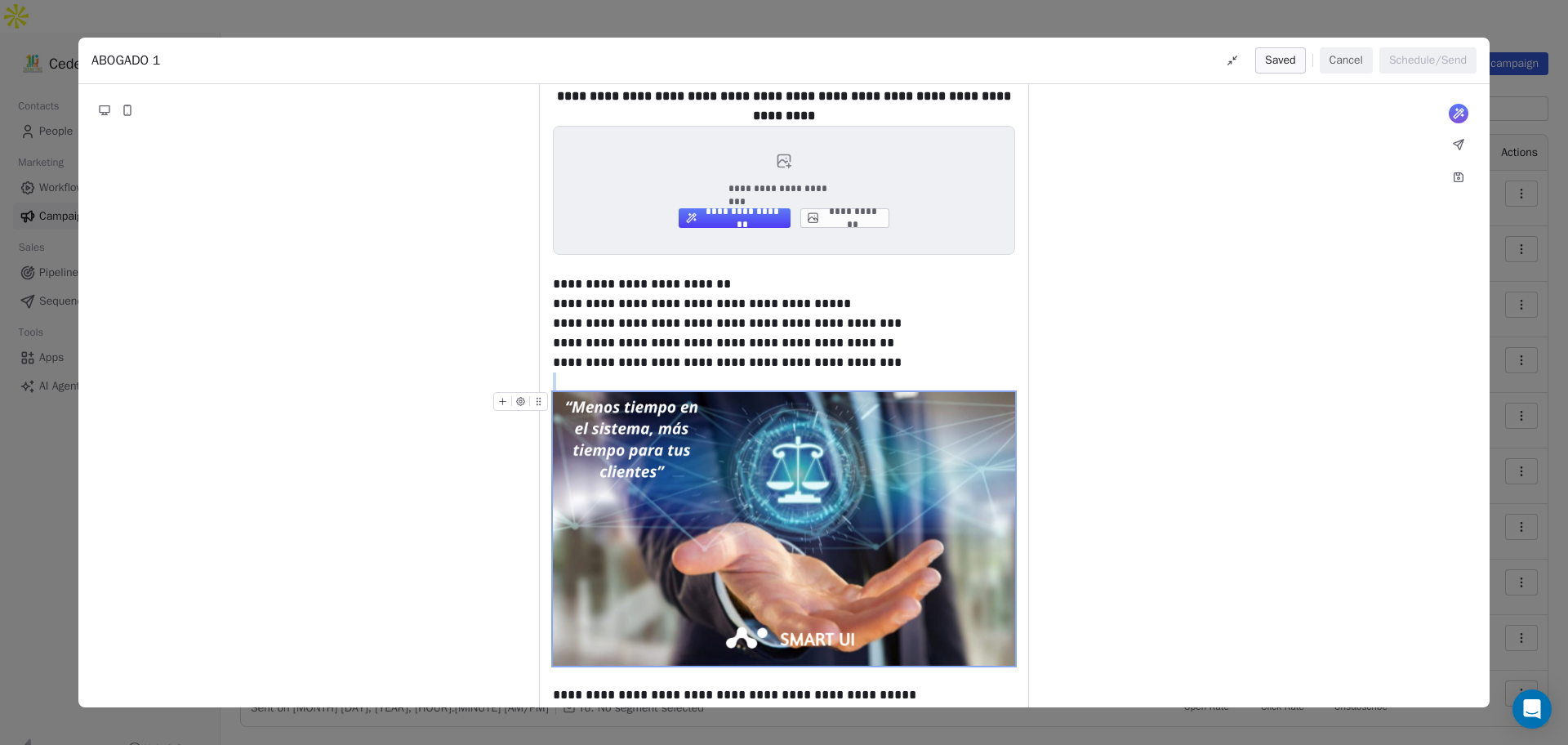 click at bounding box center (784, 529) 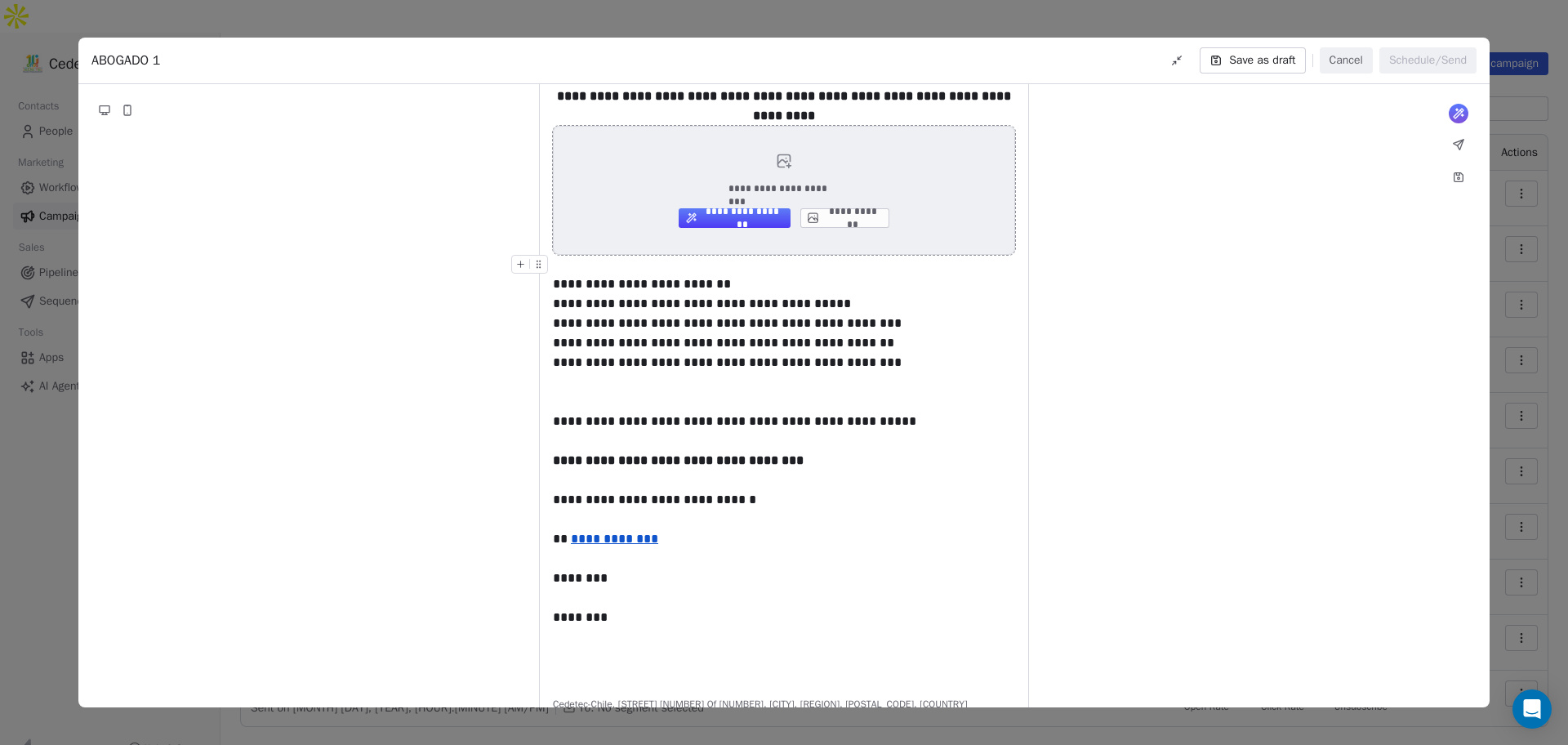click on "**********" at bounding box center [844, 218] 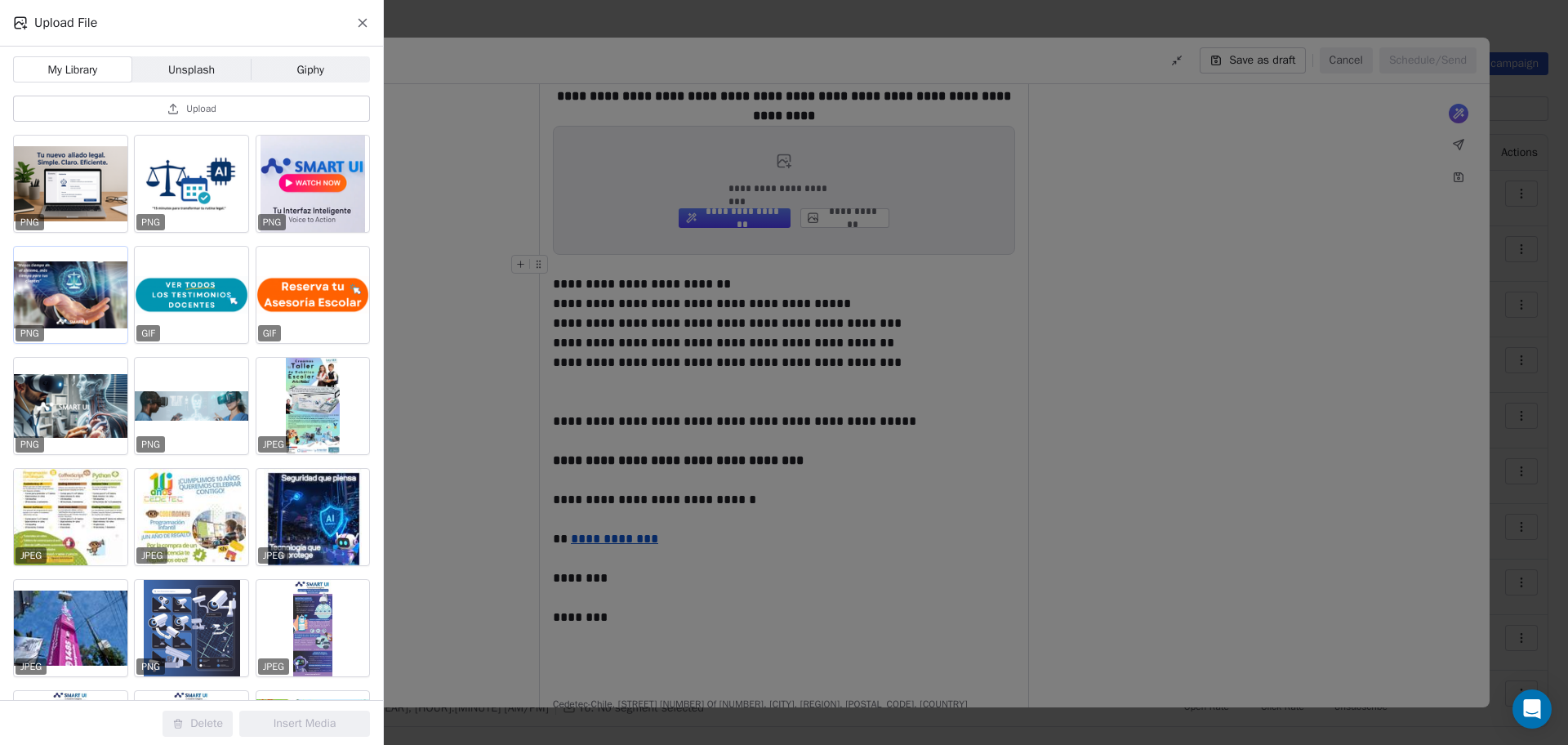 click at bounding box center (70, 295) 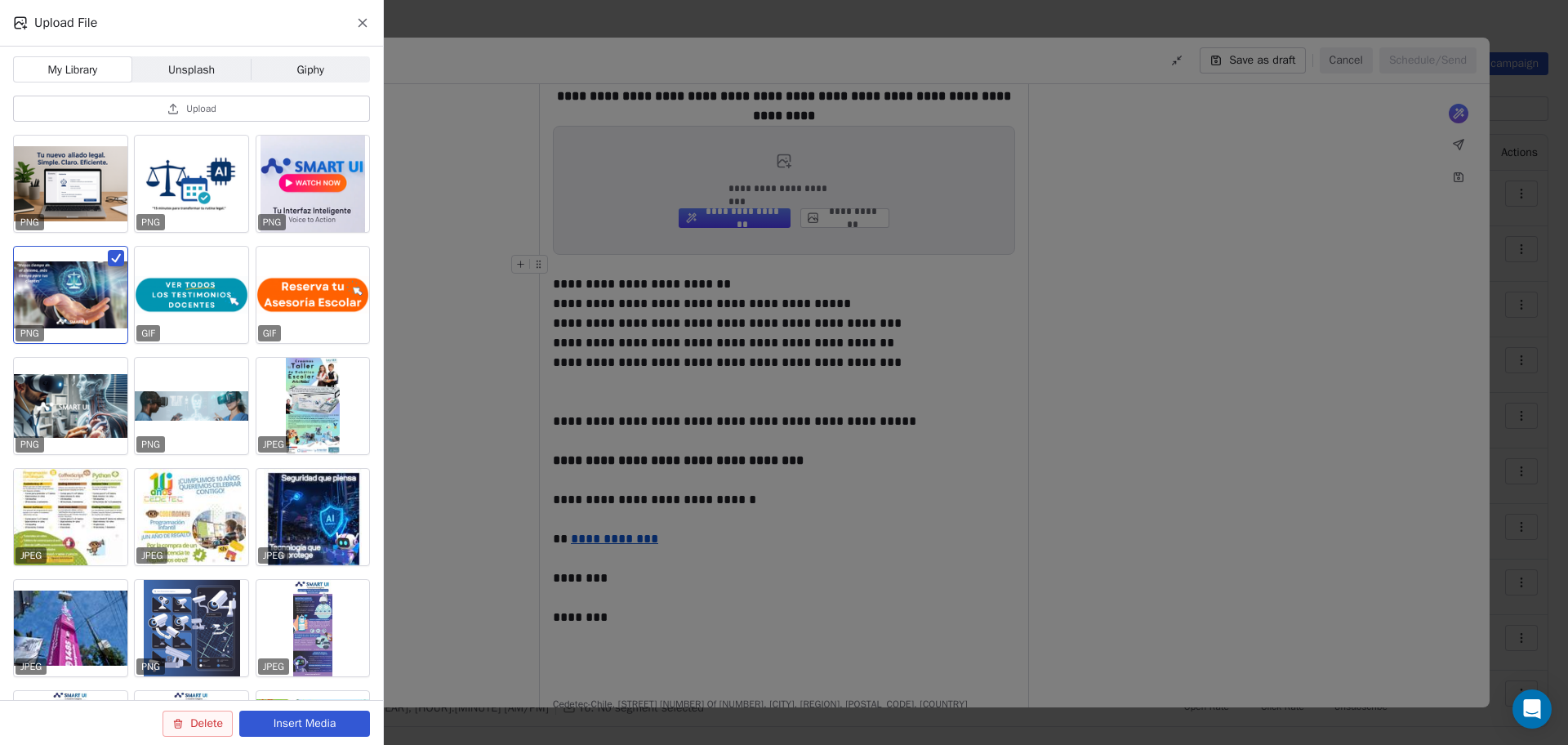 click on "Insert Media" at bounding box center [305, 724] 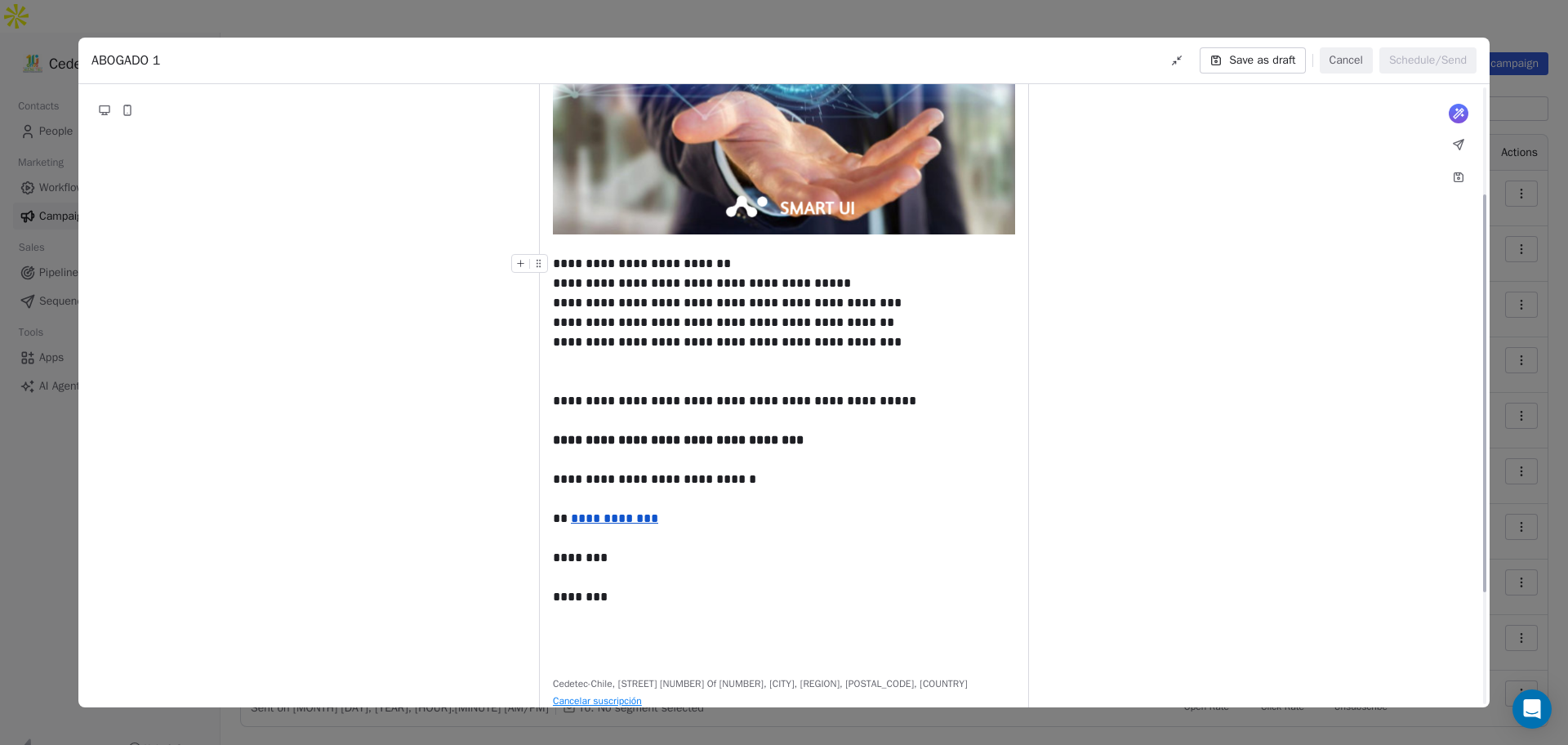 scroll, scrollTop: 343, scrollLeft: 0, axis: vertical 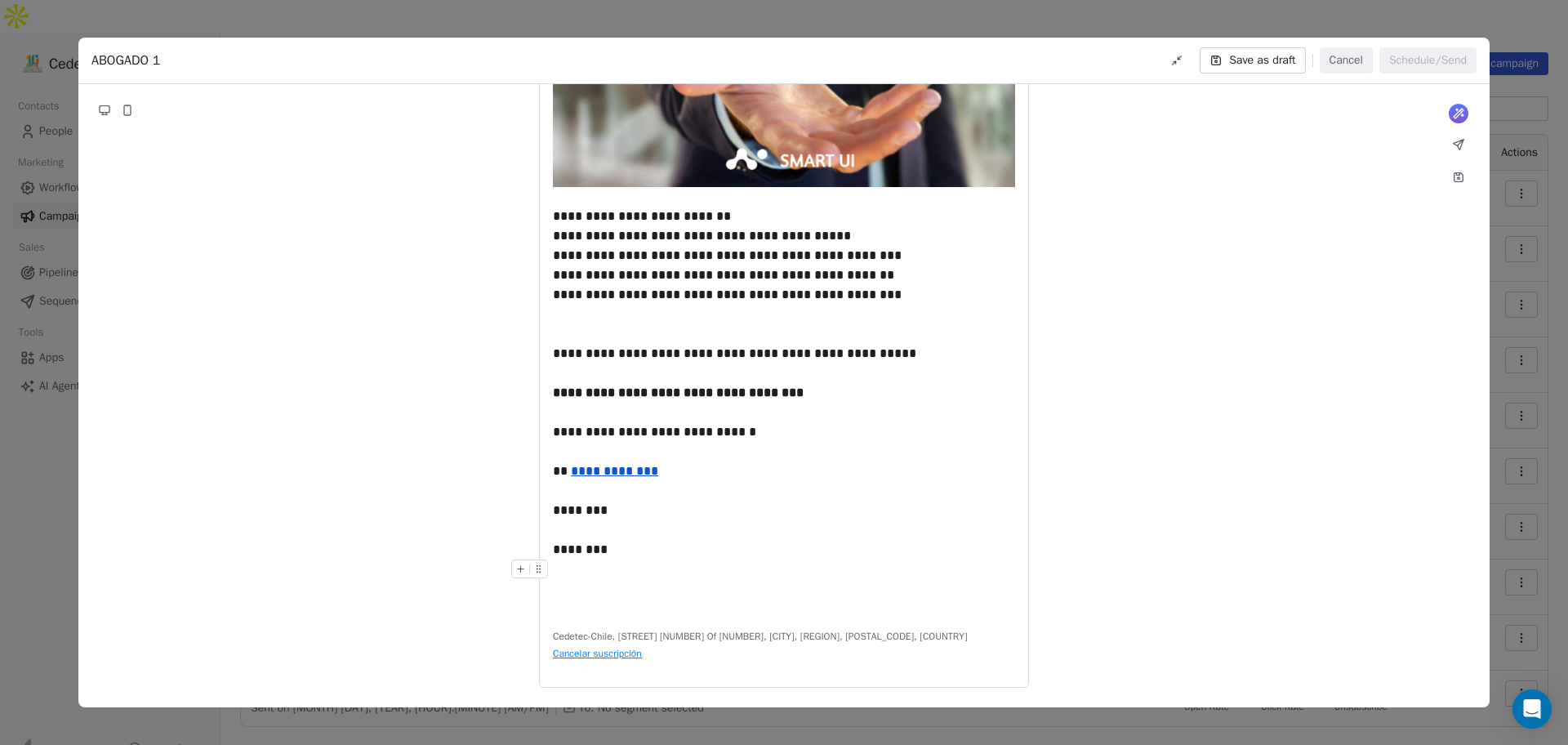 click at bounding box center (784, 569) 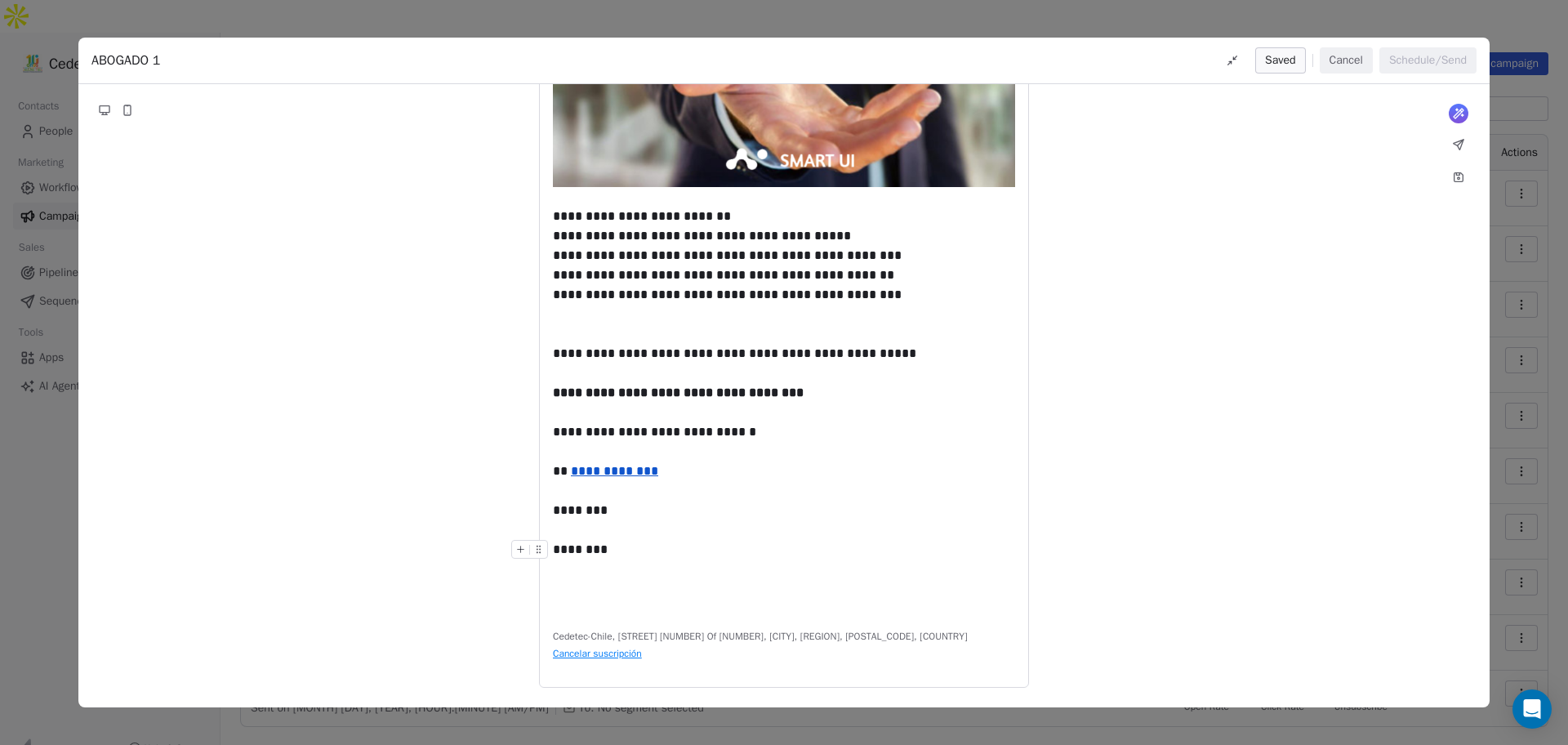 click on "********" at bounding box center (784, 550) 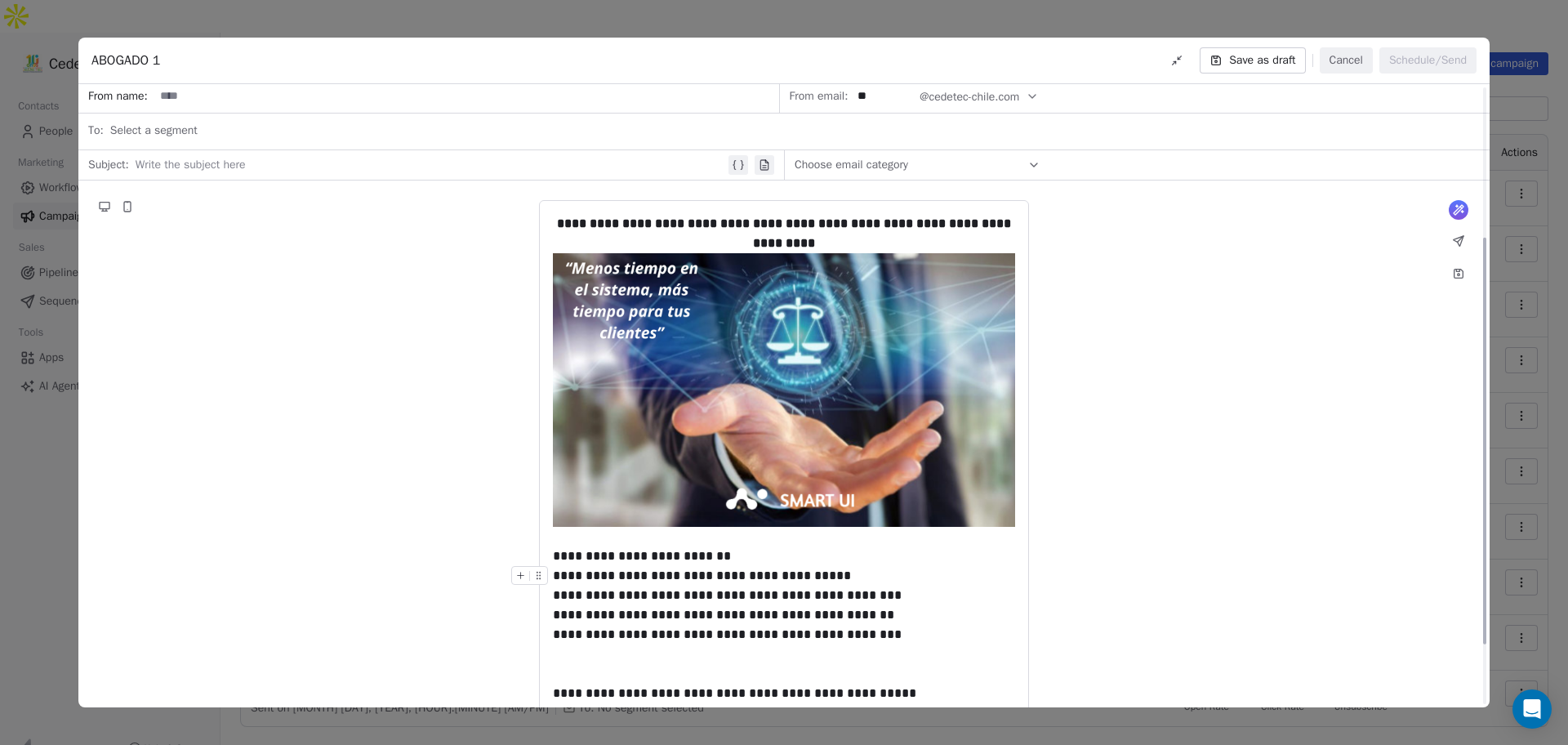 scroll, scrollTop: 0, scrollLeft: 0, axis: both 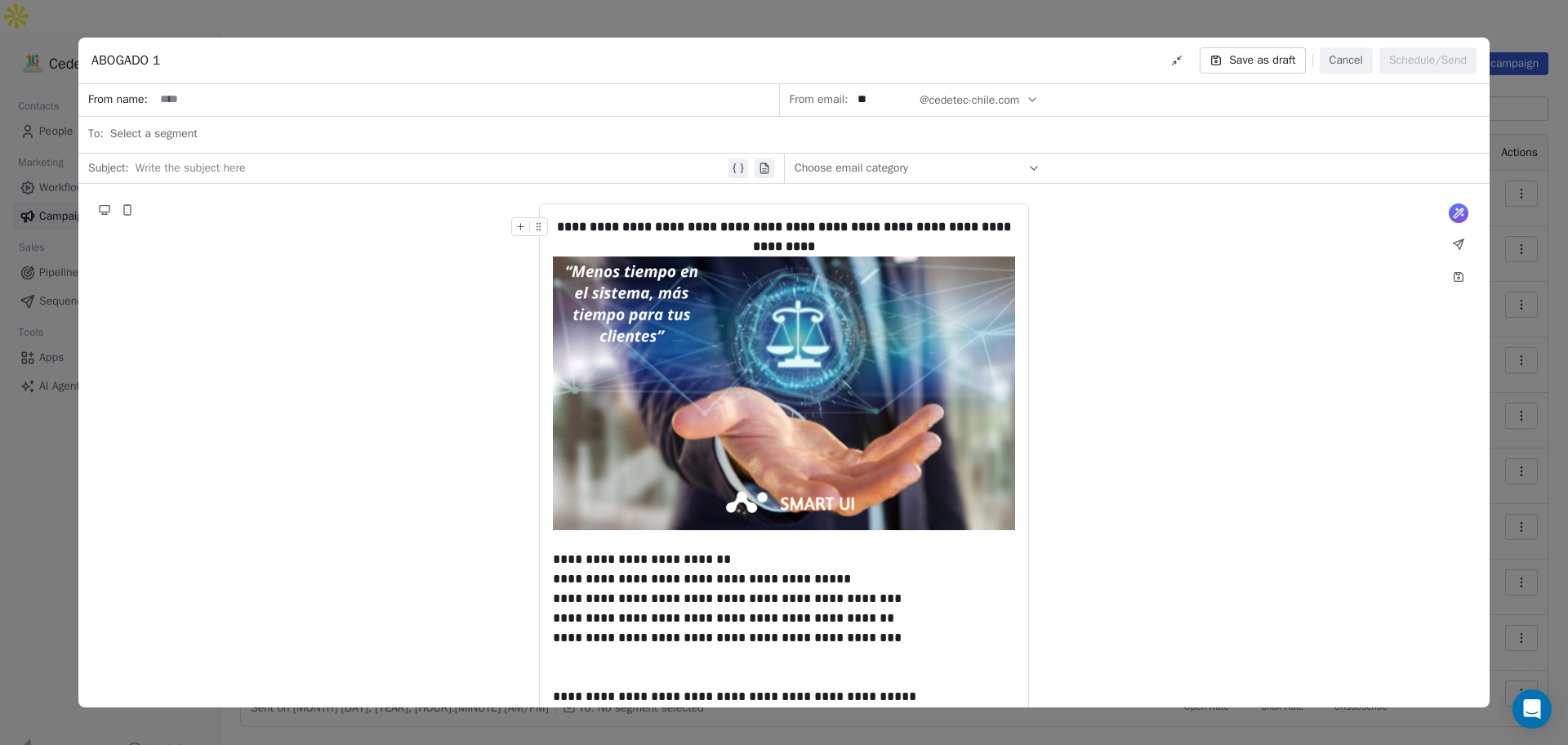 click at bounding box center (430, 168) 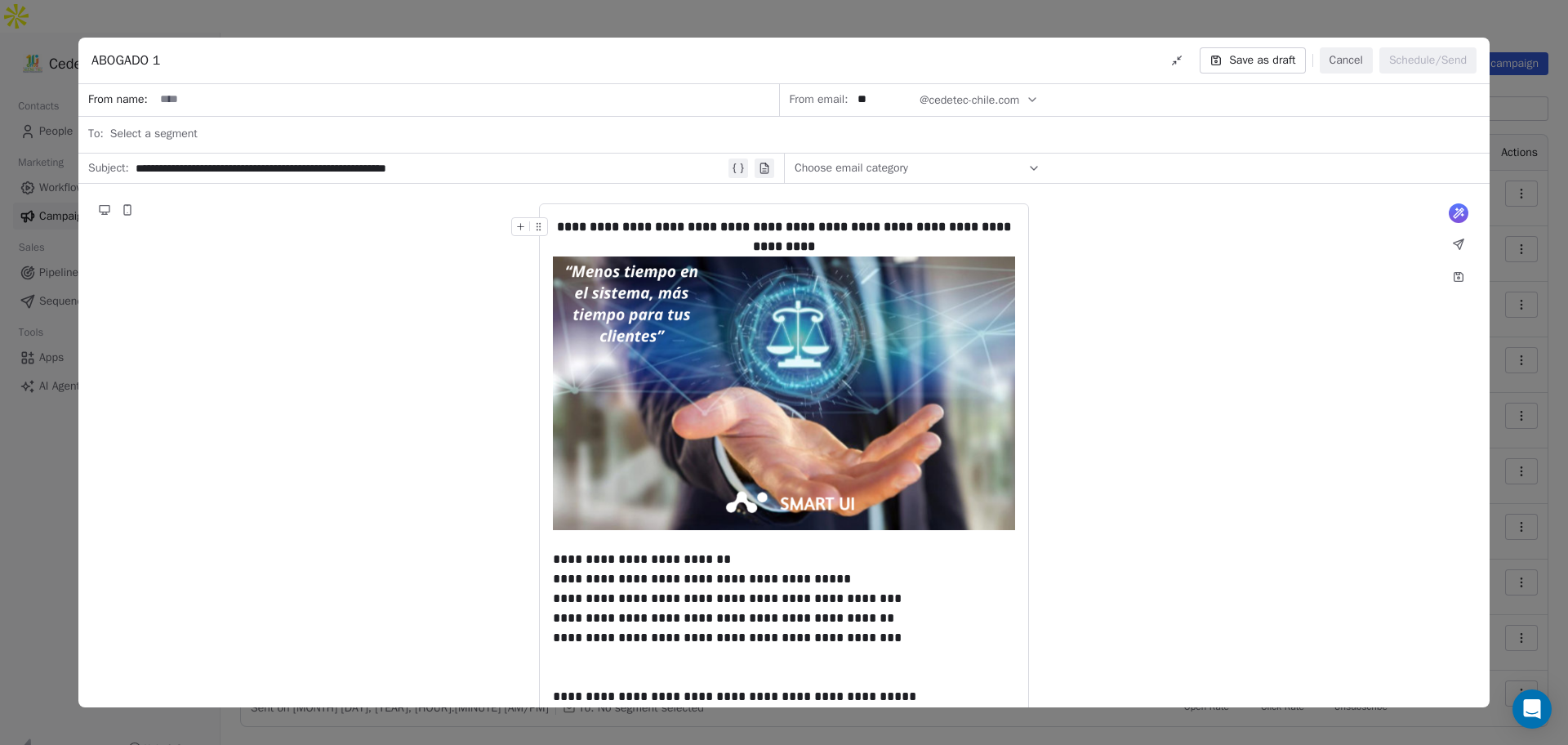 click on "**********" at bounding box center (430, 168) 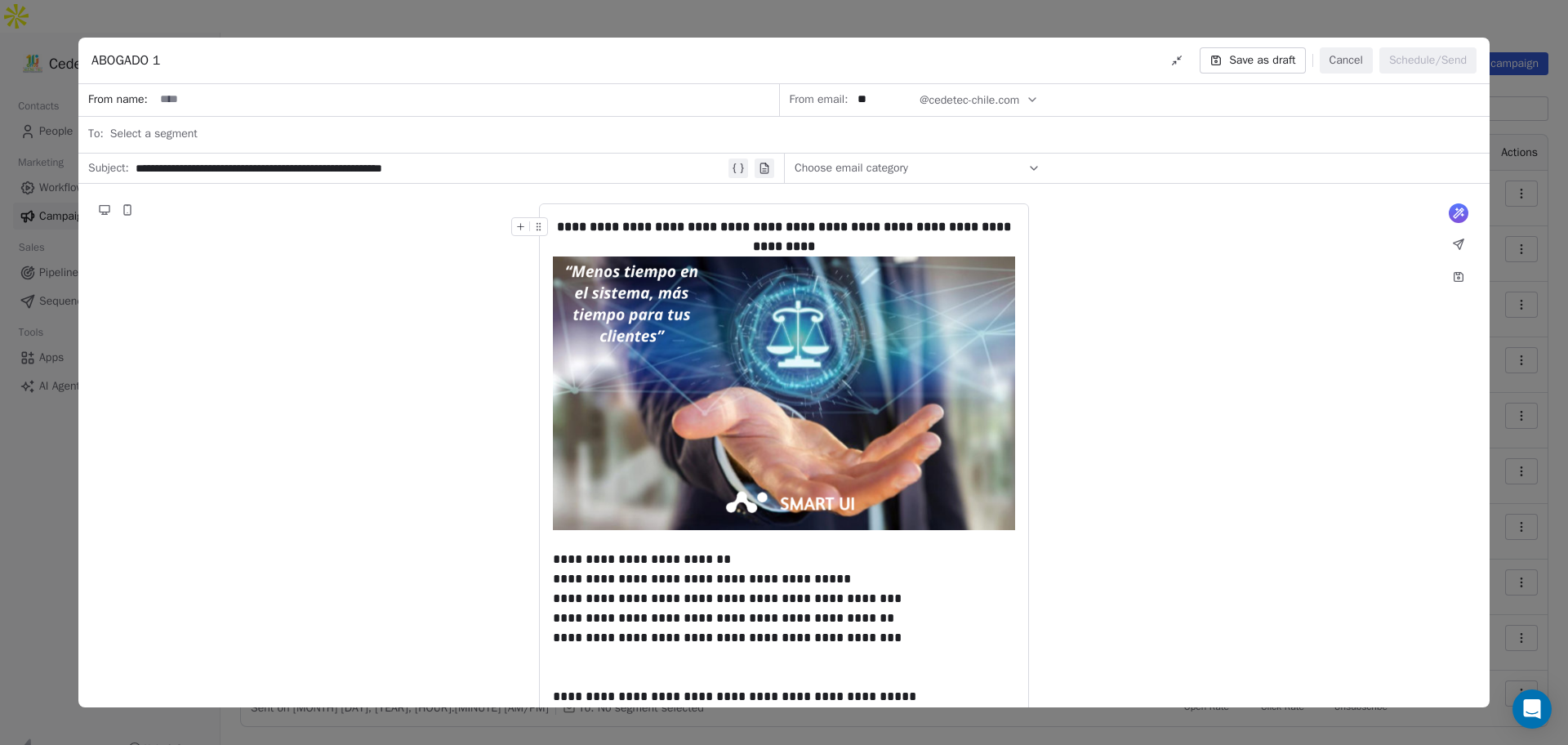 click on "**********" at bounding box center [430, 168] 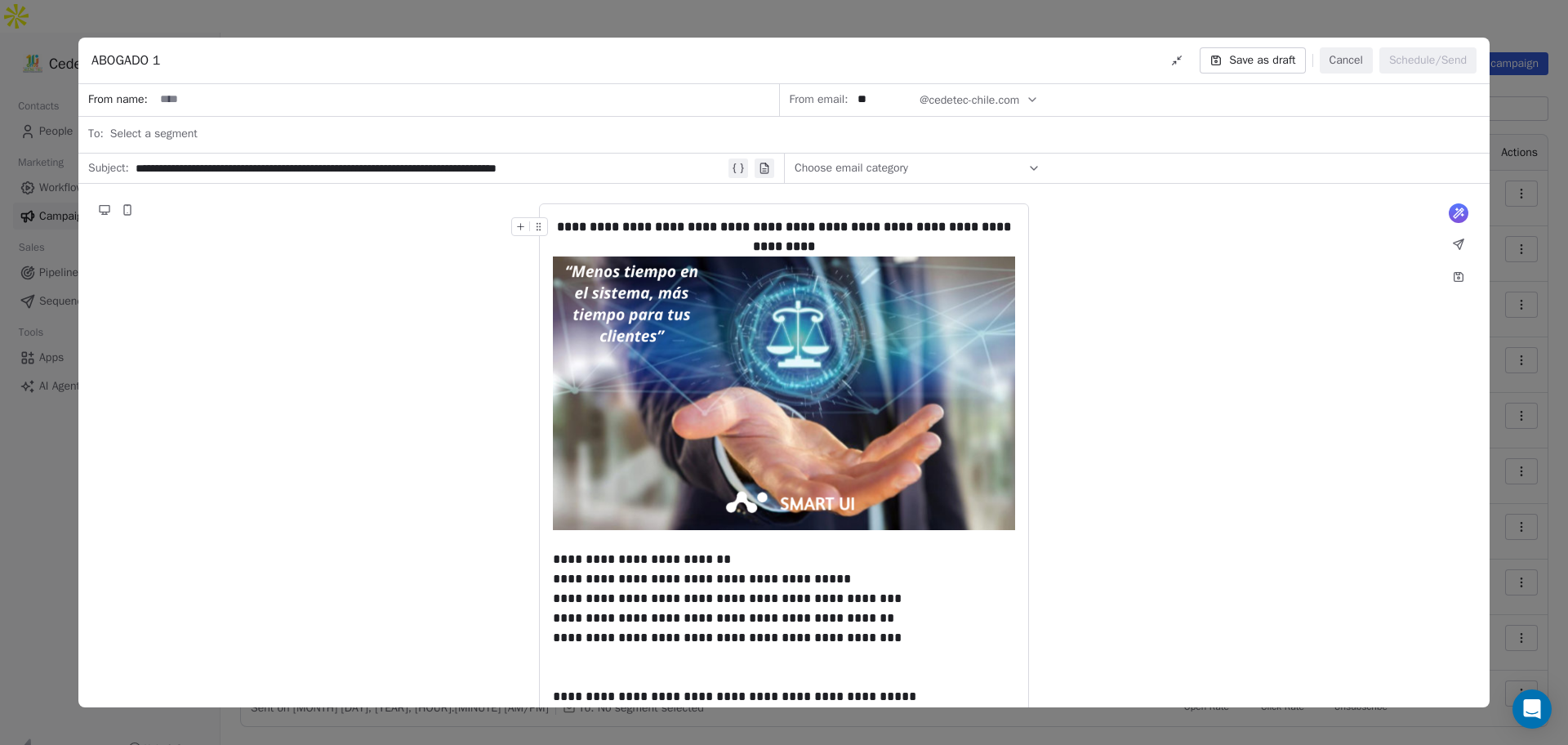 click 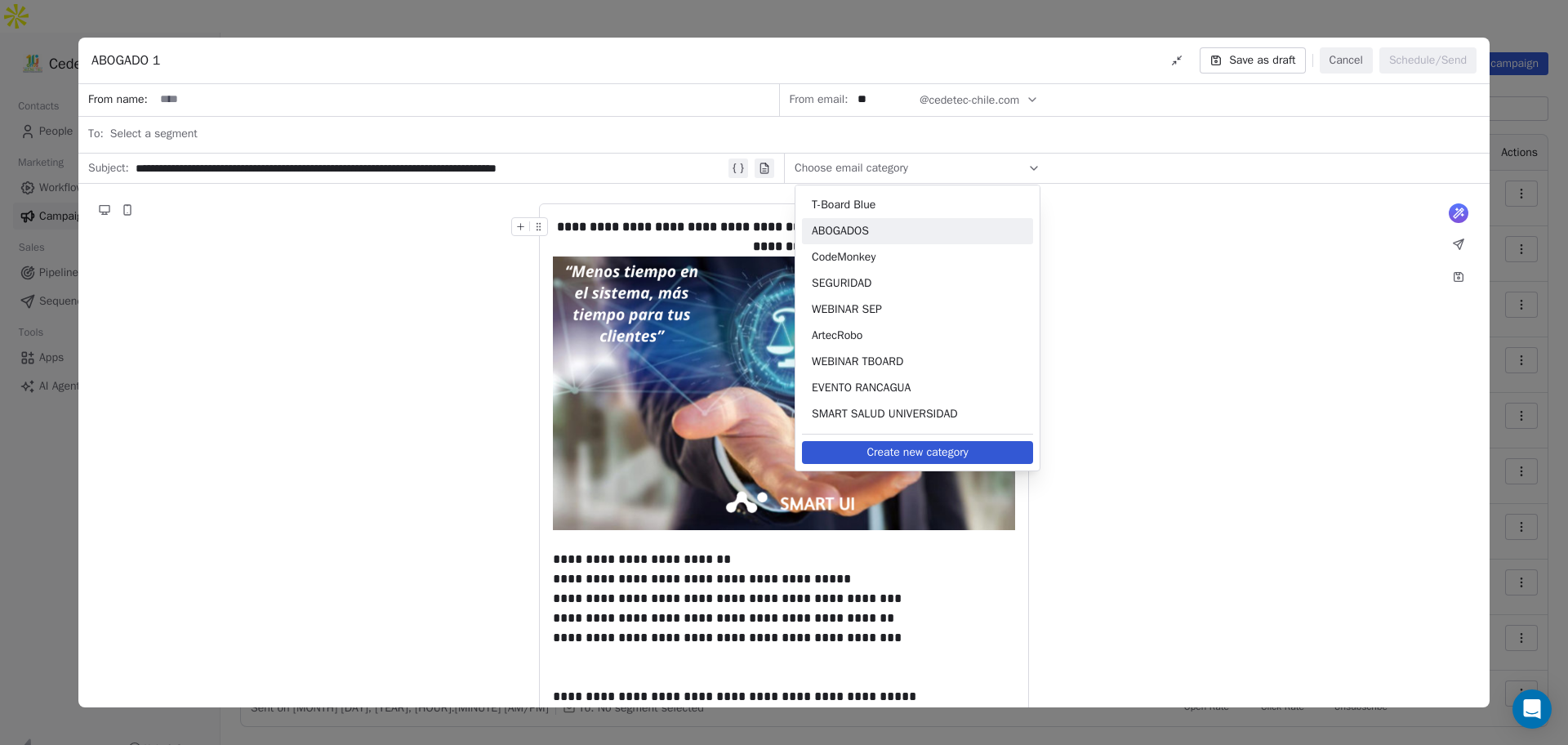 click on "ABOGADOS" at bounding box center [917, 231] 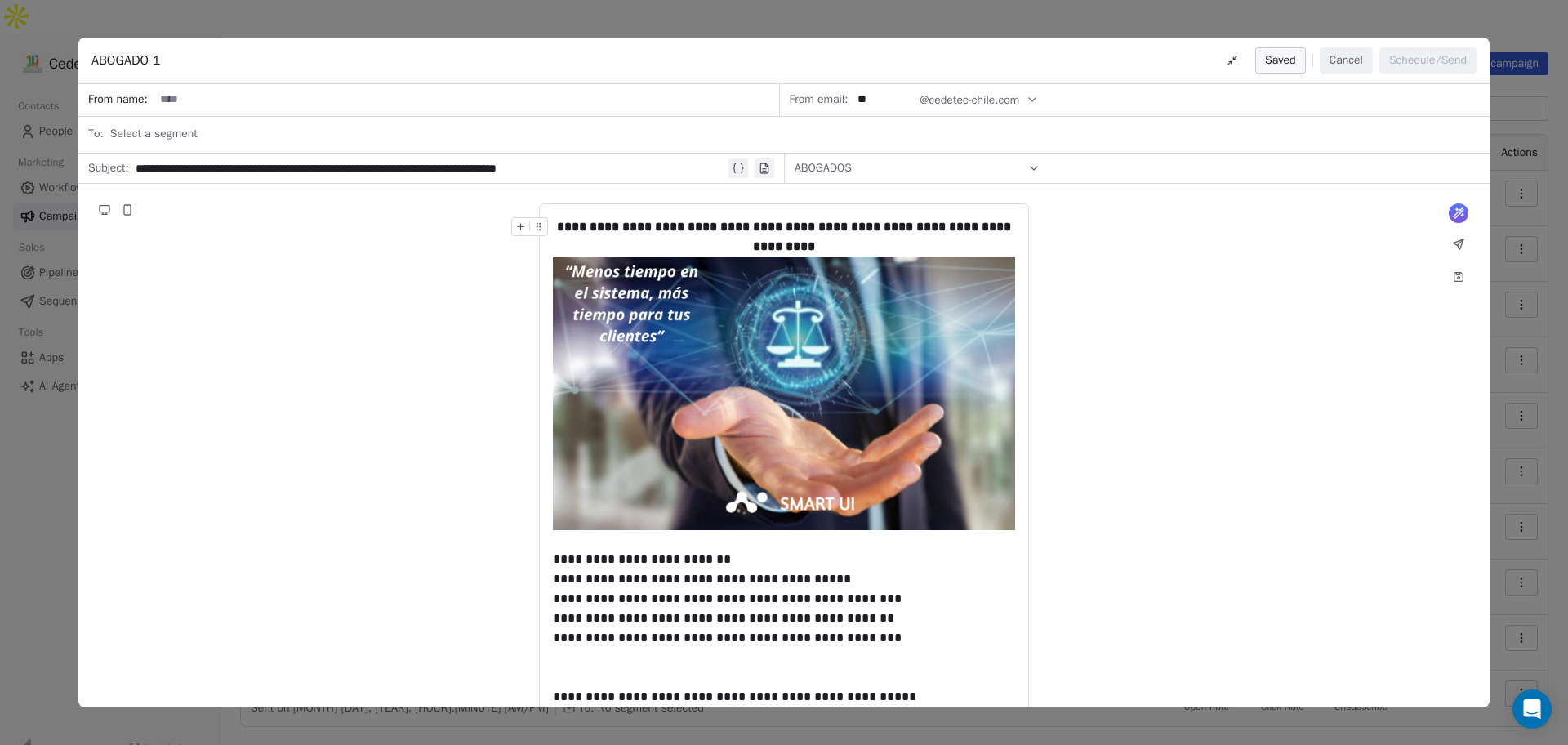 click at bounding box center [466, 100] 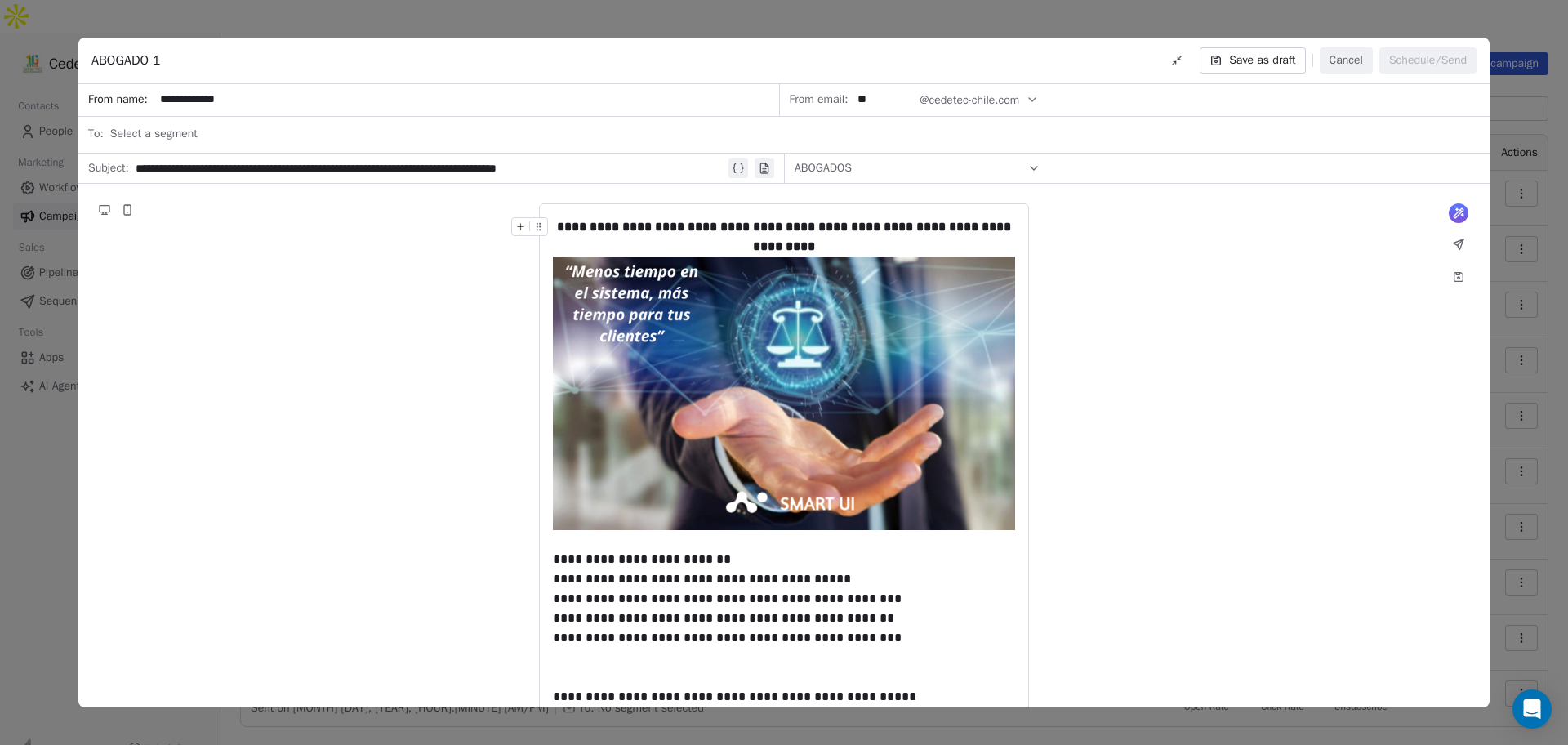 click on "**********" at bounding box center [466, 100] 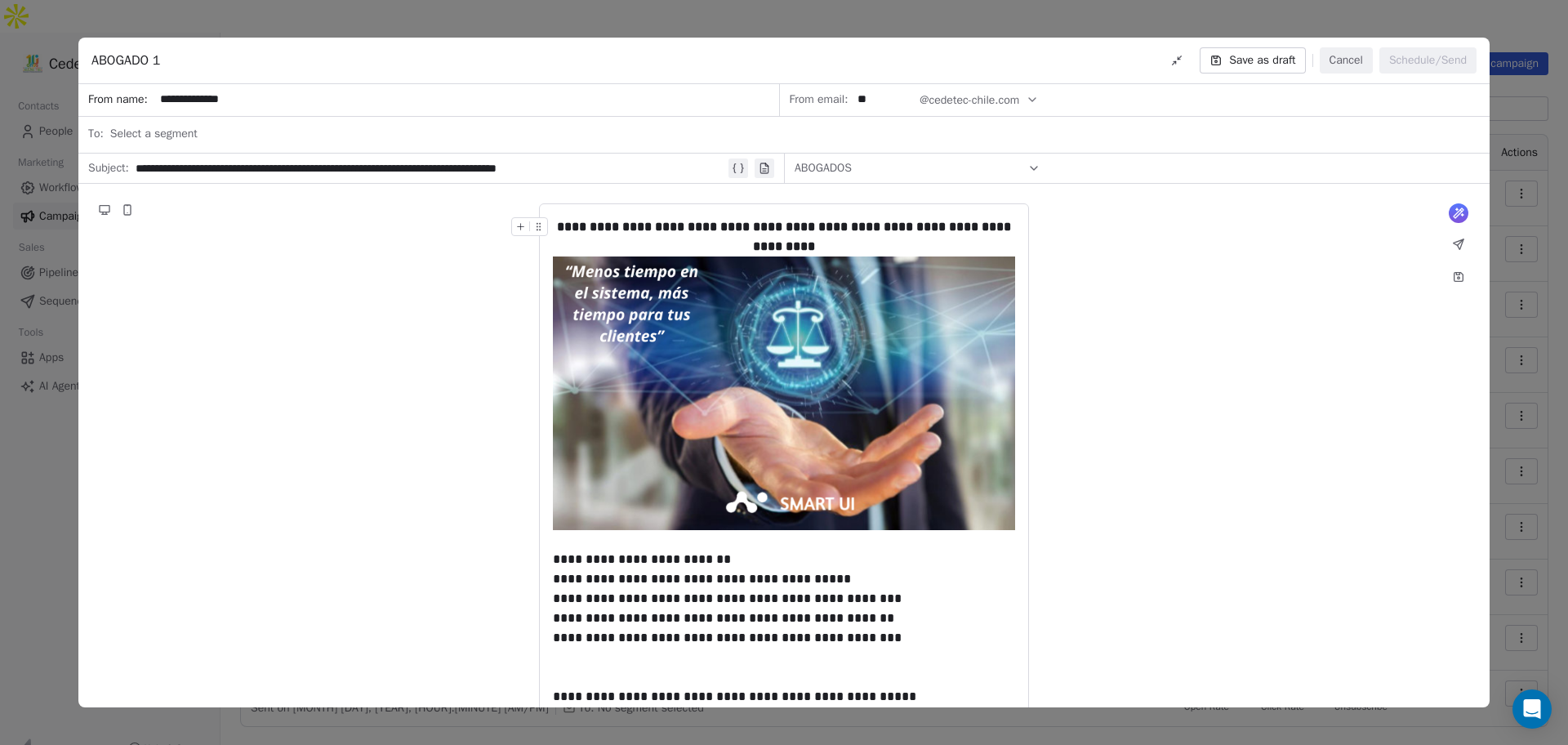 type on "**********" 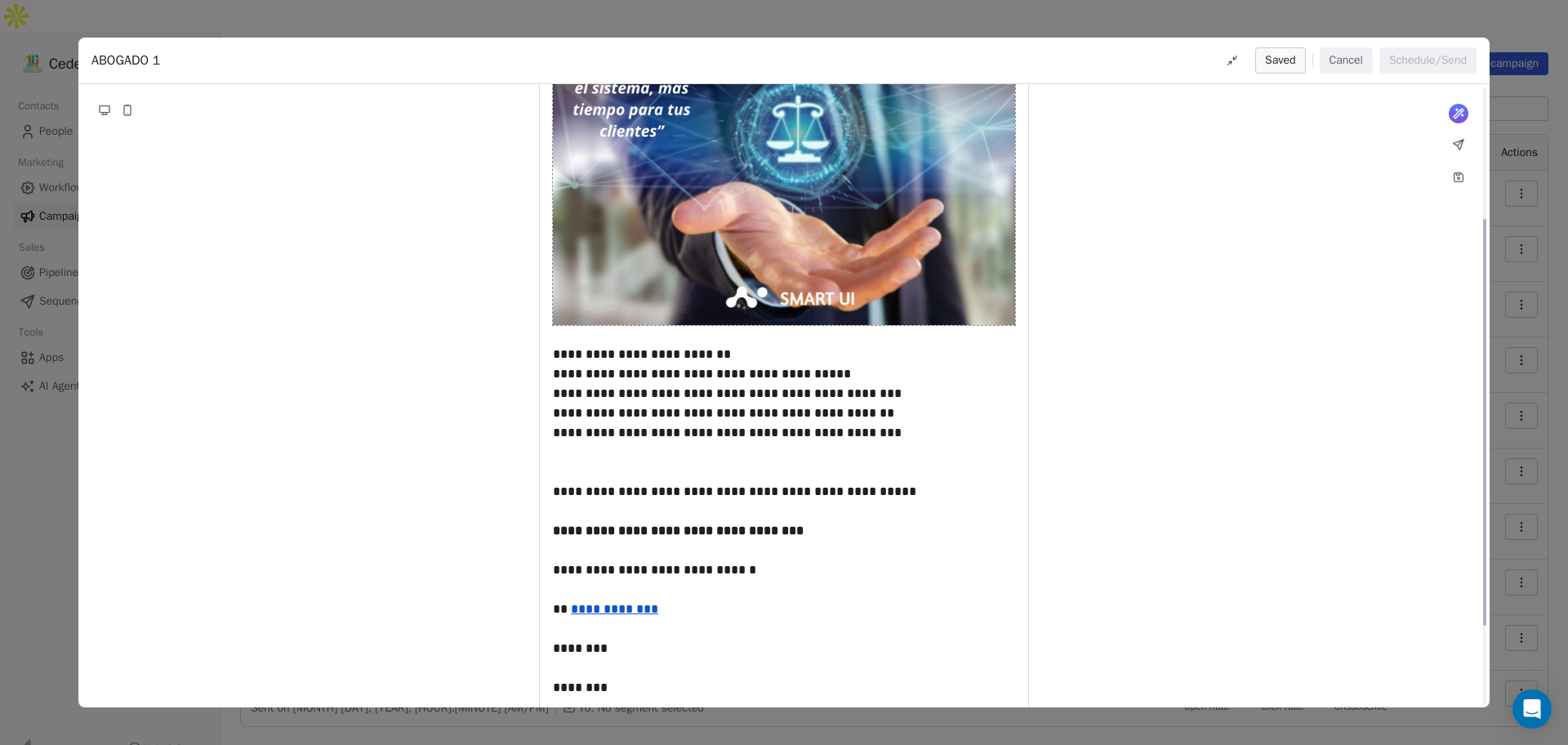 scroll, scrollTop: 0, scrollLeft: 0, axis: both 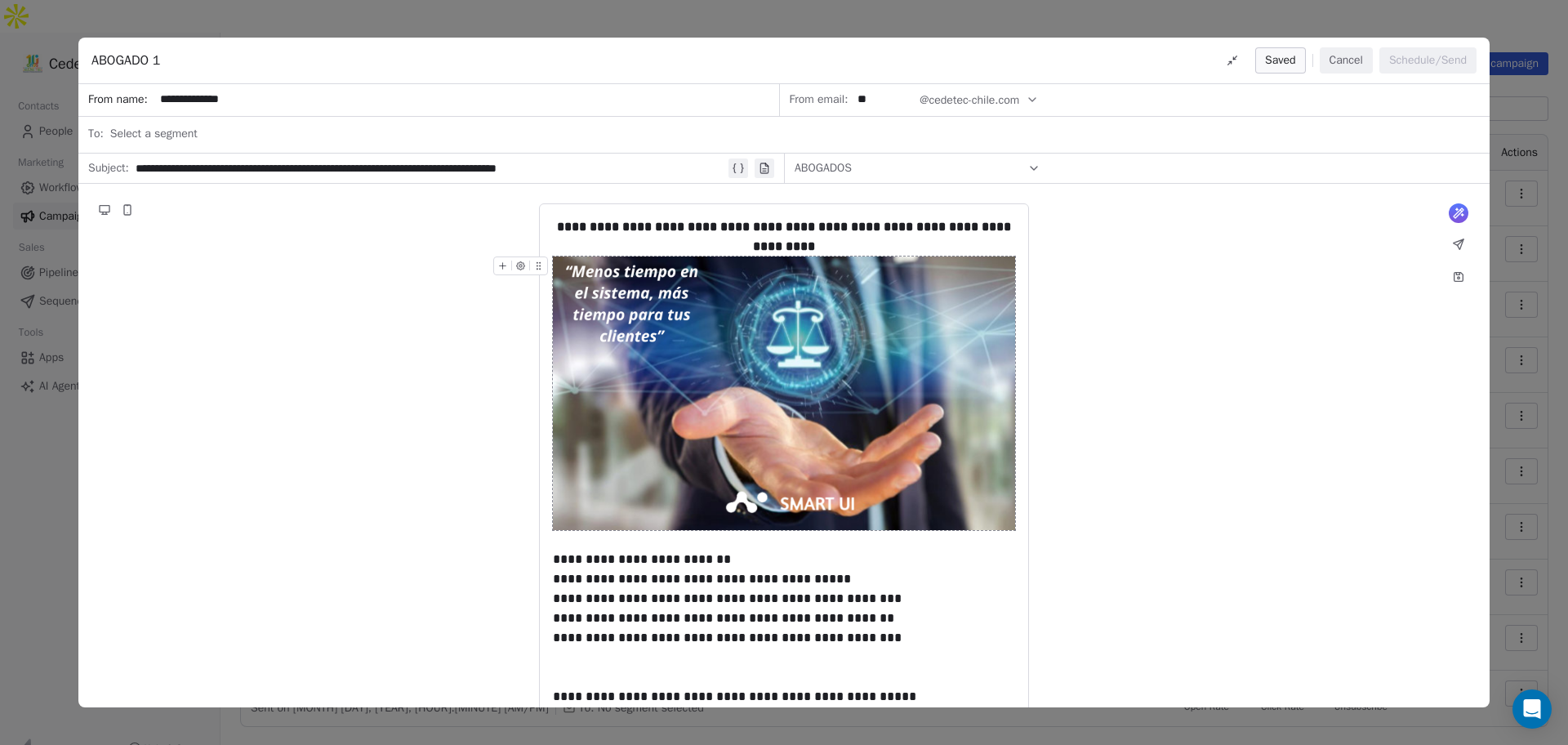 click on "Cancel" at bounding box center (1346, 60) 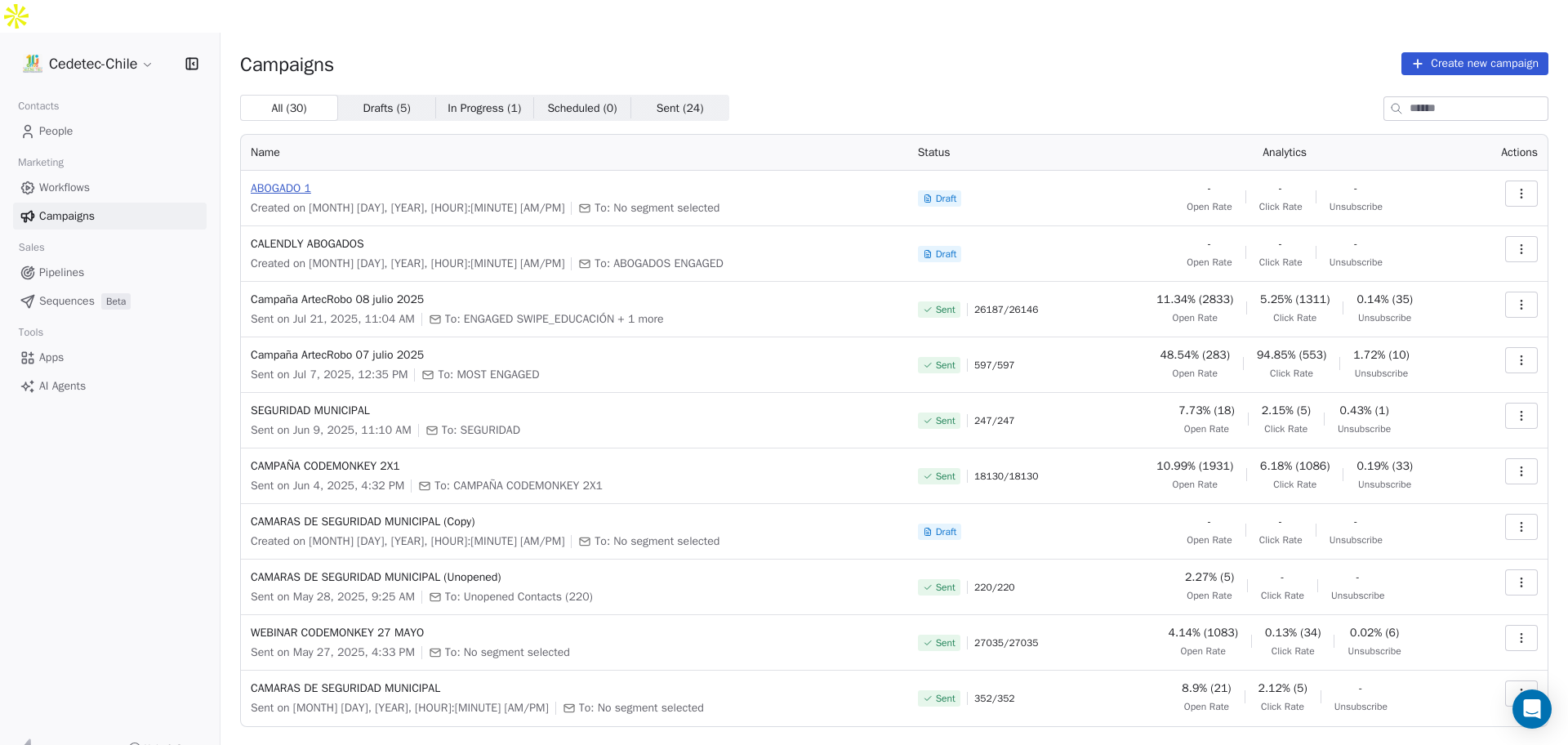 click on "ABOGADO 1" at bounding box center (574, 189) 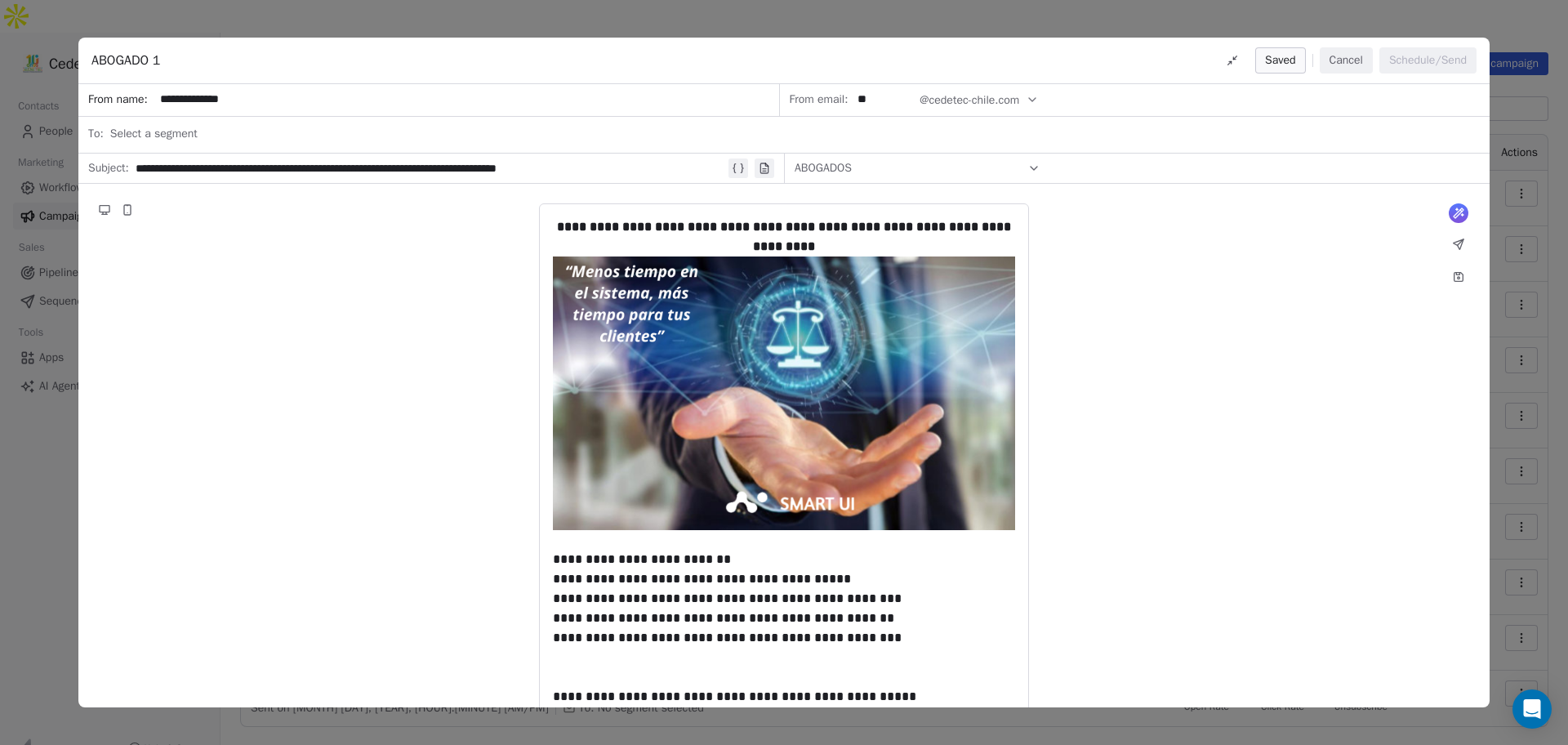 click on "Select a segment" at bounding box center (154, 134) 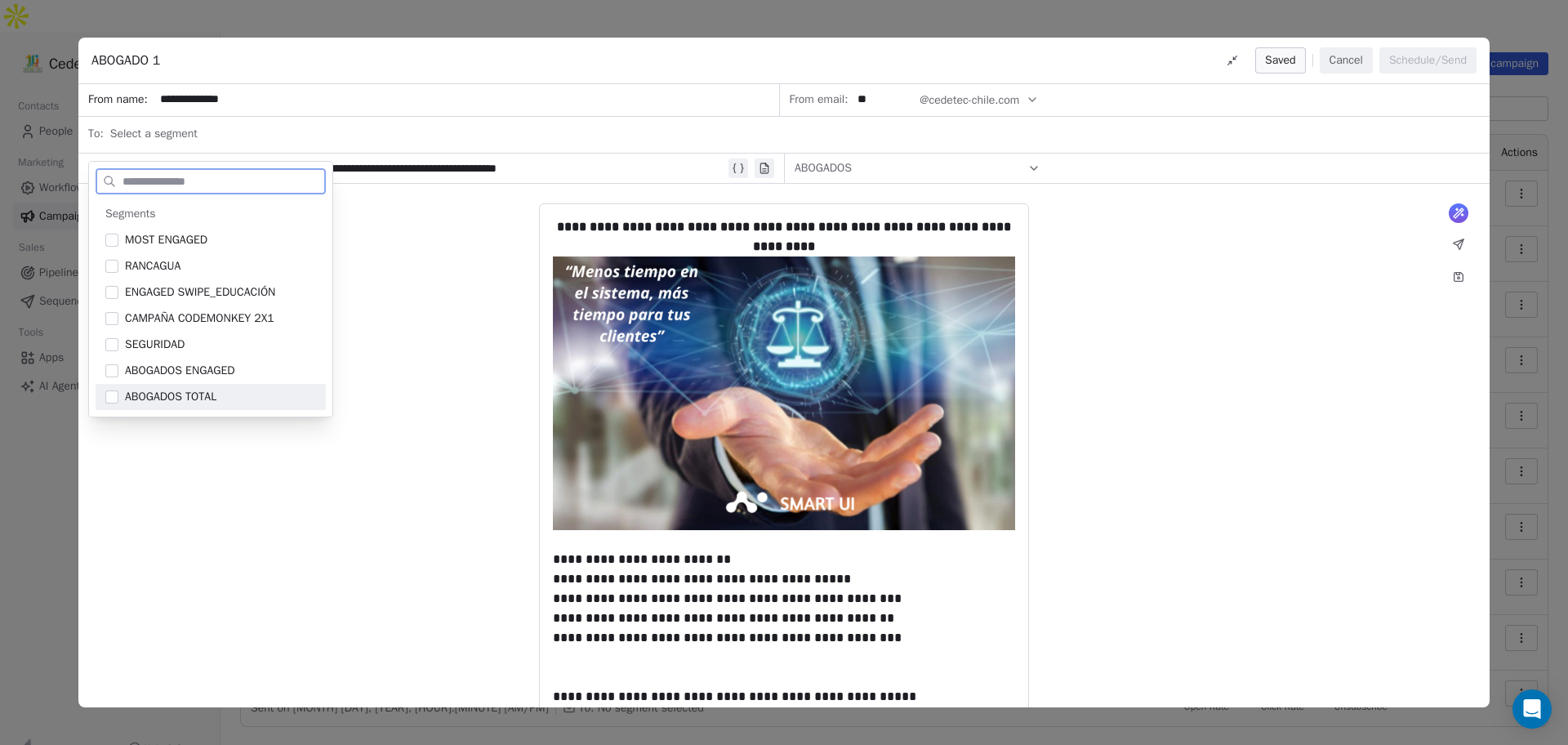 click at bounding box center (112, 397) 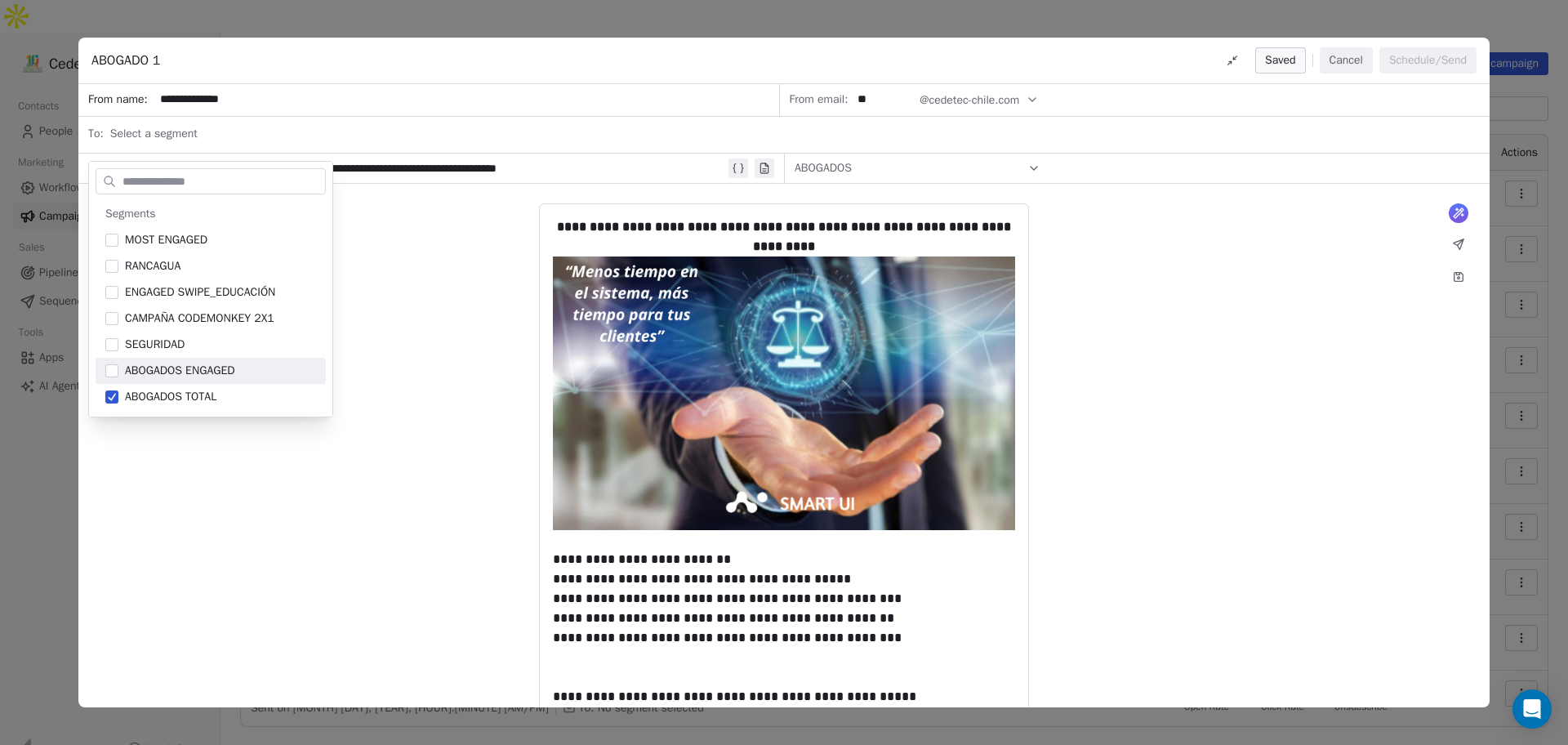 click on "**********" at bounding box center (784, 608) 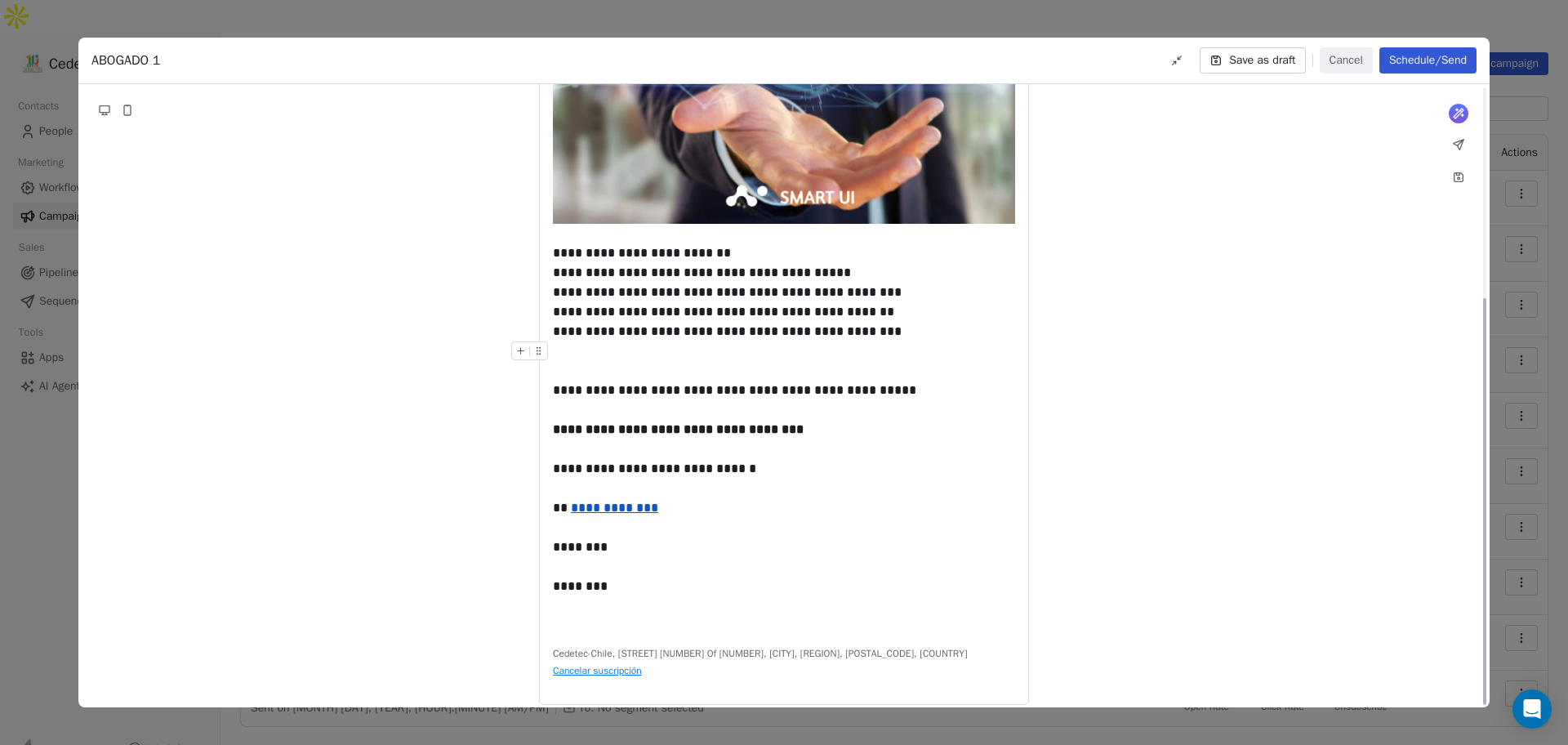 scroll, scrollTop: 323, scrollLeft: 0, axis: vertical 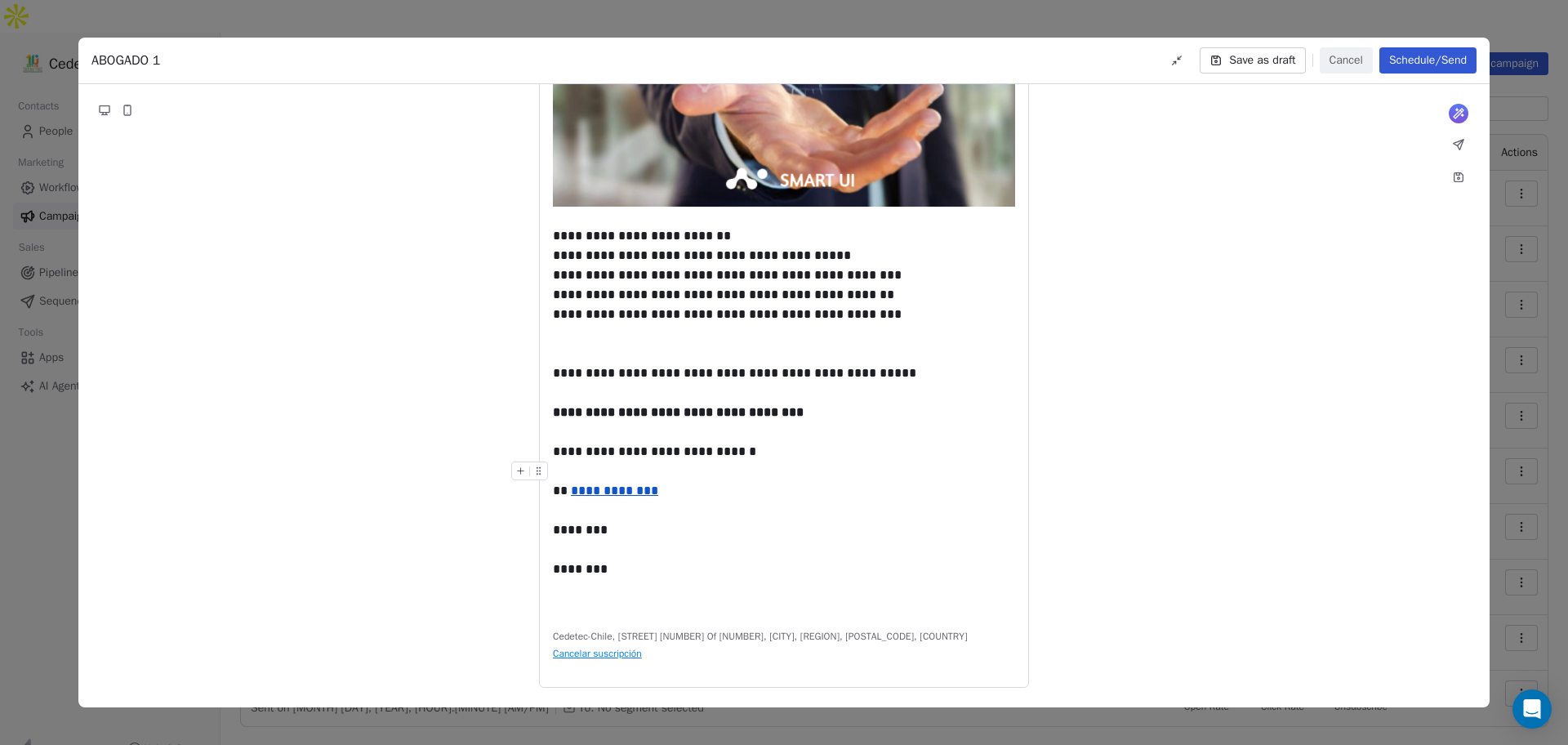 click on "**********" at bounding box center [614, 490] 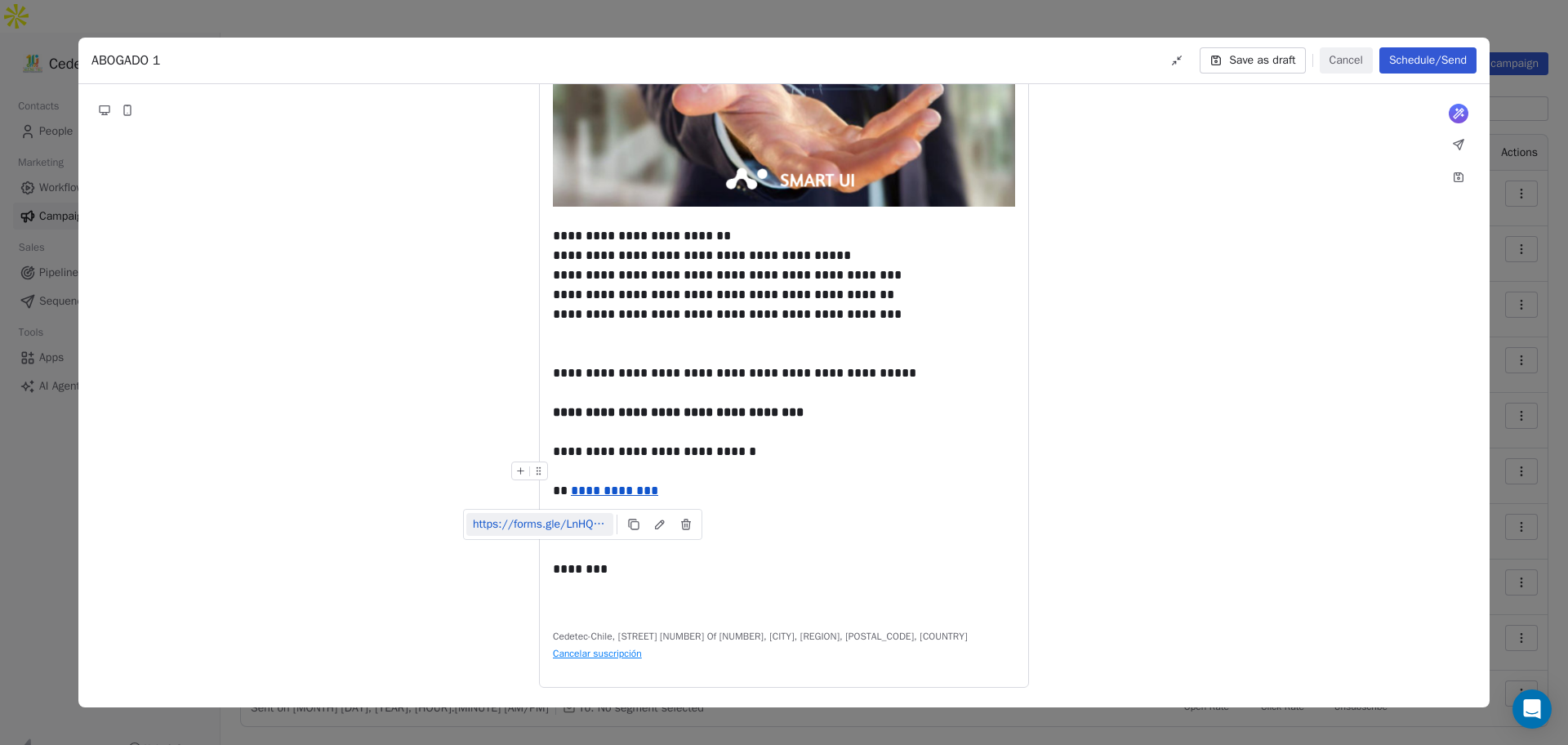 click on "https://forms.gle/LnHQ3UVk1zVqwocB8" at bounding box center (540, 524) 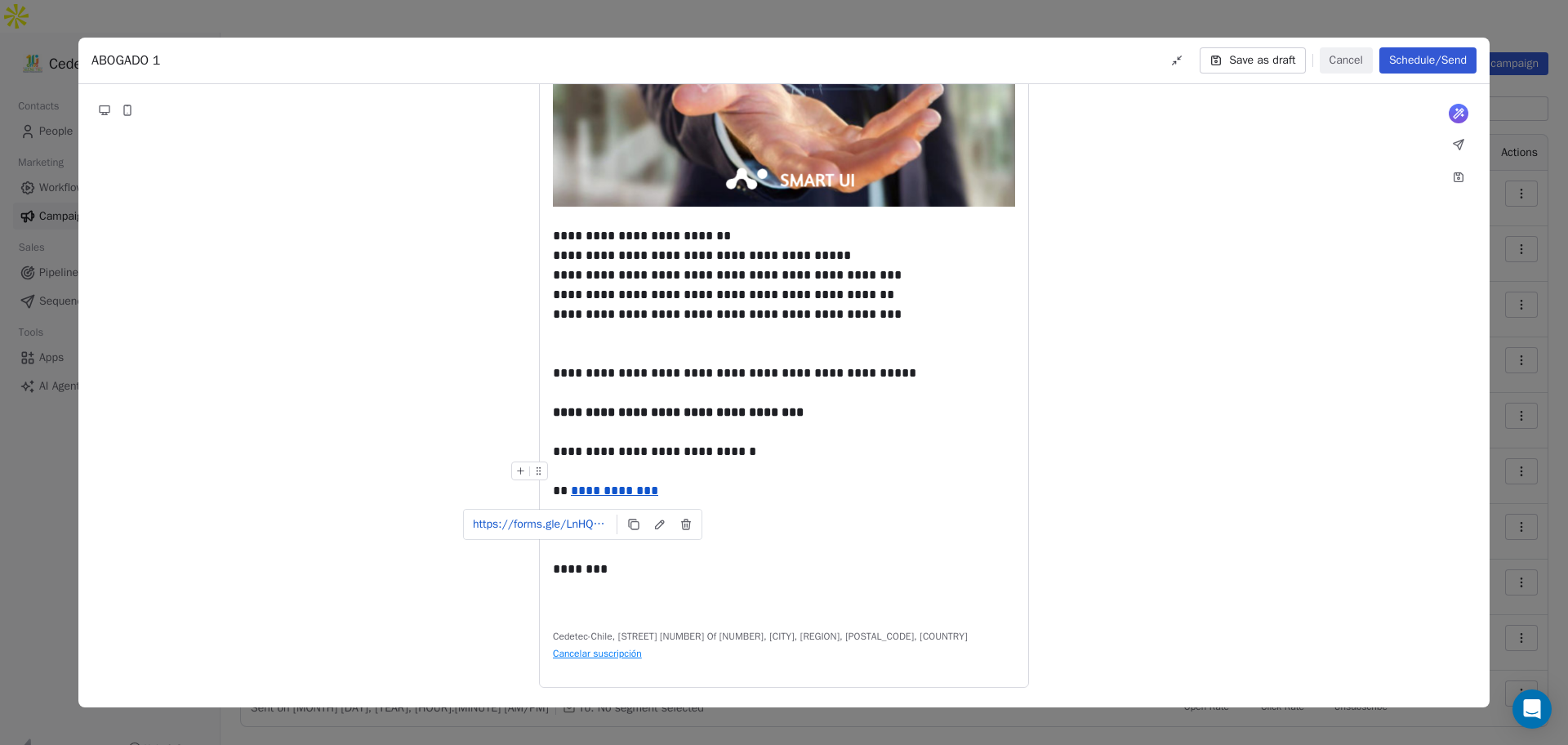 click on "**********" at bounding box center [784, 481] 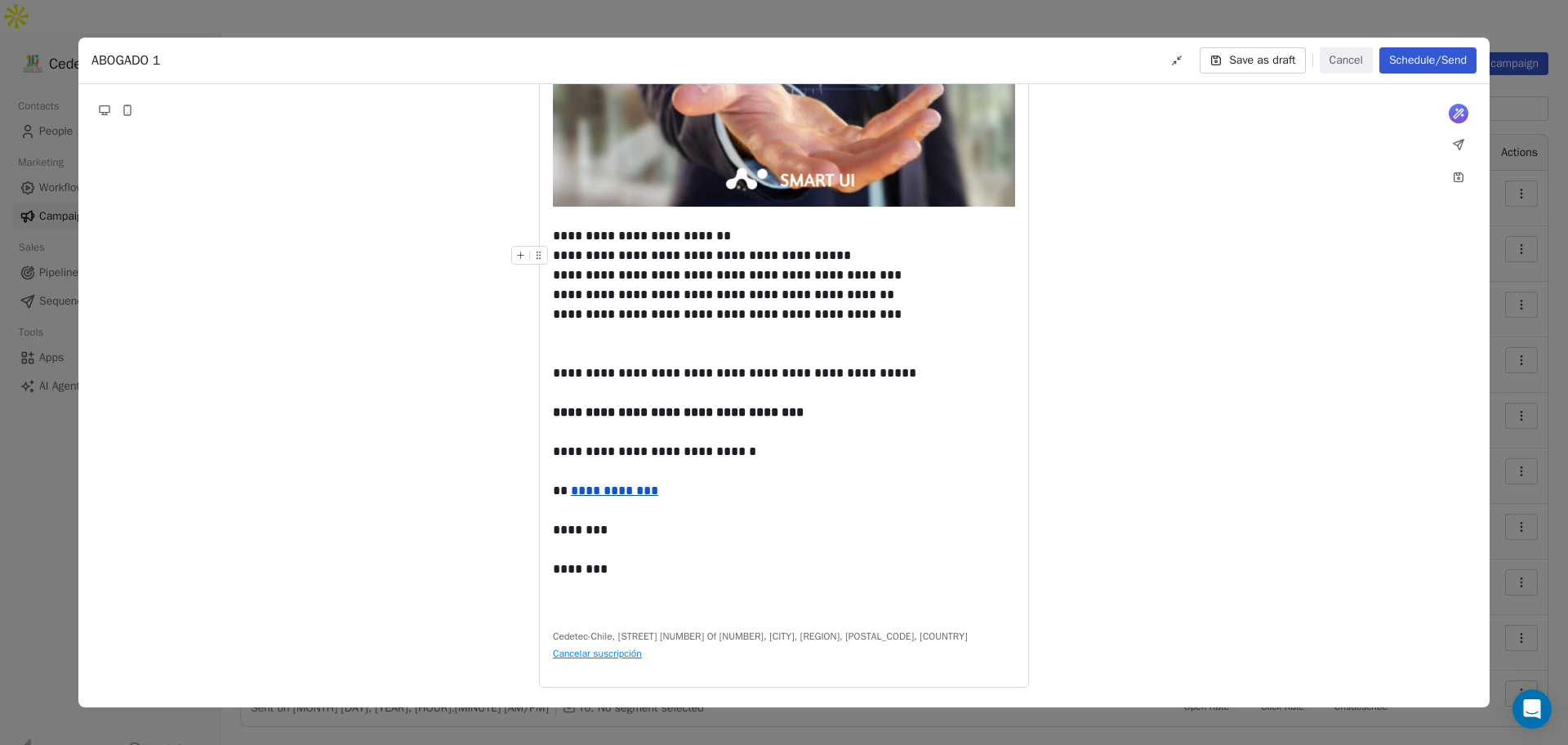 scroll, scrollTop: 0, scrollLeft: 0, axis: both 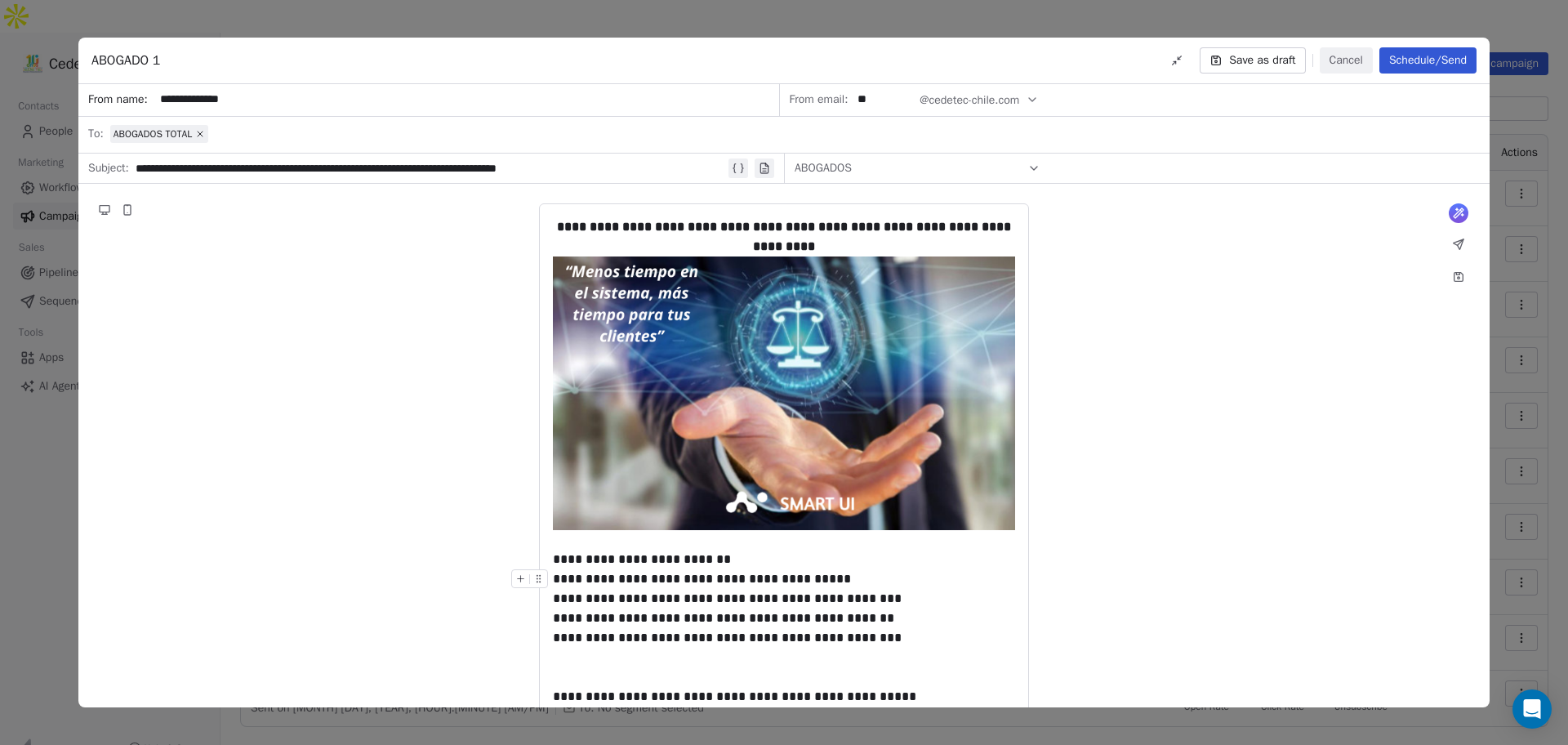 click on "Schedule/Send" at bounding box center (1428, 60) 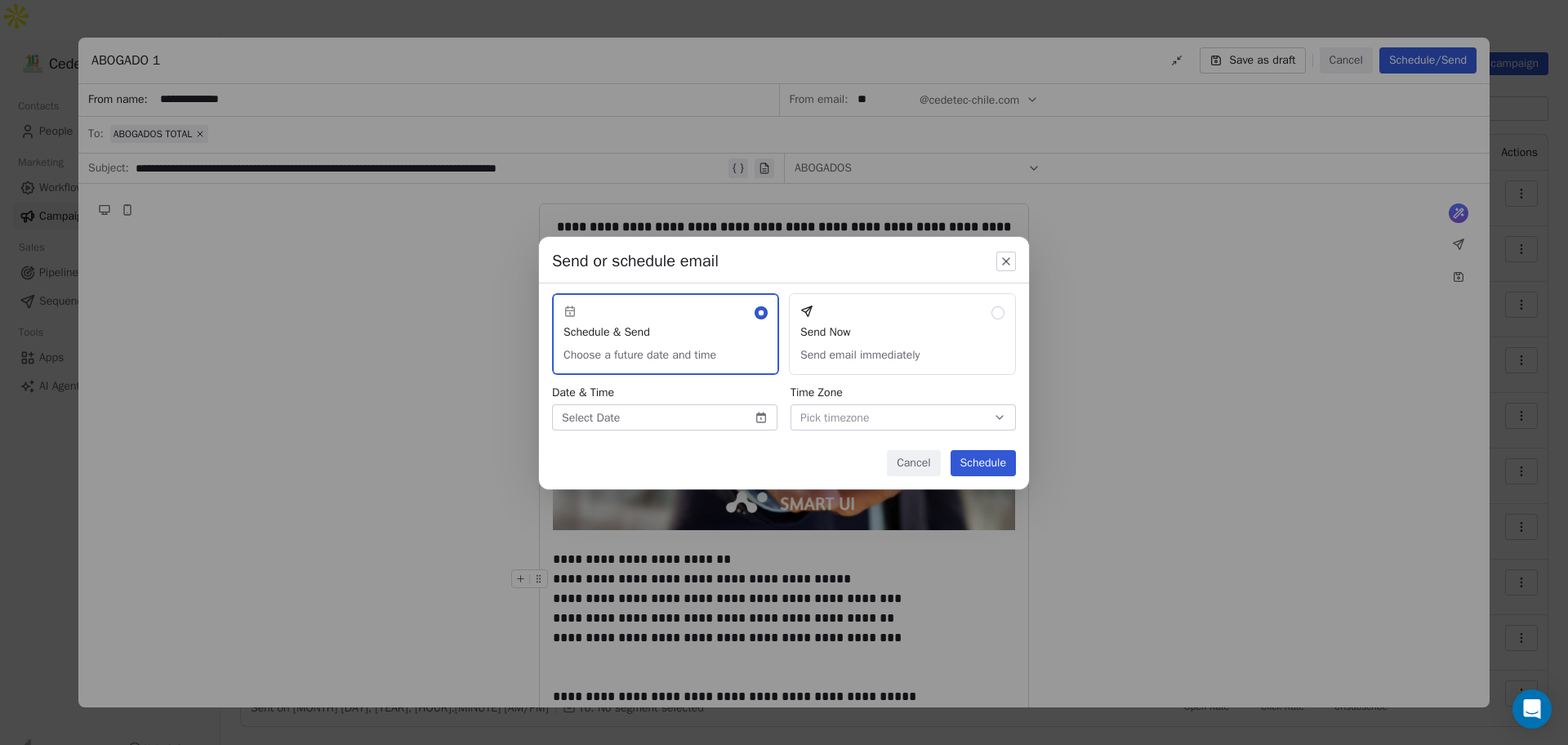 click on "Send Now Send email immediately" at bounding box center [902, 334] 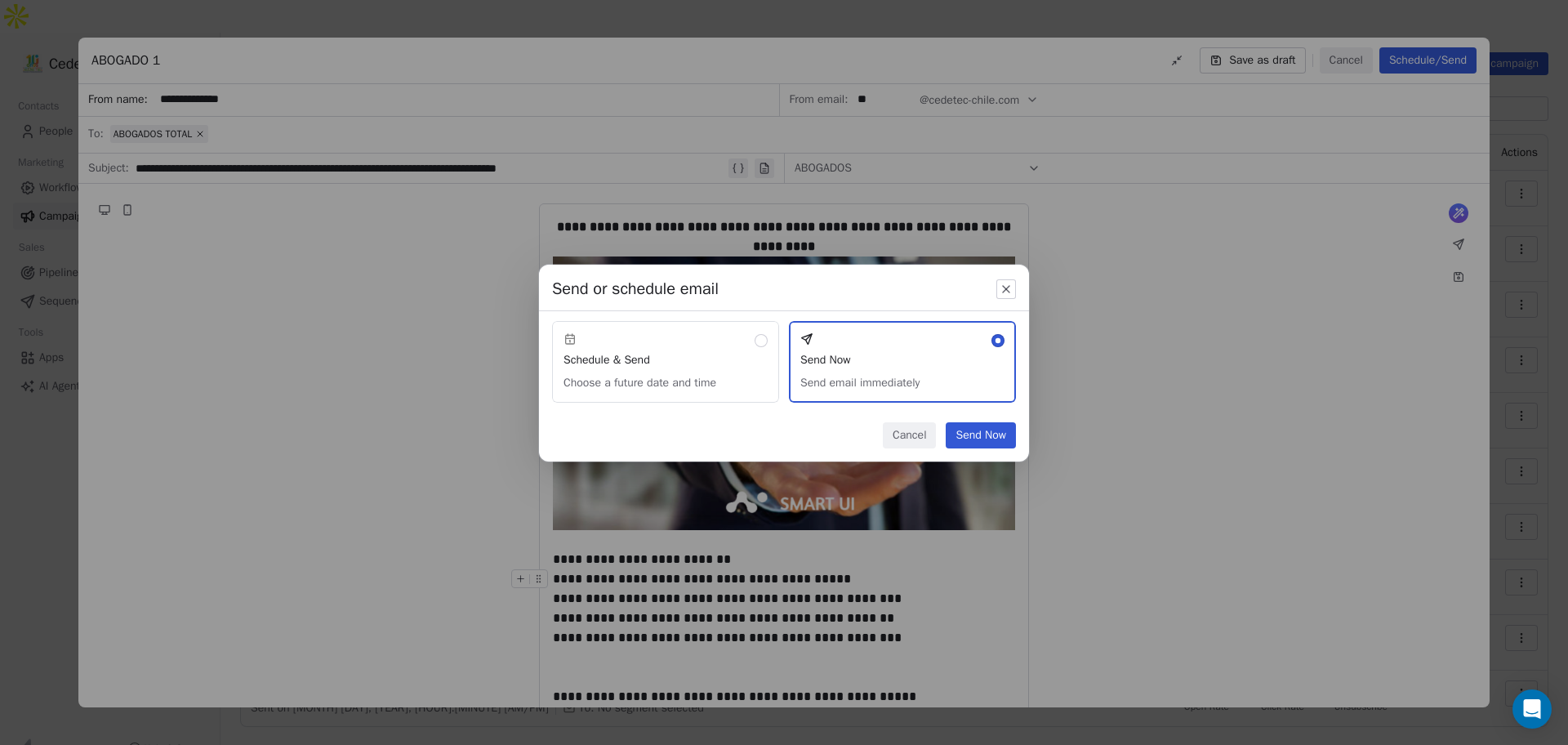 click on "Send Now" at bounding box center (981, 435) 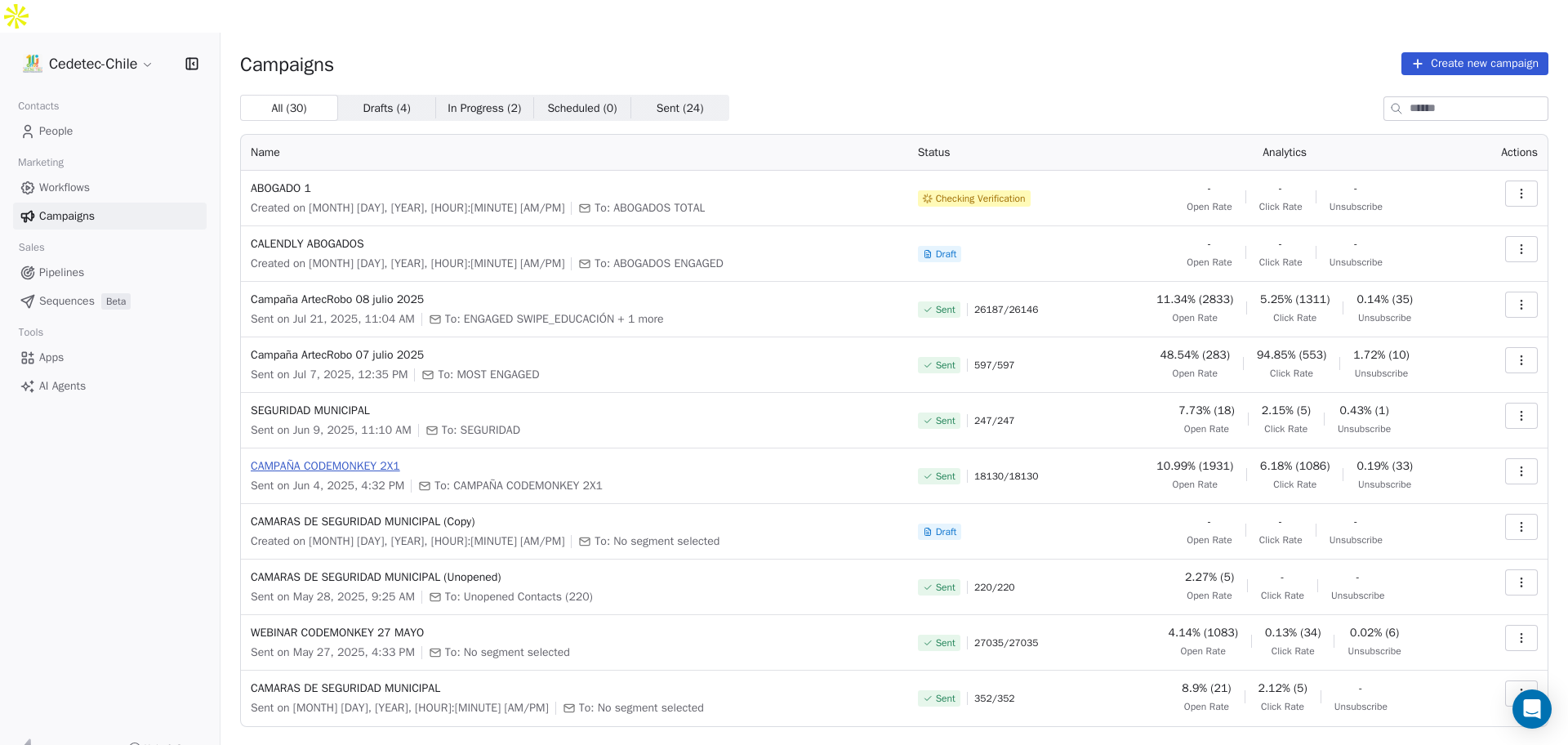 click on "CAMPAÑA CODEMONKEY 2X1" at bounding box center [574, 466] 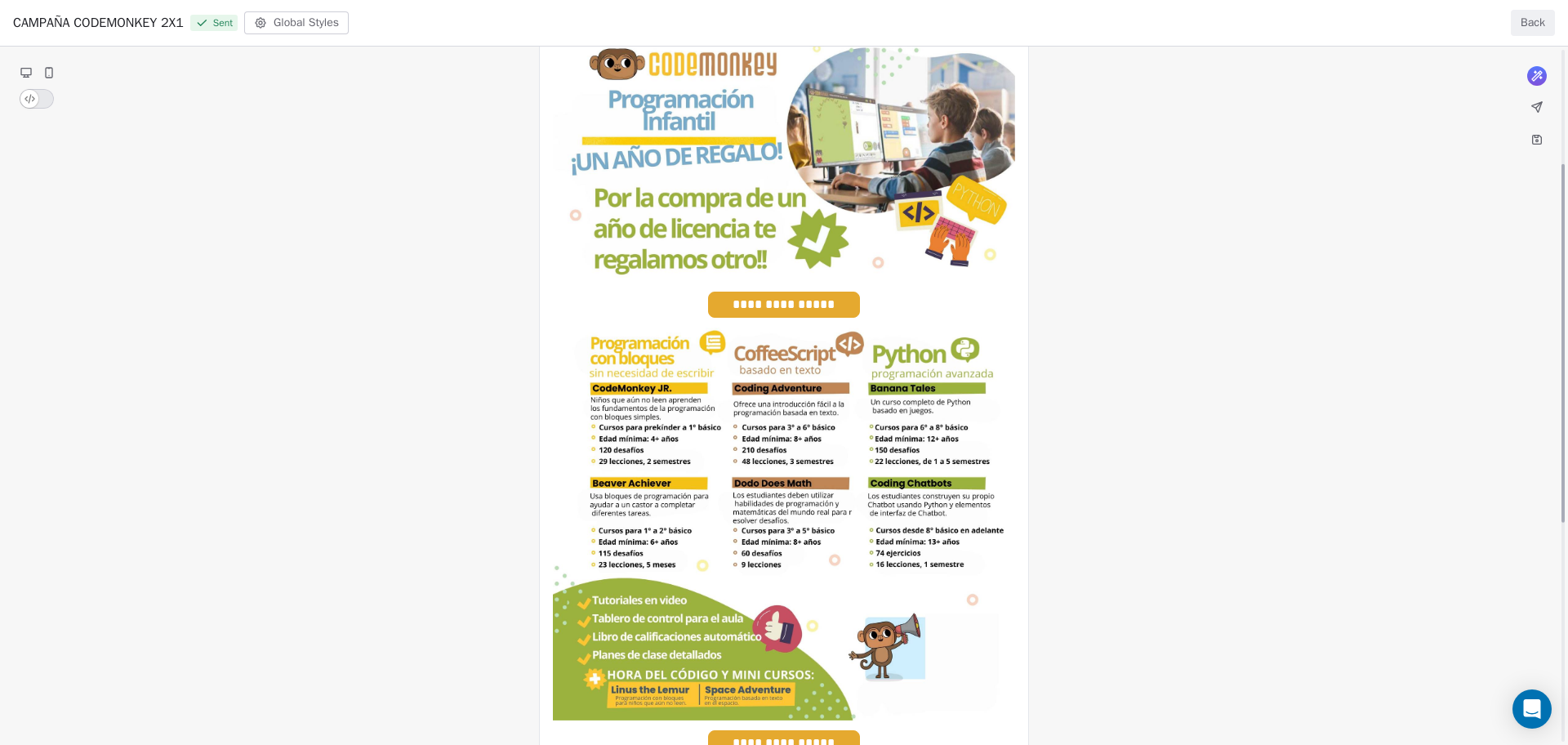 scroll, scrollTop: 0, scrollLeft: 0, axis: both 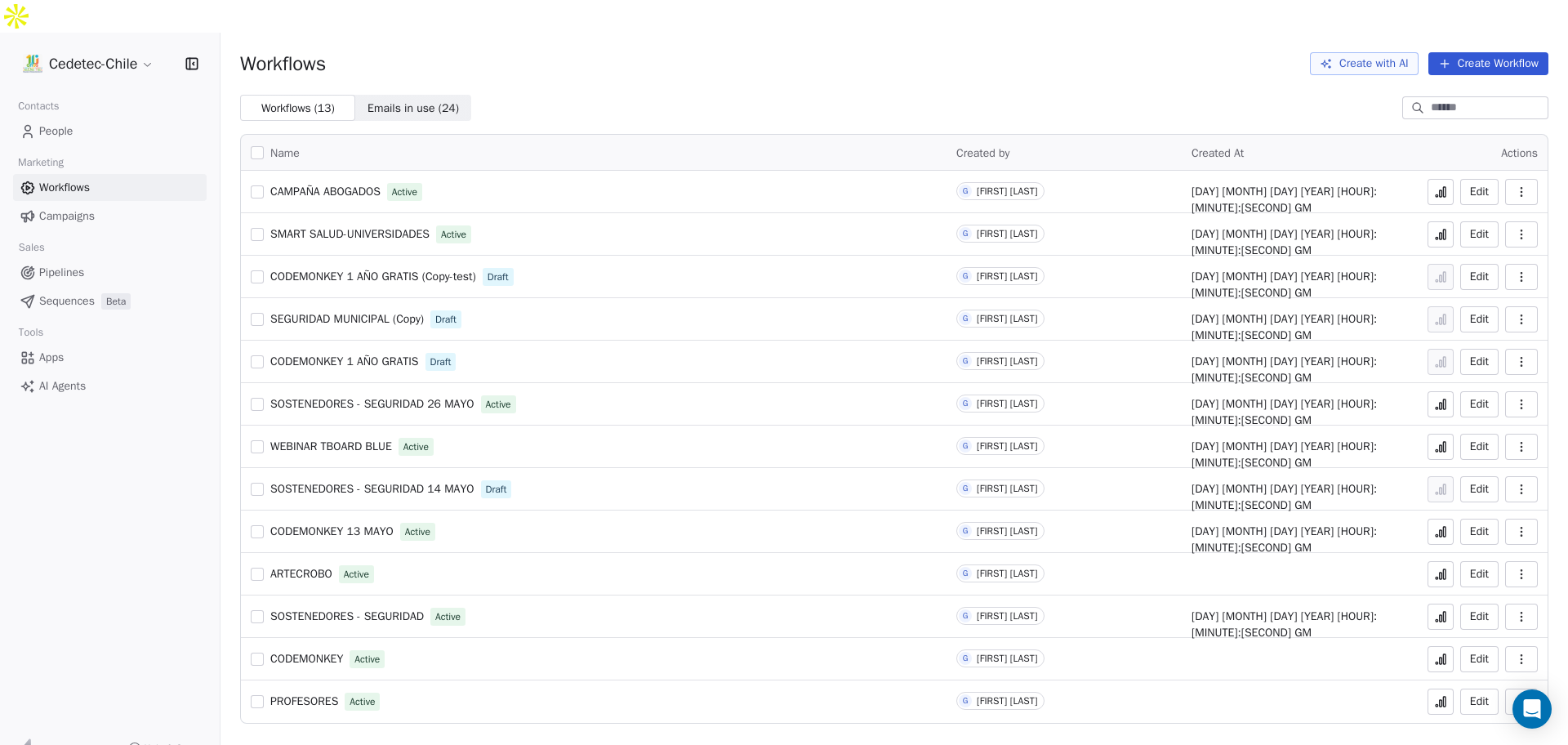click on "CODEMONKEY 1 AÑO GRATIS (Copy-test)" at bounding box center [373, 276] 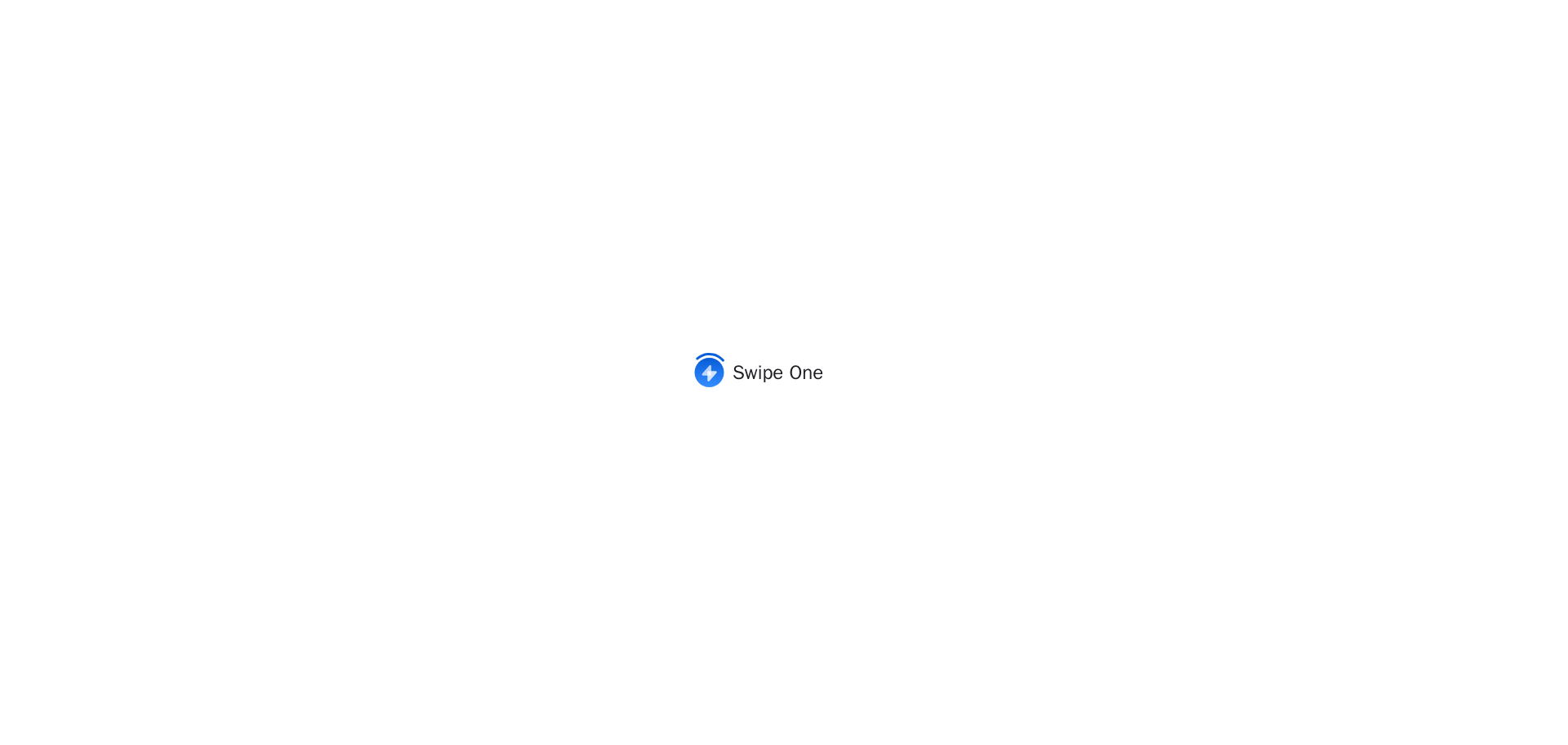 scroll, scrollTop: 0, scrollLeft: 0, axis: both 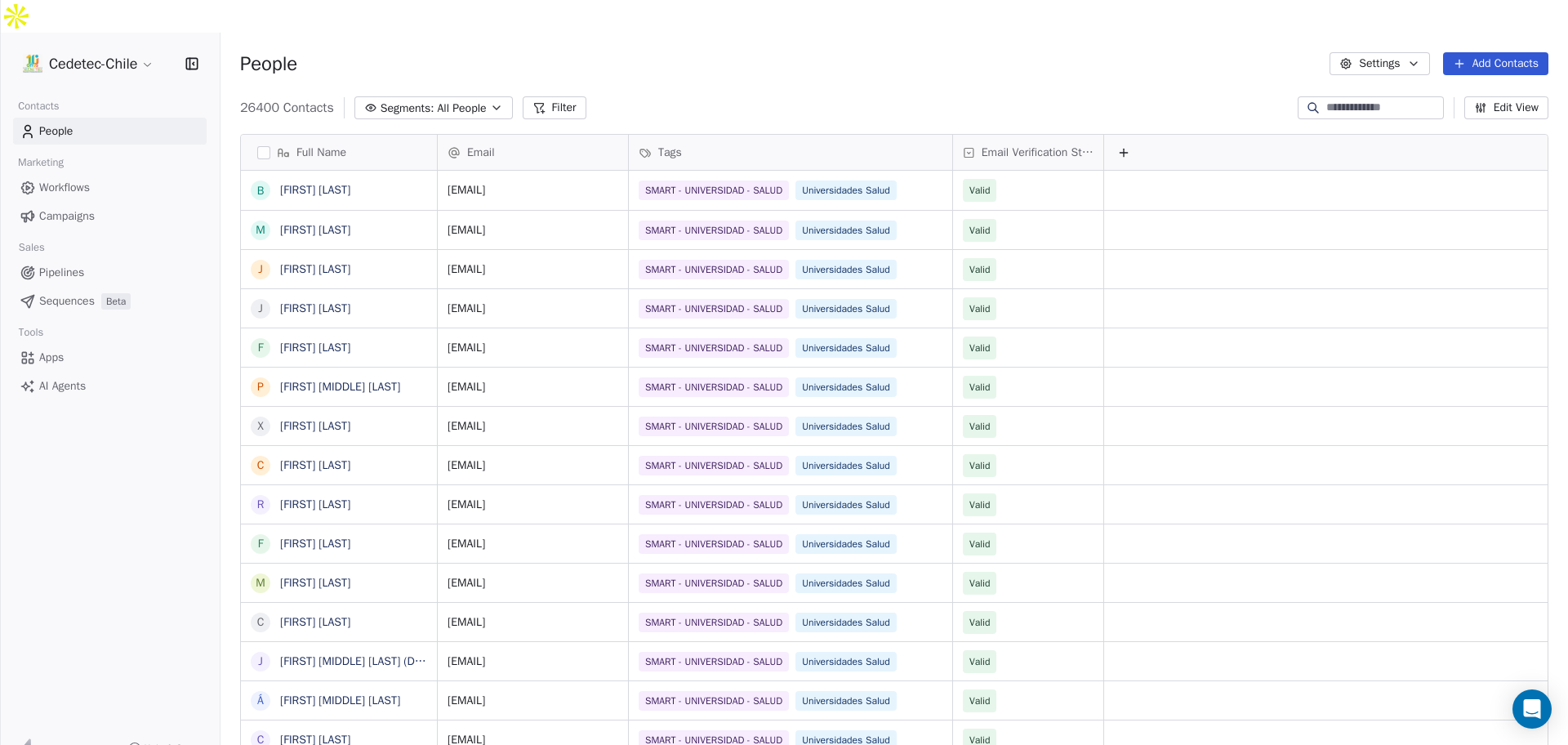 click 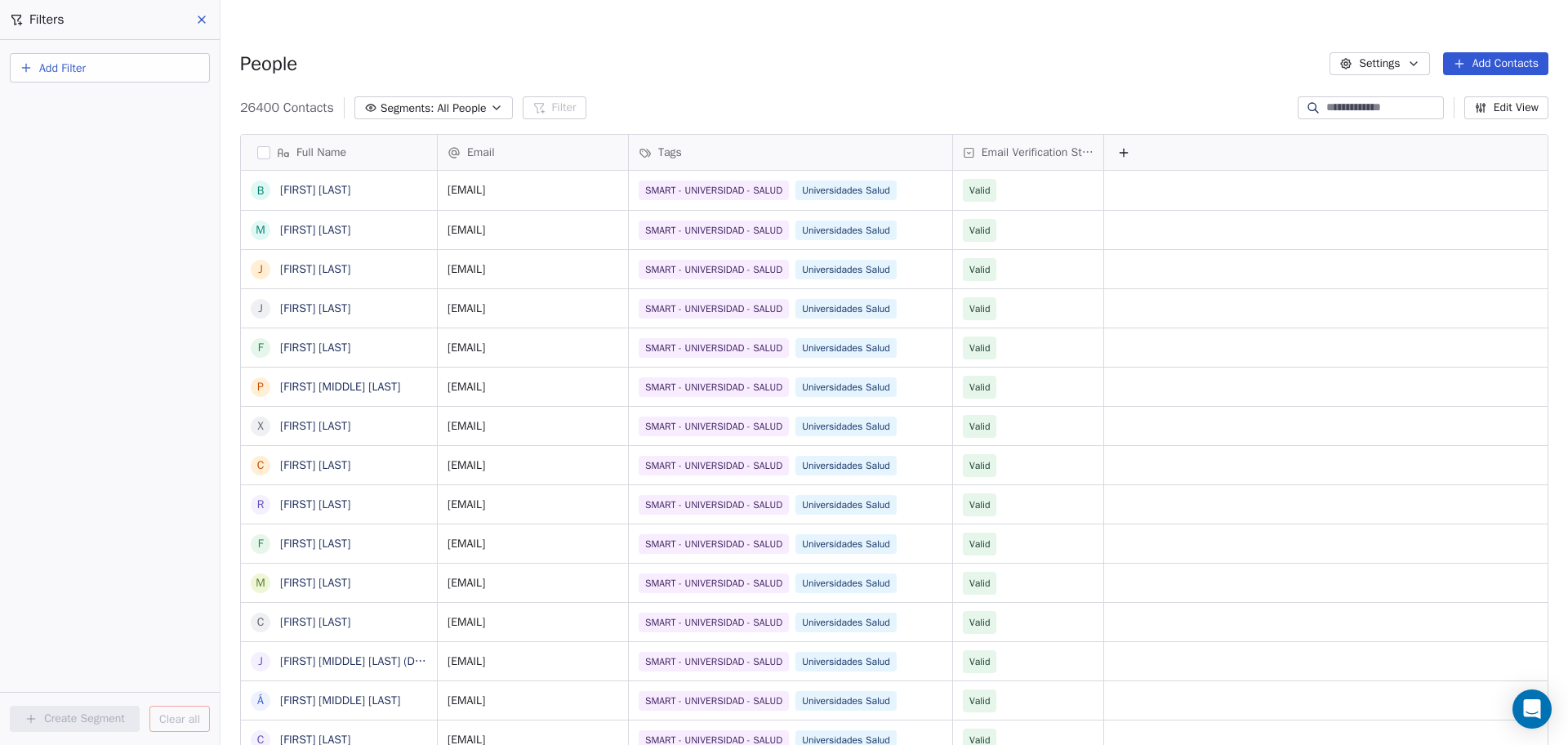 click on "Add Filter" at bounding box center (62, 68) 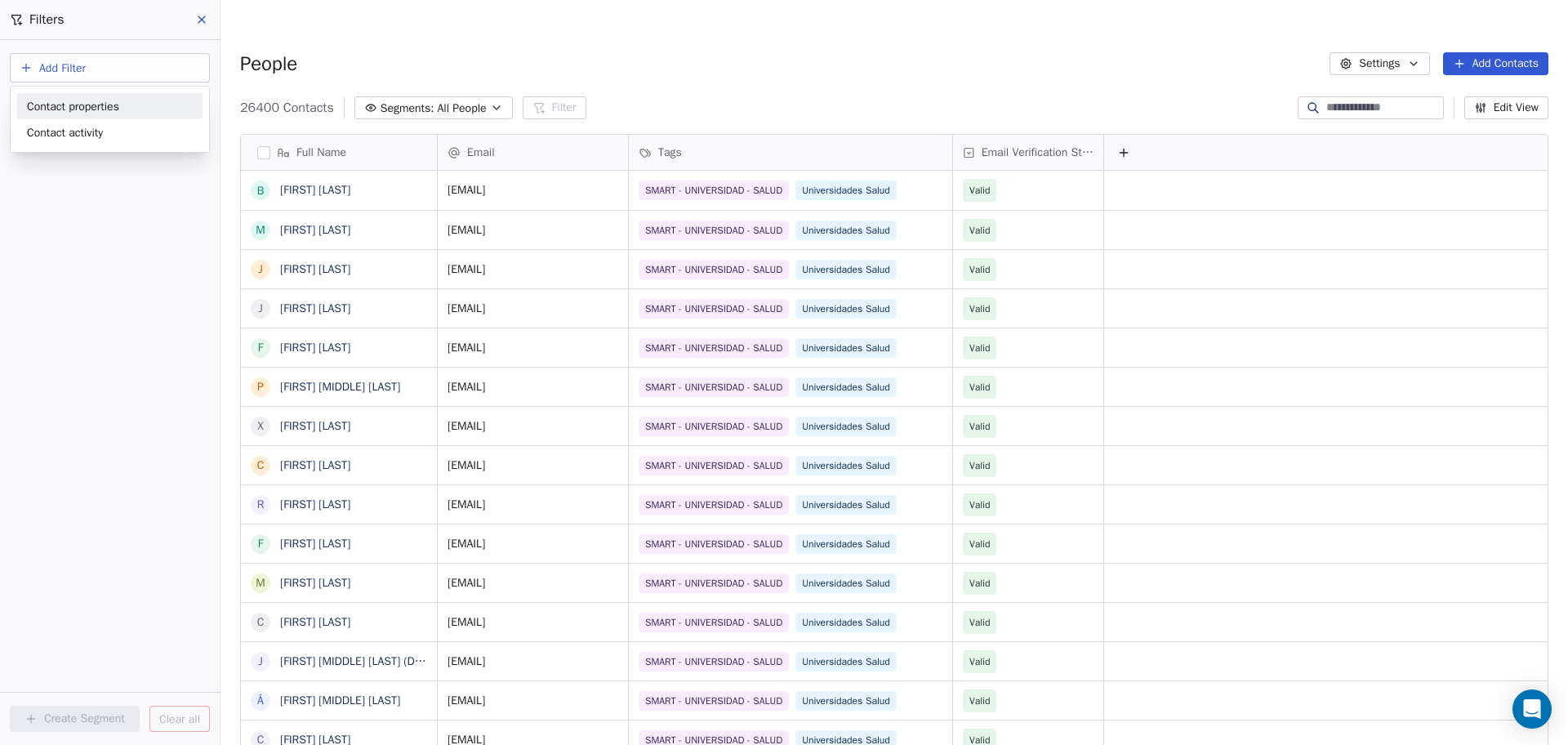 click on "Contact properties" at bounding box center (73, 106) 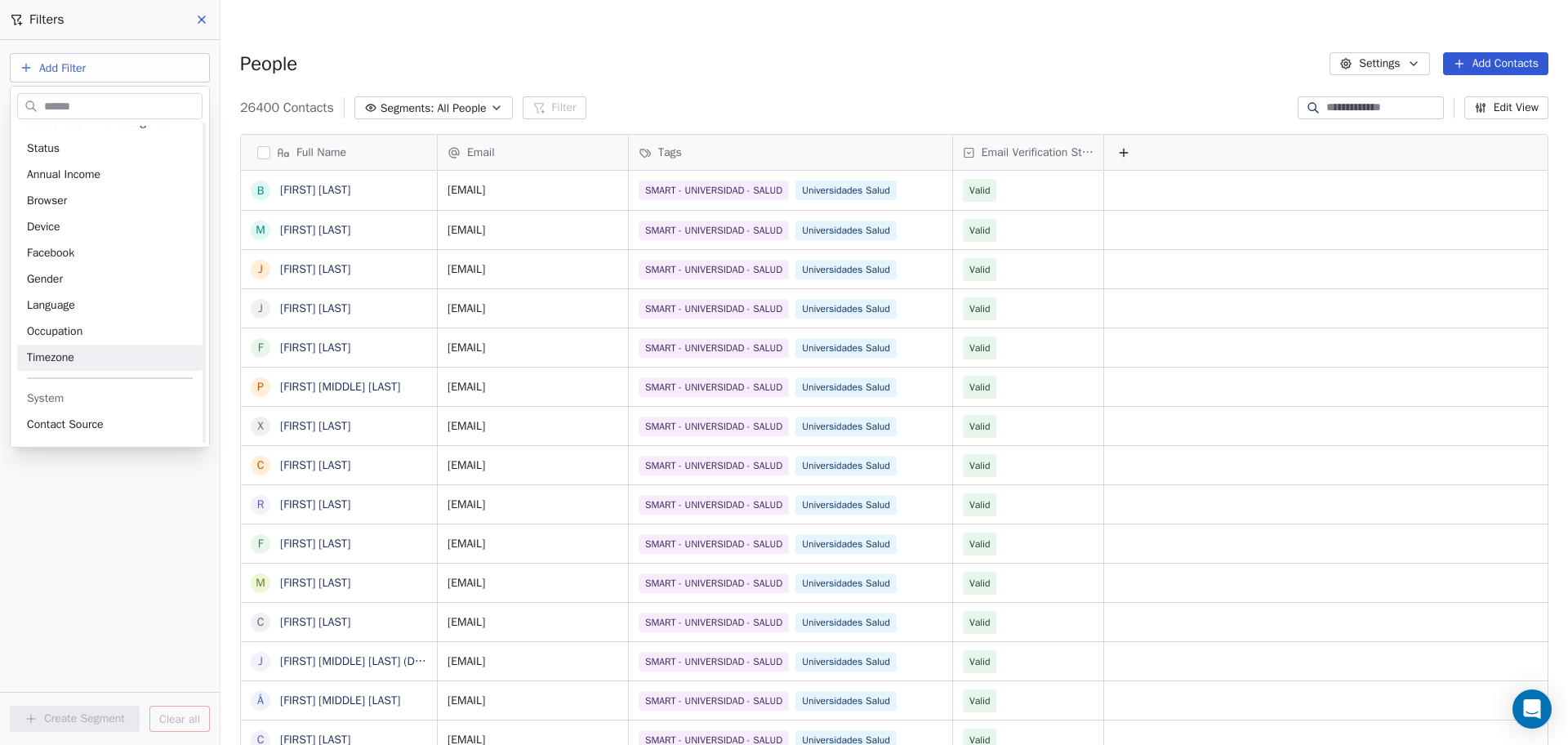 scroll, scrollTop: 306, scrollLeft: 0, axis: vertical 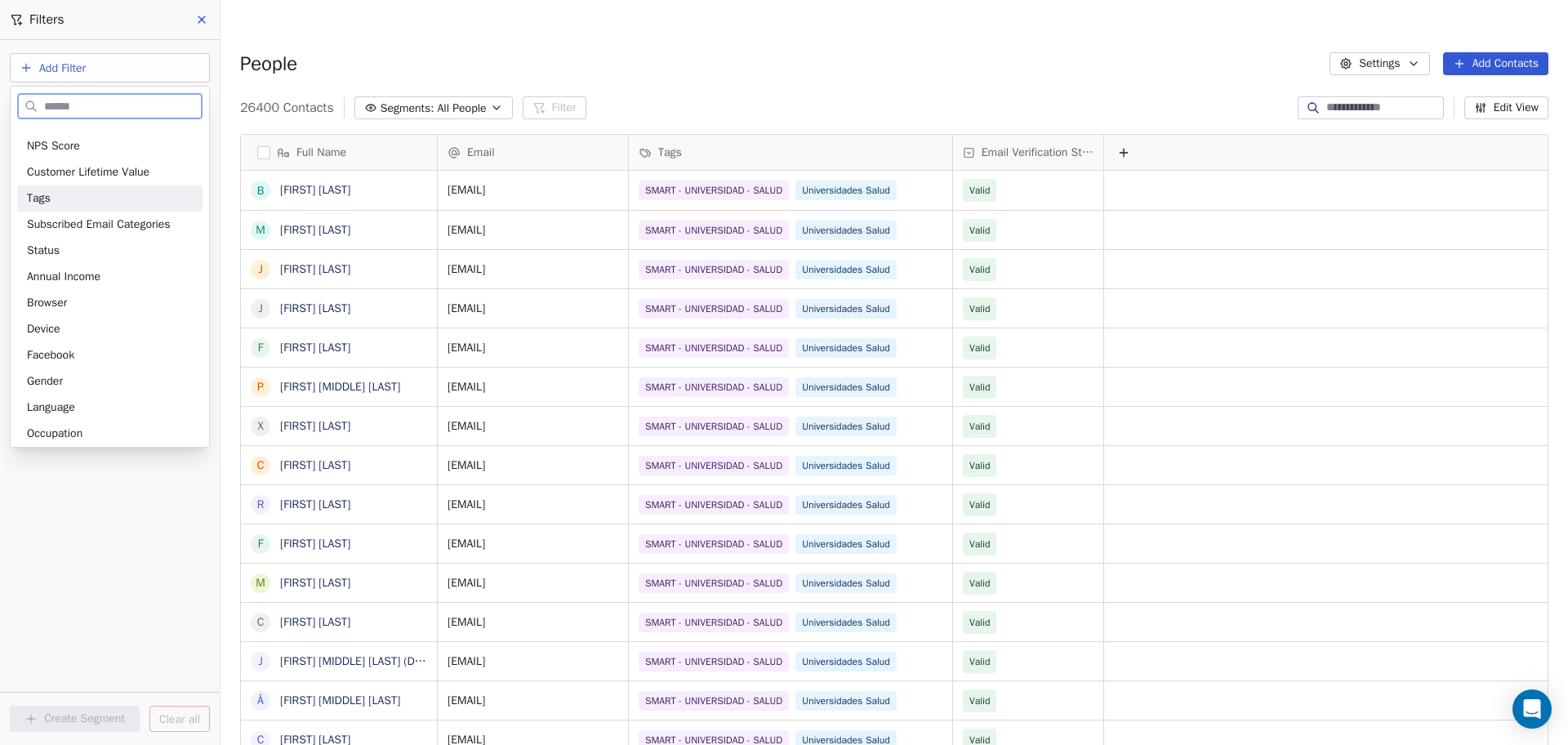 click on "Tags" at bounding box center [38, 199] 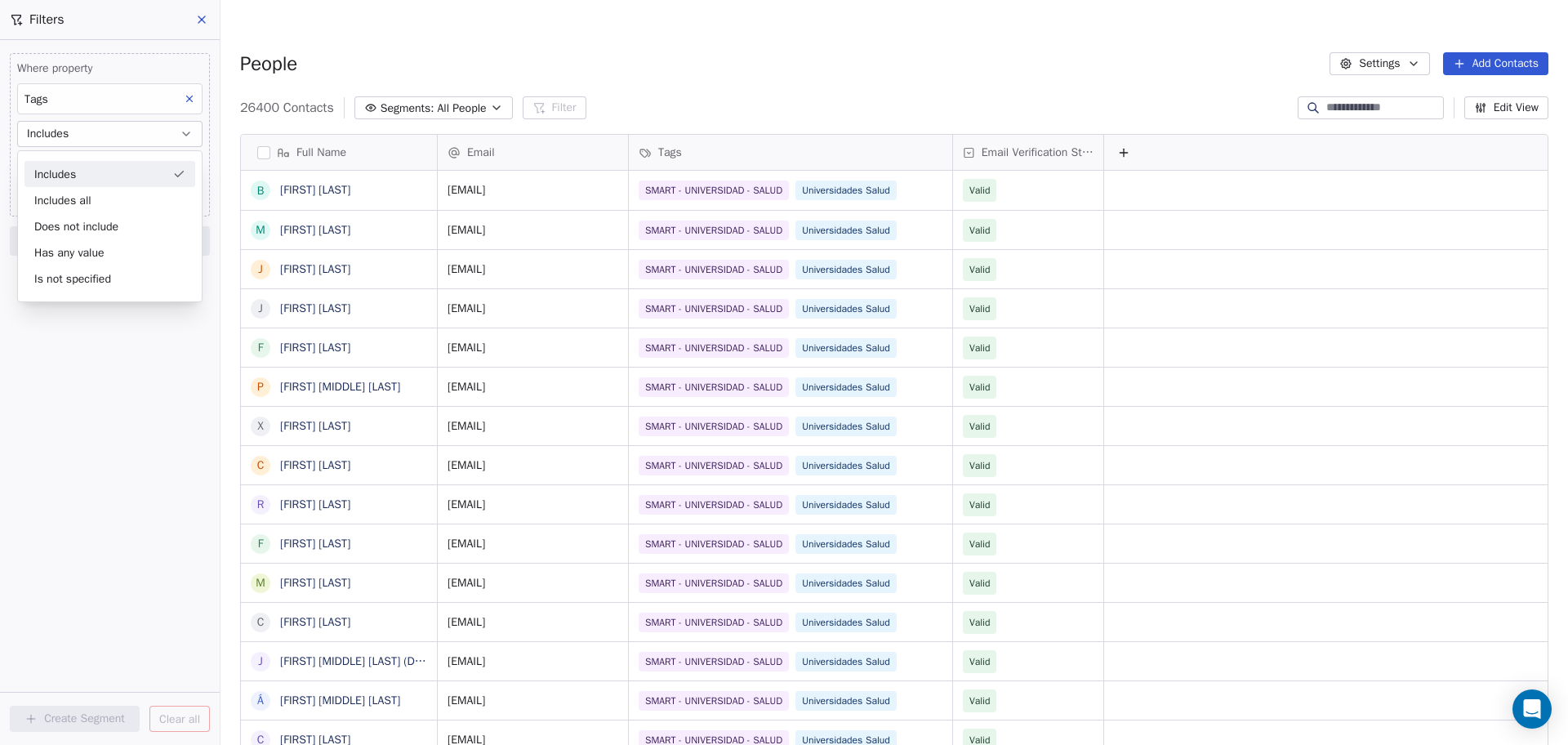 click on "Includes" at bounding box center [109, 174] 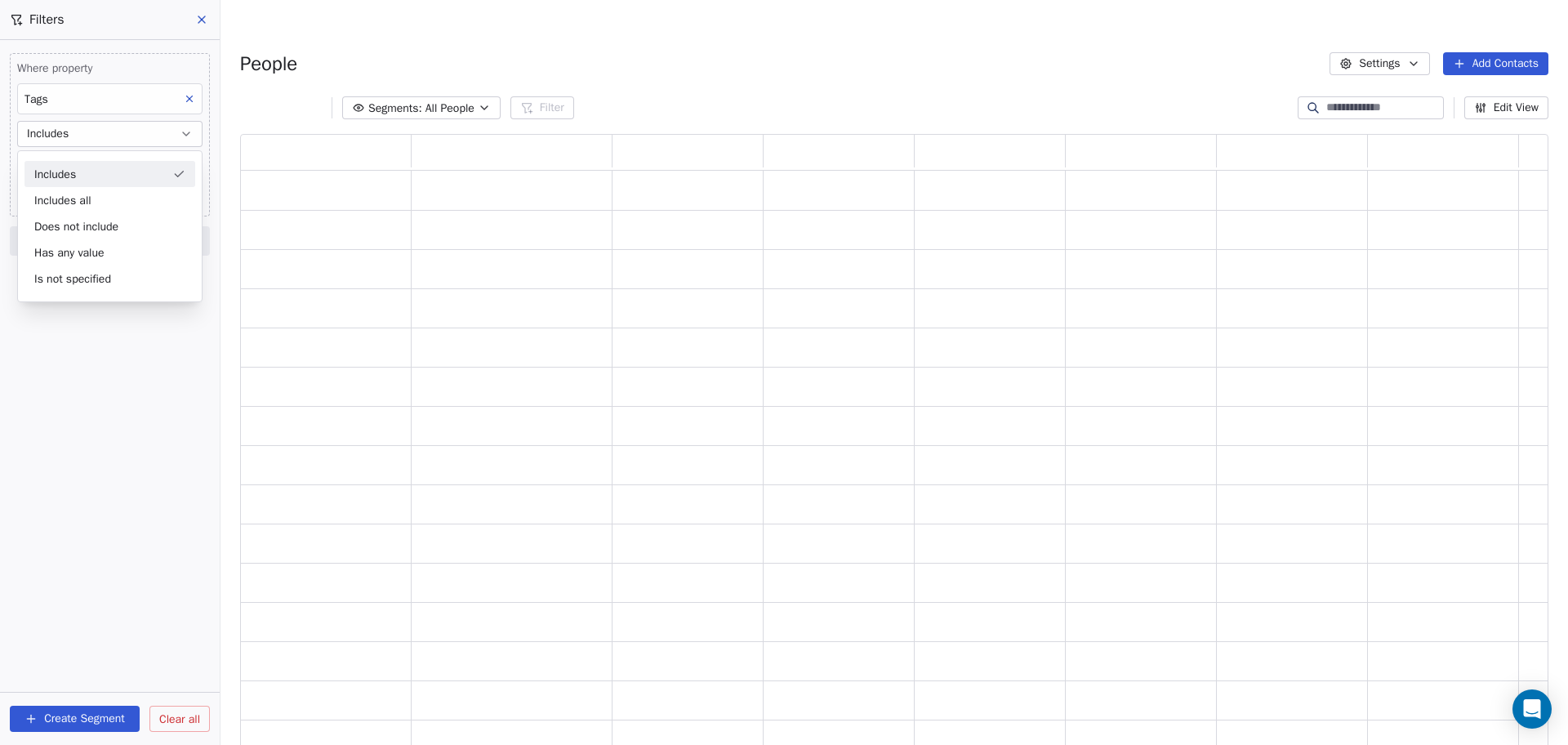 scroll, scrollTop: 16, scrollLeft: 16, axis: both 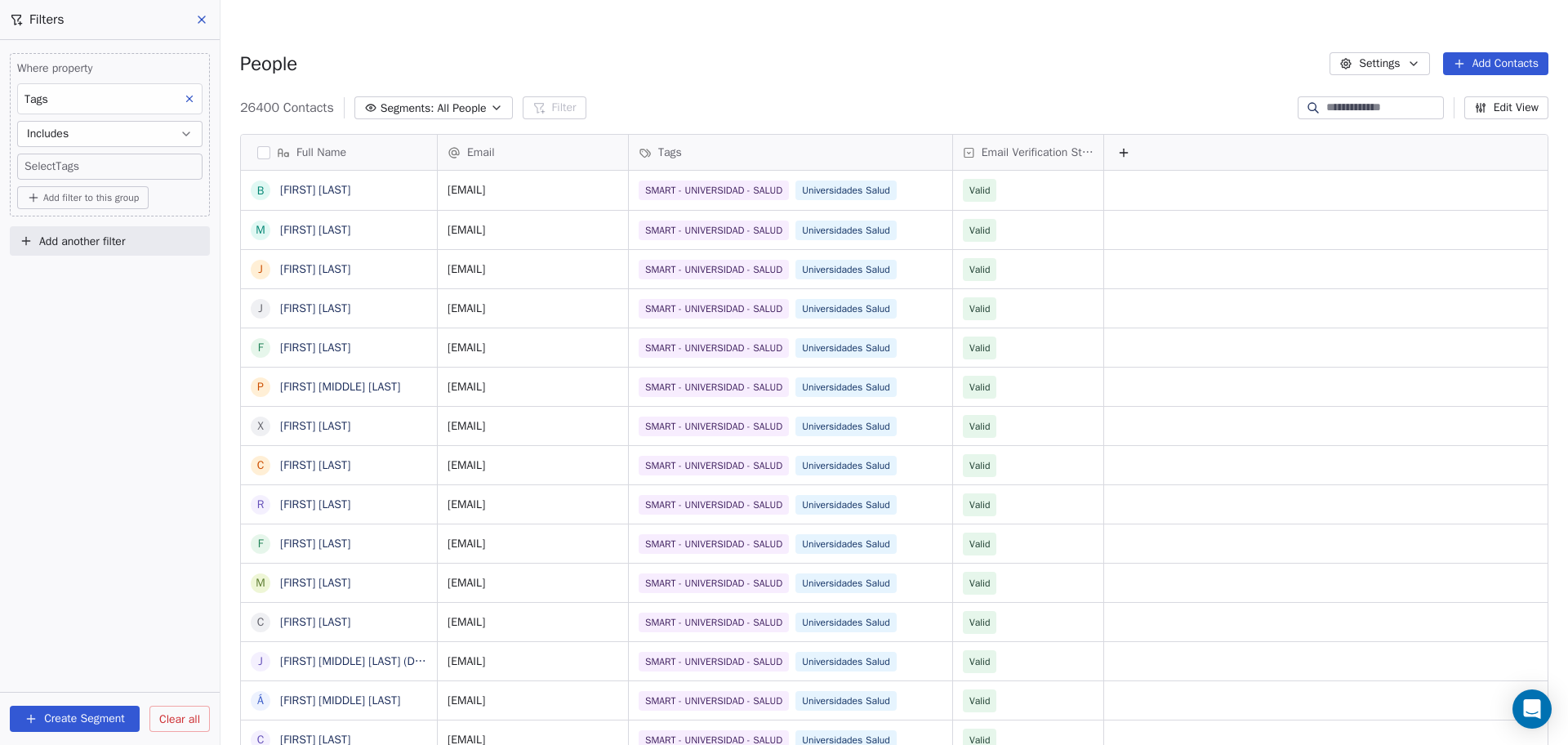 click on "Cedetec-Chile Contacts People Marketing Workflows Campaigns Sales Pipelines Sequences Beta Tools Apps AI Agents Help & Support Filters Where property   Tags   Includes Select  Tags Add filter to this group Add another filter  Create Segment Clear all People Settings  Add Contacts 26400 Contacts Segments: All People Filter  Edit View Tag Add to Sequence Export Full Name B Belen Vallejo Miranda M Marcela Barría J Jorge Contreras Gutiérrez J Jorge Herbias F Fernanda Parra Santos P Paula Carolina Gädicke L'Huissier X Ximena Macaya Sandoval C Catalina Leiva Espinoza R Rodrigo Meza Romero F Francisco Vera M Macarena Slater Mello C Claudio Cruzat Cruzat J José Antonio Pino Reyes (Dr. Pino) Á Álvaro Andrés Herrera Alcaíno C Claudio Giorgi G Guillermo Mardones S Soraya Flores E Estela Pérez S Sofia Jara Silva B Barbara Peña Bustos R Ruth Perez M María Andrea Castro Gálvez V Victoria Cabello C Claudia Droguett F Fernando Altermatt J Jose Badia T Tamara Tadich G Gladys Moreno Gomez C Cesar Gattini Collao A" at bounding box center [784, 389] 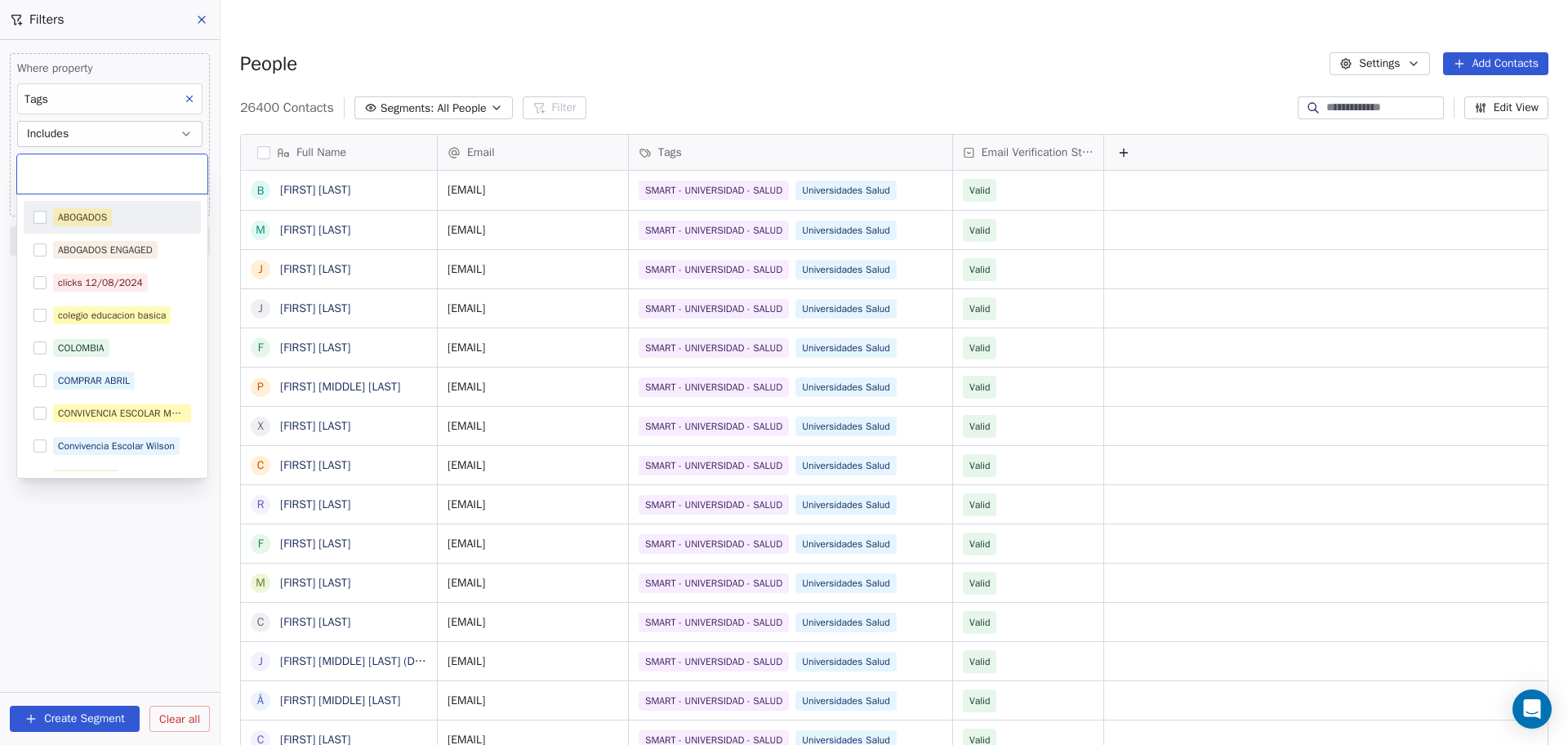 click at bounding box center (40, 217) 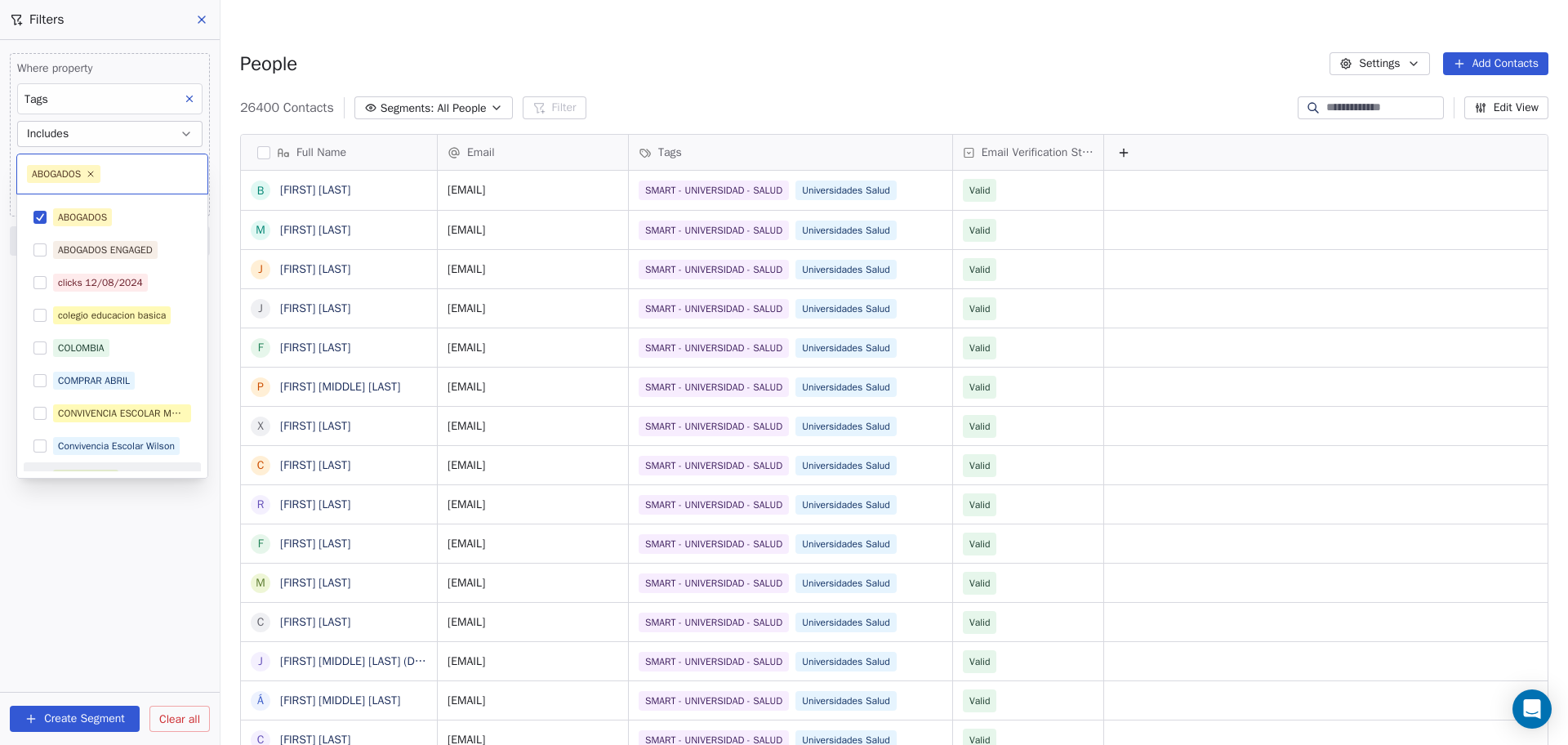 click on "Cedetec-Chile Contacts People Marketing Workflows Campaigns Sales Pipelines Sequences Beta Tools Apps AI Agents Help & Support Filters Where property   Tags   Includes Select  Tags Add filter to this group Add another filter  Create Segment Clear all People Settings  Add Contacts 26400 Contacts Segments: All People Filter  Edit View Tag Add to Sequence Export Full Name B Belen Vallejo Miranda M Marcela Barría J Jorge Contreras Gutiérrez J Jorge Herbias F Fernanda Parra Santos P Paula Carolina Gädicke L'Huissier X Ximena Macaya Sandoval C Catalina Leiva Espinoza R Rodrigo Meza Romero F Francisco Vera M Macarena Slater Mello C Claudio Cruzat Cruzat J José Antonio Pino Reyes (Dr. Pino) Á Álvaro Andrés Herrera Alcaíno C Claudio Giorgi G Guillermo Mardones S Soraya Flores E Estela Pérez S Sofia Jara Silva B Barbara Peña Bustos R Ruth Perez M María Andrea Castro Gálvez V Victoria Cabello C Claudia Droguett F Fernando Altermatt J Jose Badia T Tamara Tadich G Gladys Moreno Gomez C Cesar Gattini Collao A" at bounding box center [784, 389] 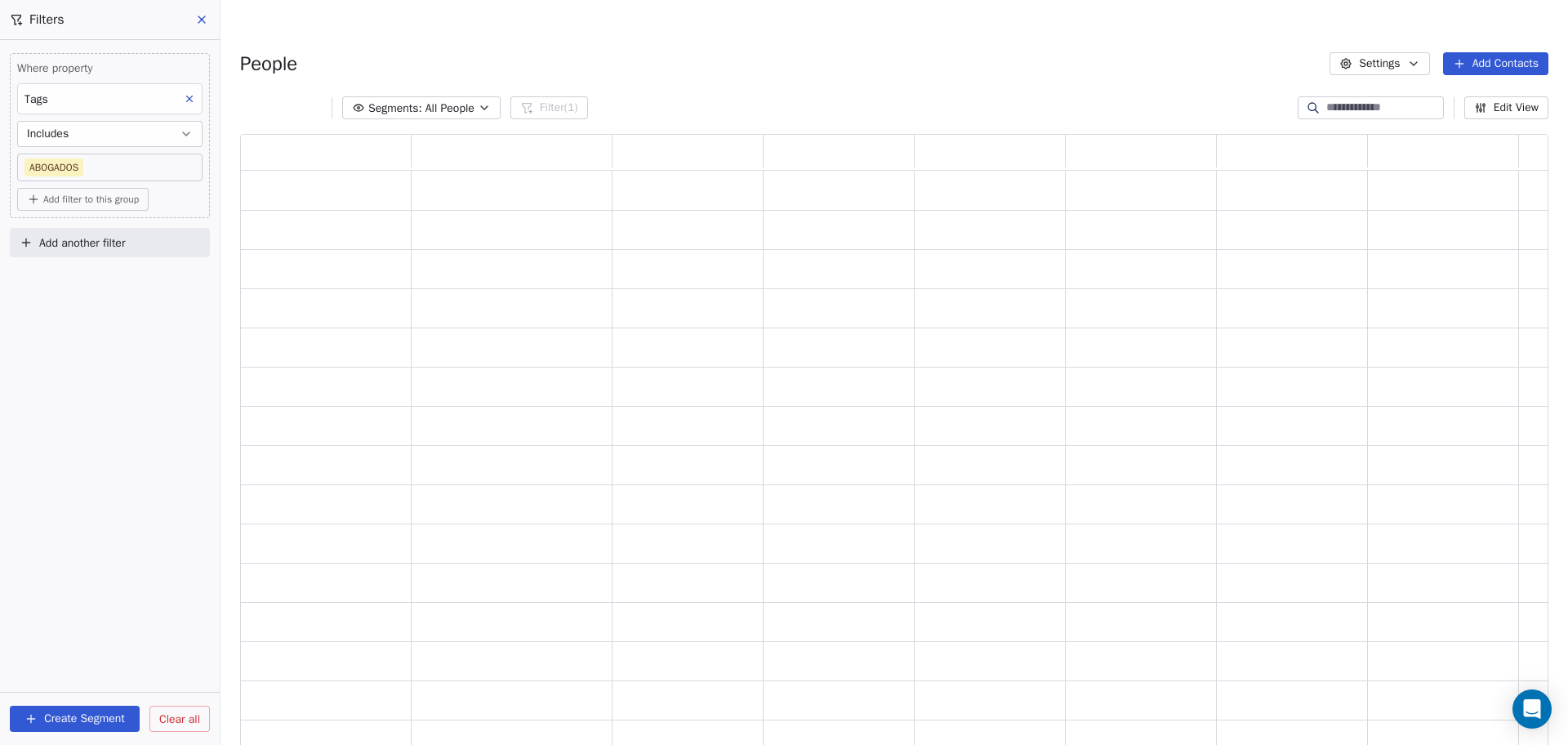 scroll, scrollTop: 16, scrollLeft: 16, axis: both 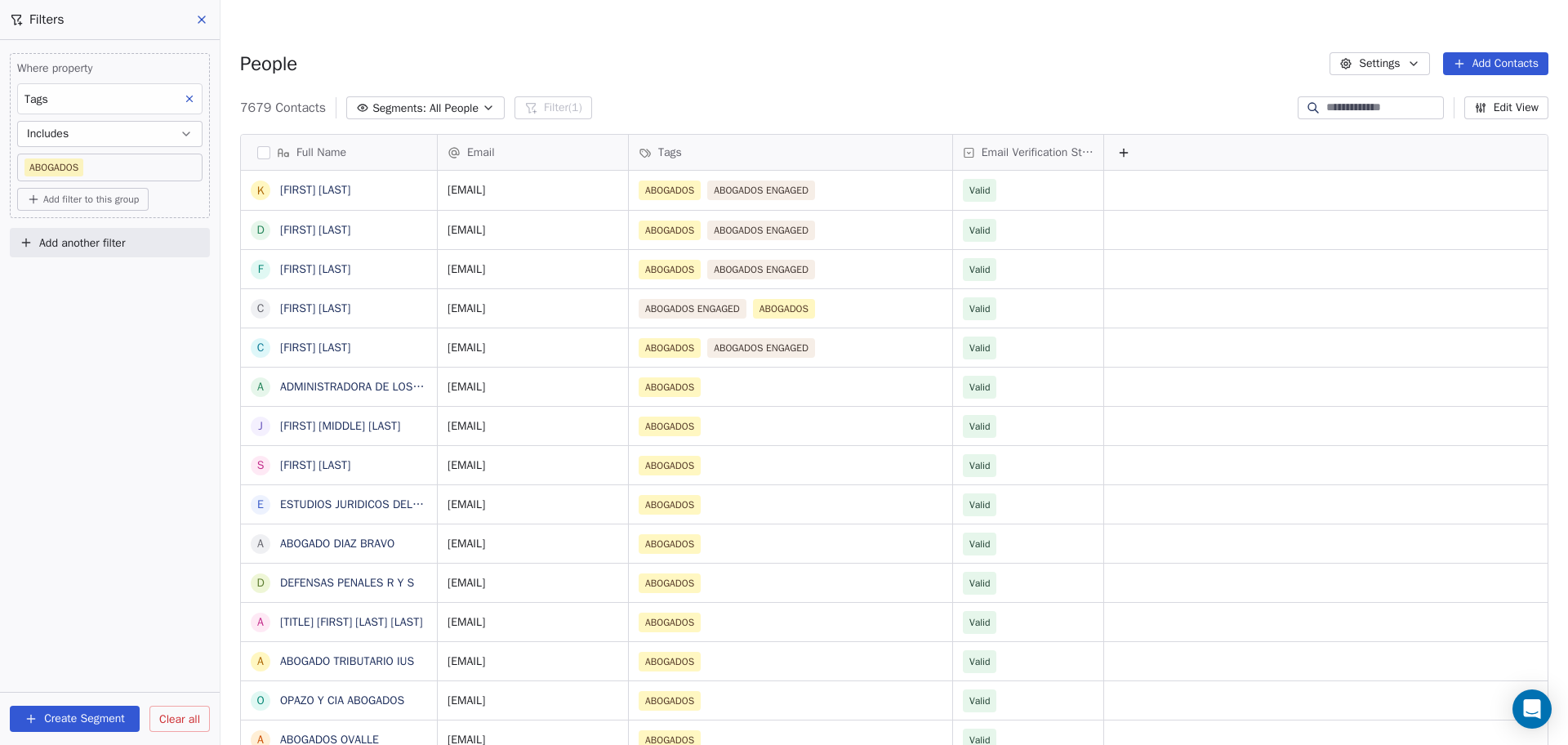 click on "Create Segment" at bounding box center (74, 719) 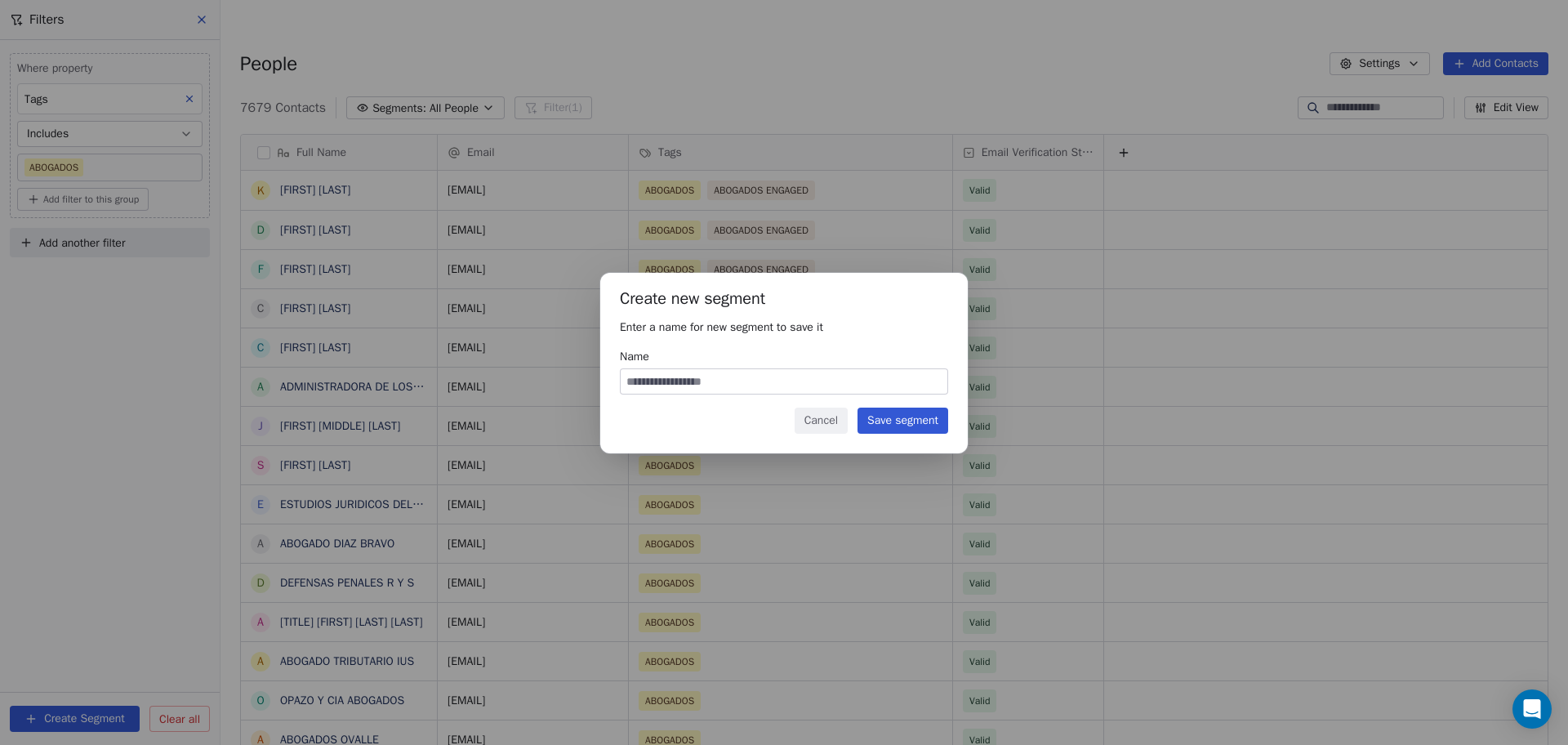 click on "Name" at bounding box center [784, 381] 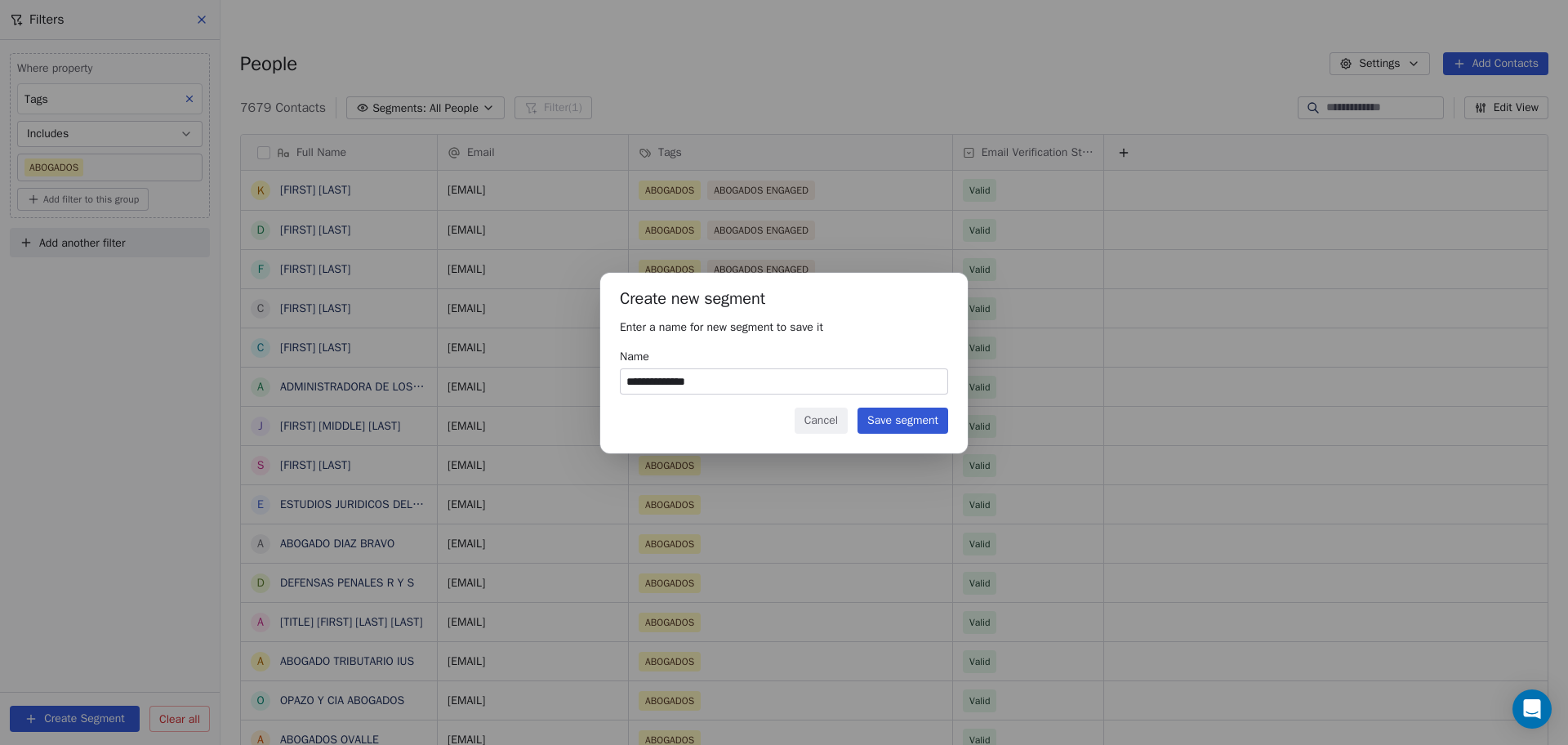 type on "**********" 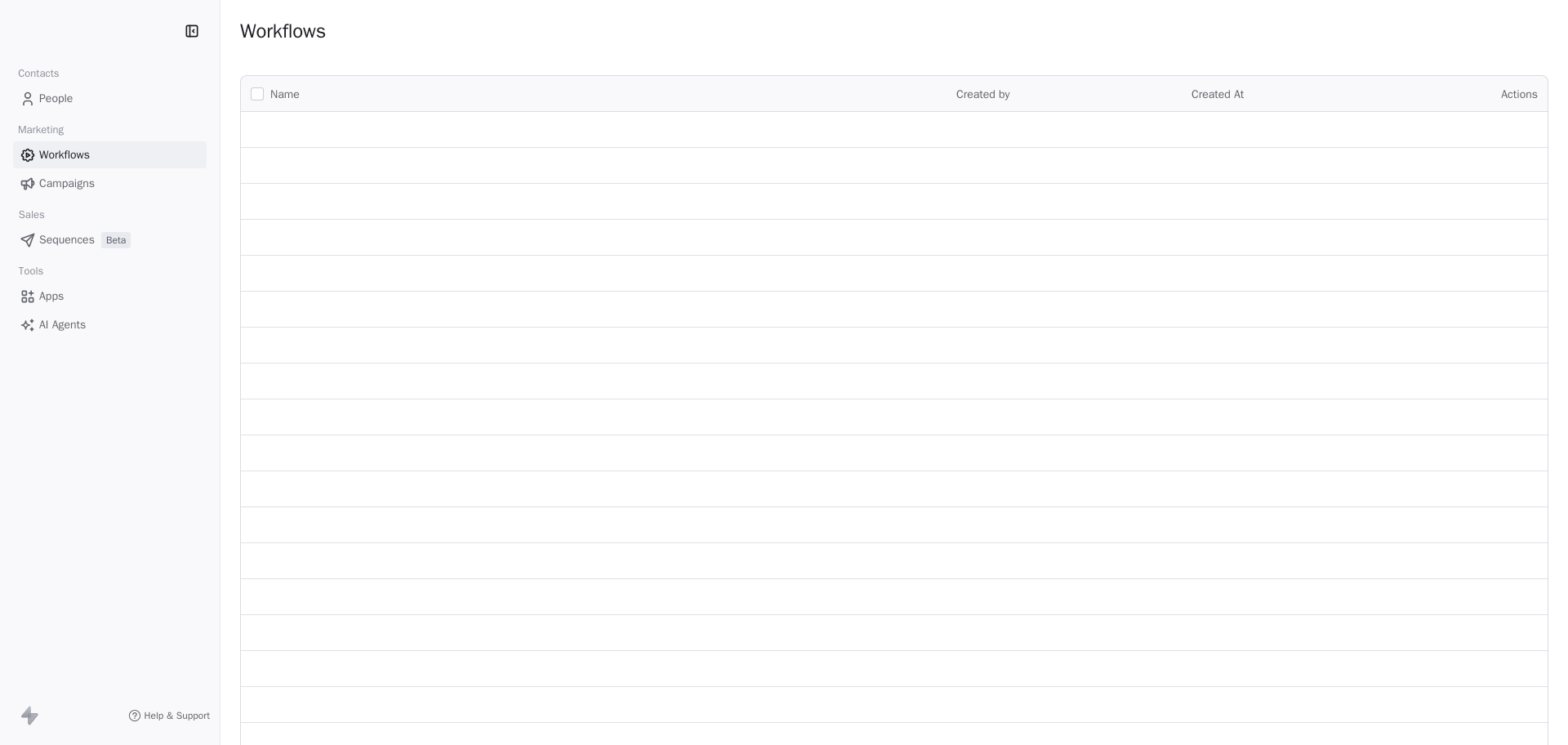 scroll, scrollTop: 0, scrollLeft: 0, axis: both 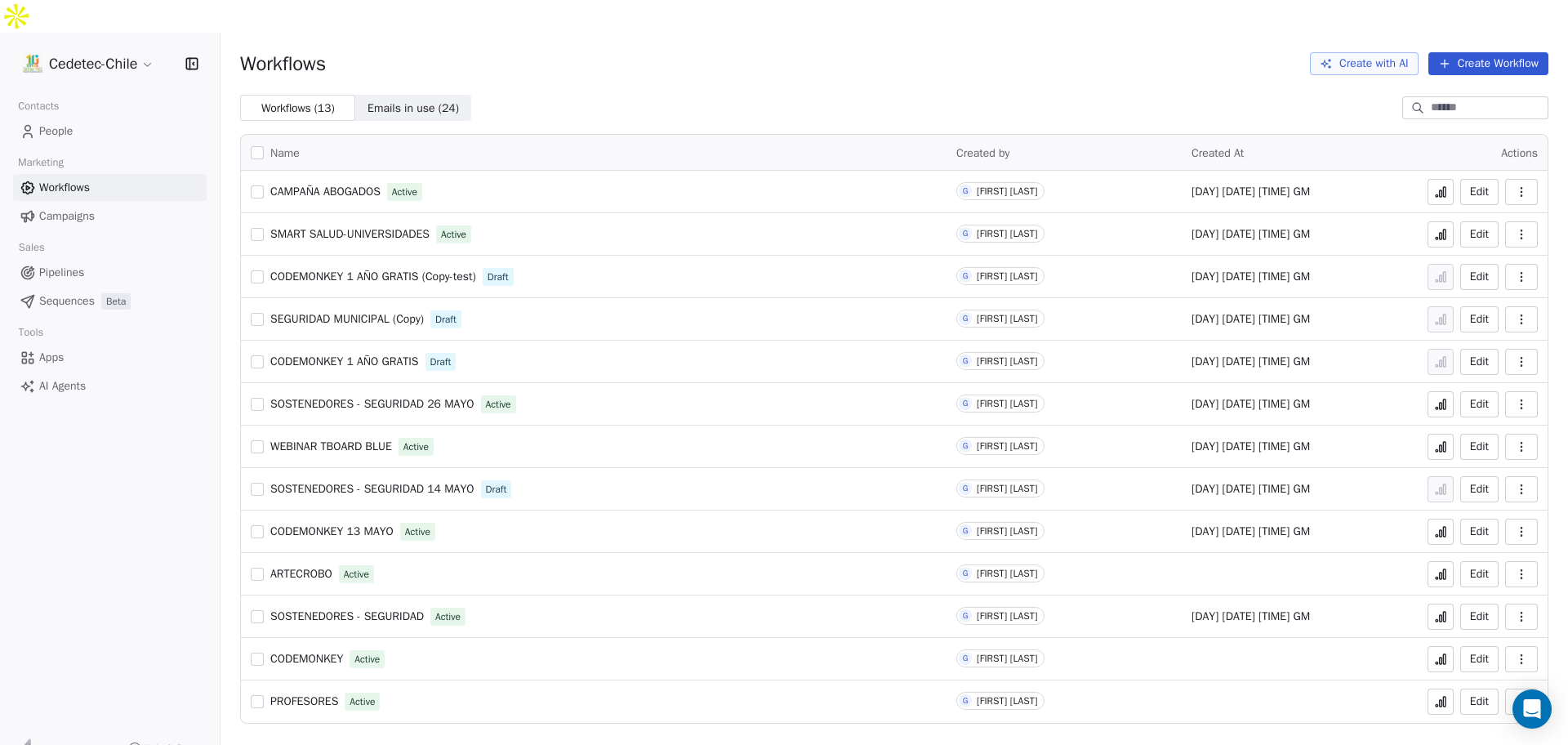 click on "Campaigns" at bounding box center (67, 216) 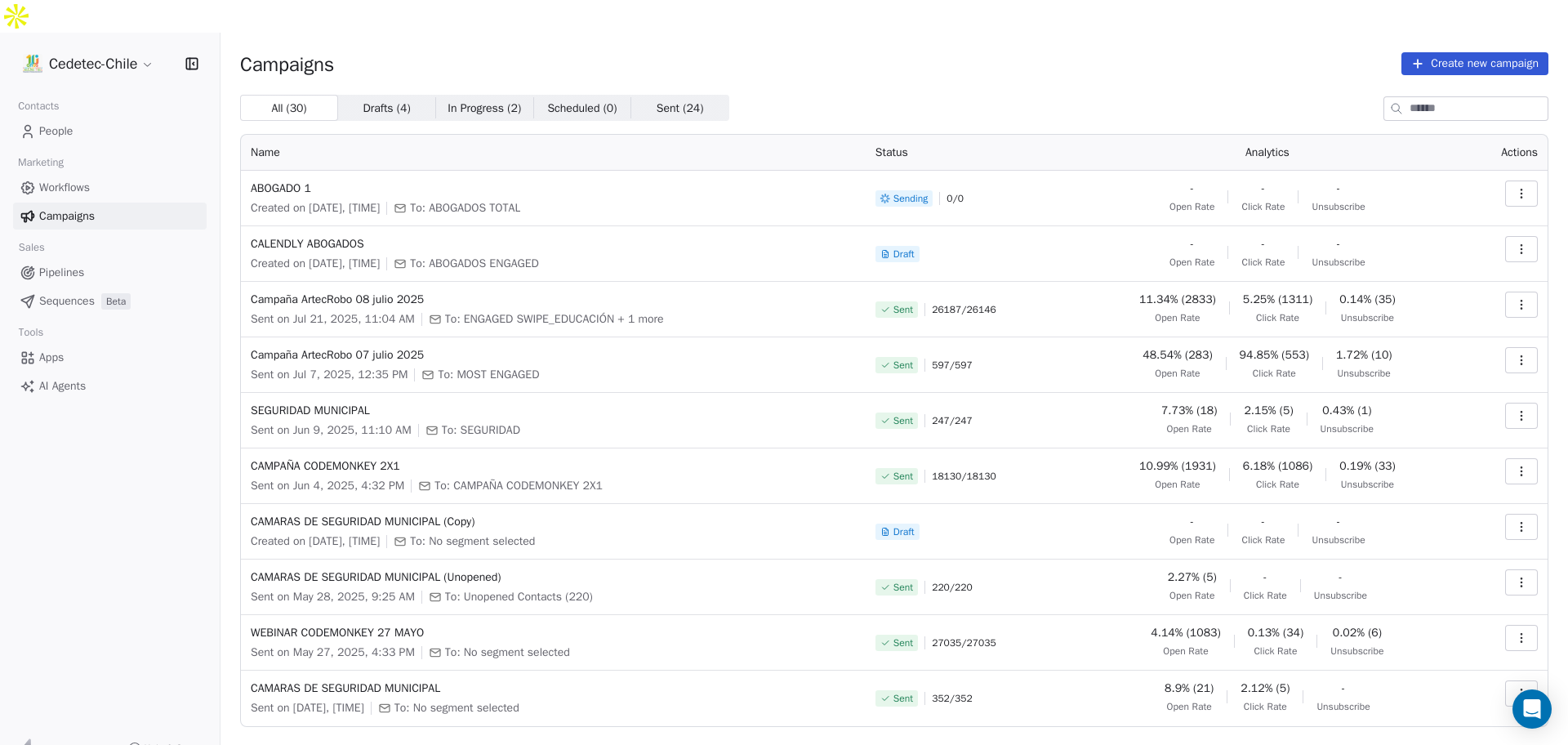 click at bounding box center [1521, 471] 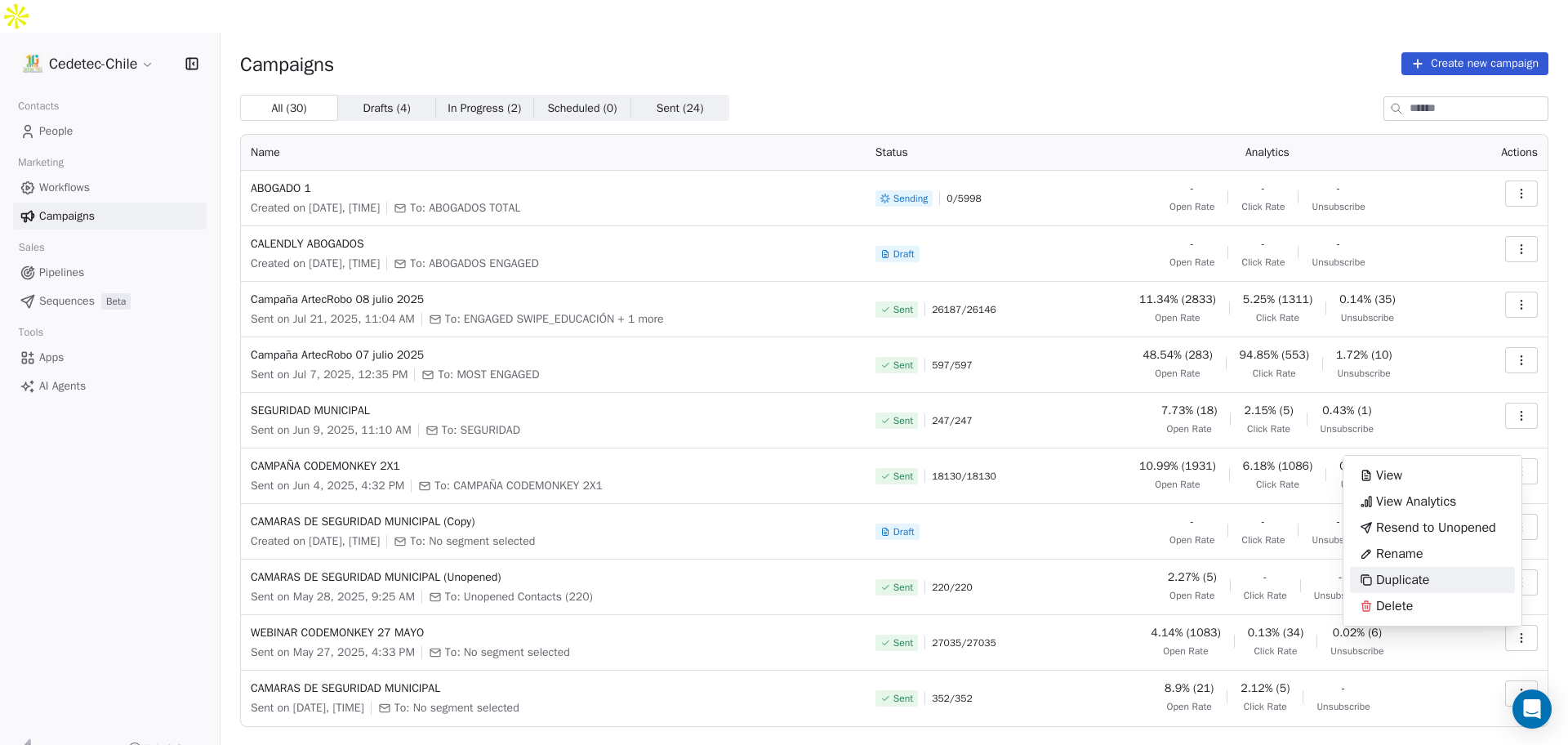 click on "Duplicate" at bounding box center (1402, 580) 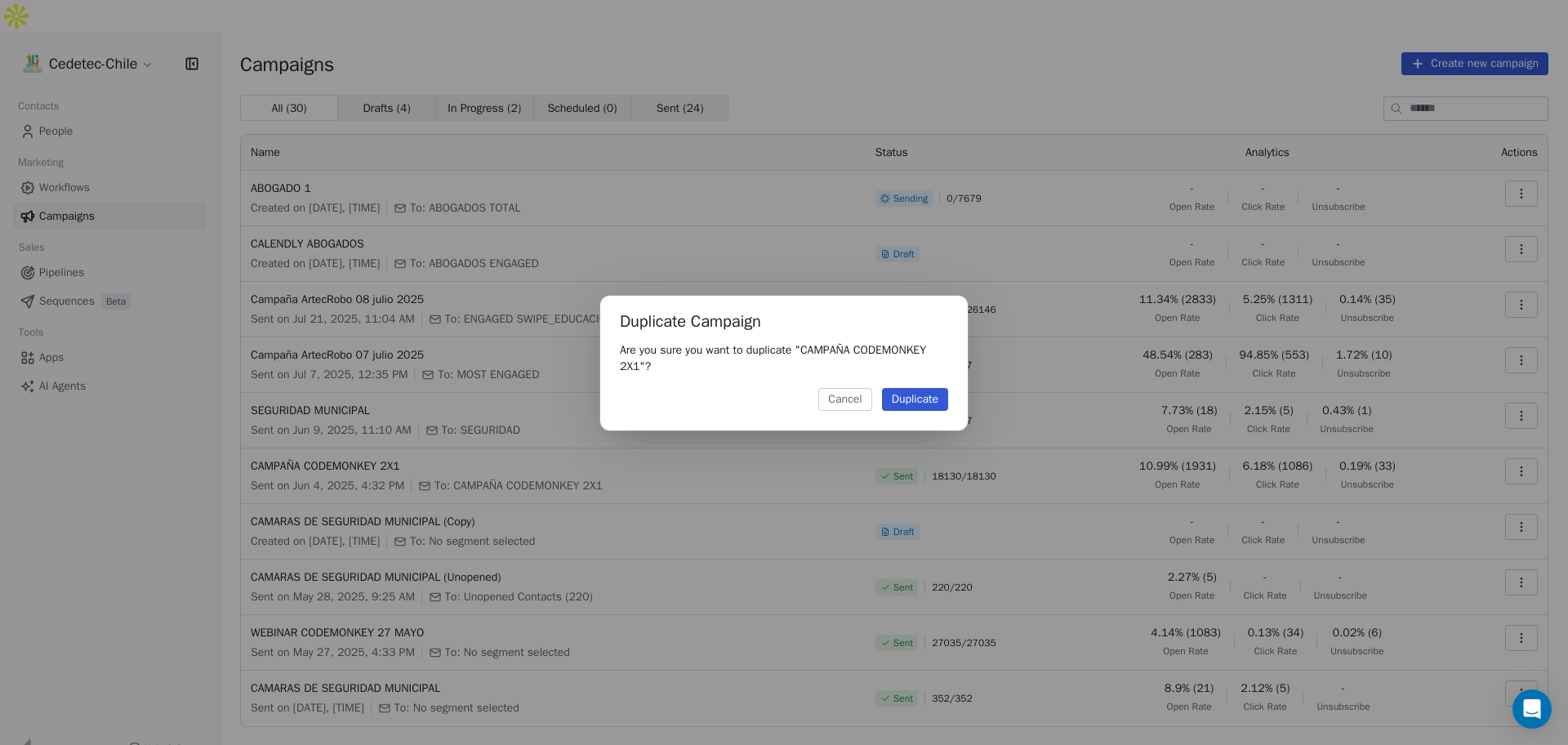 click on "Duplicate" at bounding box center [915, 399] 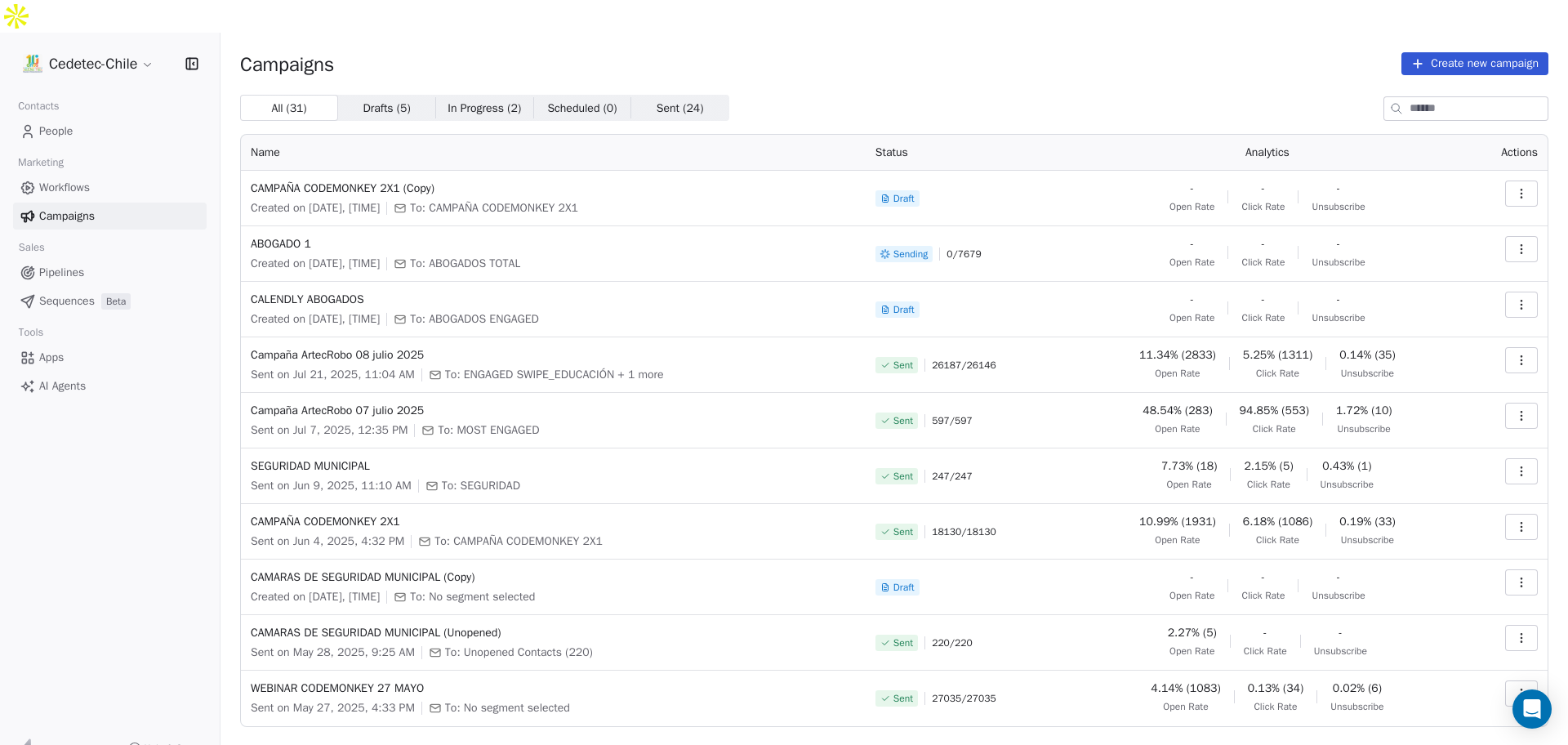 click 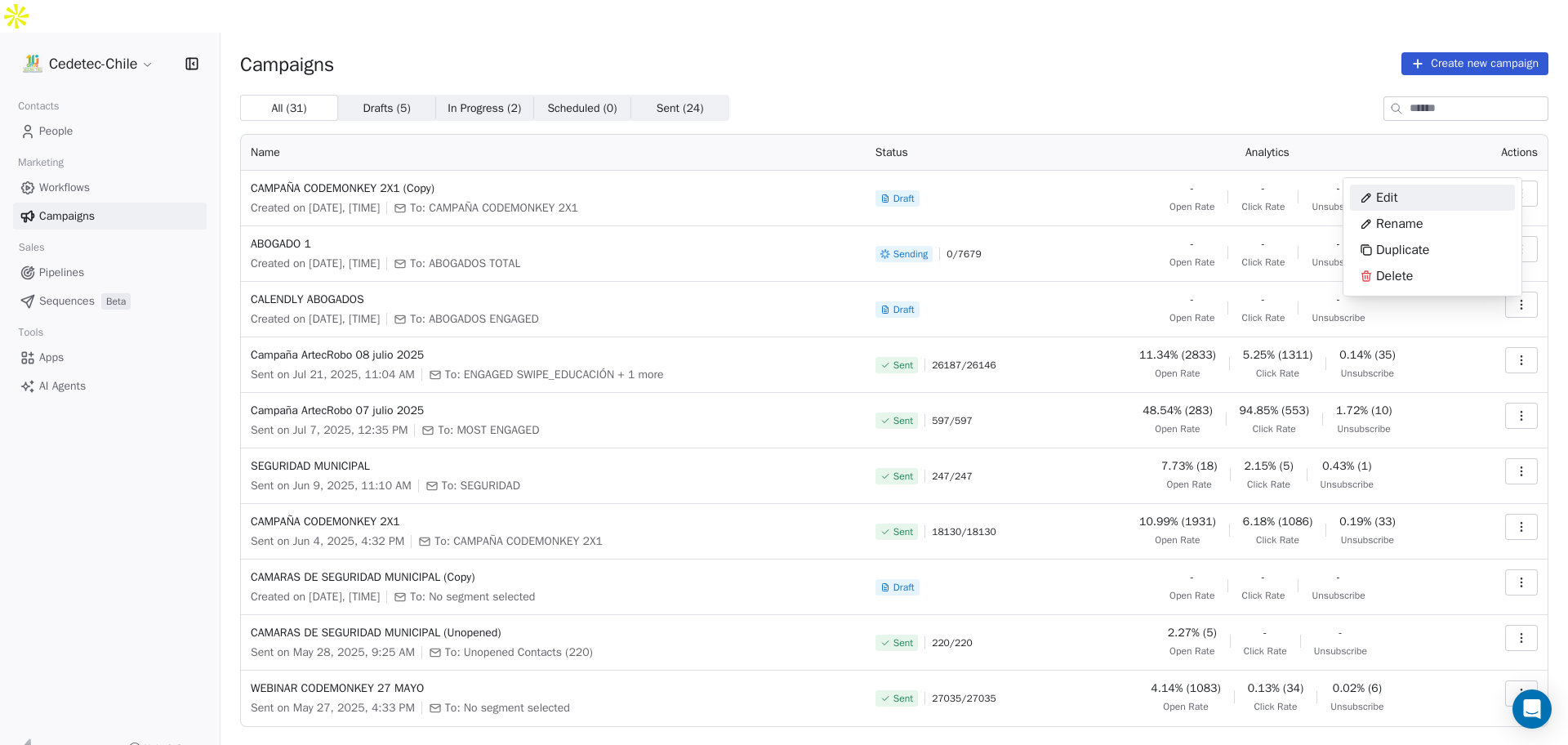 click on "Cedetec-Chile Contacts People Marketing Workflows Campaigns Sales Pipelines Sequences Beta Tools Apps AI Agents Help & Support Campaigns  Create new campaign All ( 31 ) All ( 31 ) Drafts ( 5 ) Drafts ( 5 ) In Progress ( 2 ) In Progress ( 2 ) Scheduled ( 0 ) Scheduled ( 0 ) Sent ( 24 ) Sent ( 24 ) Name Status Analytics Actions CAMPAÑA CODEMONKEY 2X1 (Copy) Created on Jul 23, 2025, 10:50 AM To: CAMPAÑA CODEMONKEY 2X1  Draft - Open Rate - Click Rate - Unsubscribe ABOGADO 1 Created on Jul 23, 2025, 10:31 AM To: ABOGADOS TOTAL  Sending 0 / 7679 - Open Rate - Click Rate - Unsubscribe CALENDLY ABOGADOS Created on Jul 15, 2025, 9:46 AM To: ABOGADOS ENGAGED  Draft - Open Rate - Click Rate - Unsubscribe Campaña ArtecRobo 08 julio 2025 Sent on Jul 21, 2025, 11:04 AM To: ENGAGED SWIPE_EDUCACIÓN + 1 more Sent 26187 / 26146 11.34% (2833) Open Rate 5.25% (1311) Click Rate 0.14% (35) Unsubscribe Campaña ArtecRobo 07 julio 2025 Sent on Jul 7, 2025, 12:35 PM To: MOST ENGAGED  Sent 597 / 597 48.54% (283) Open Rate Sent /" at bounding box center (784, 389) 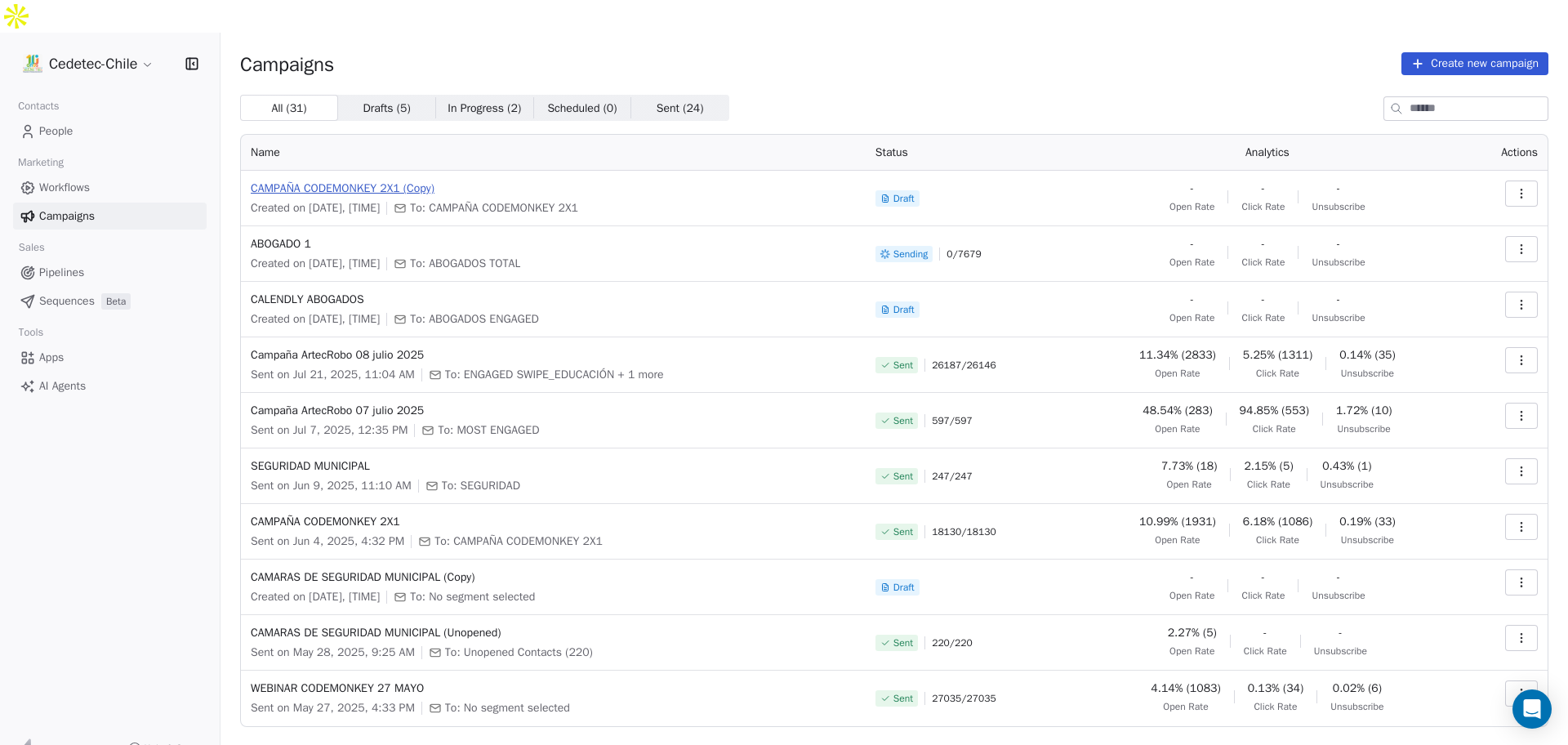 click on "CAMPAÑA CODEMONKEY 2X1 (Copy)" at bounding box center [553, 189] 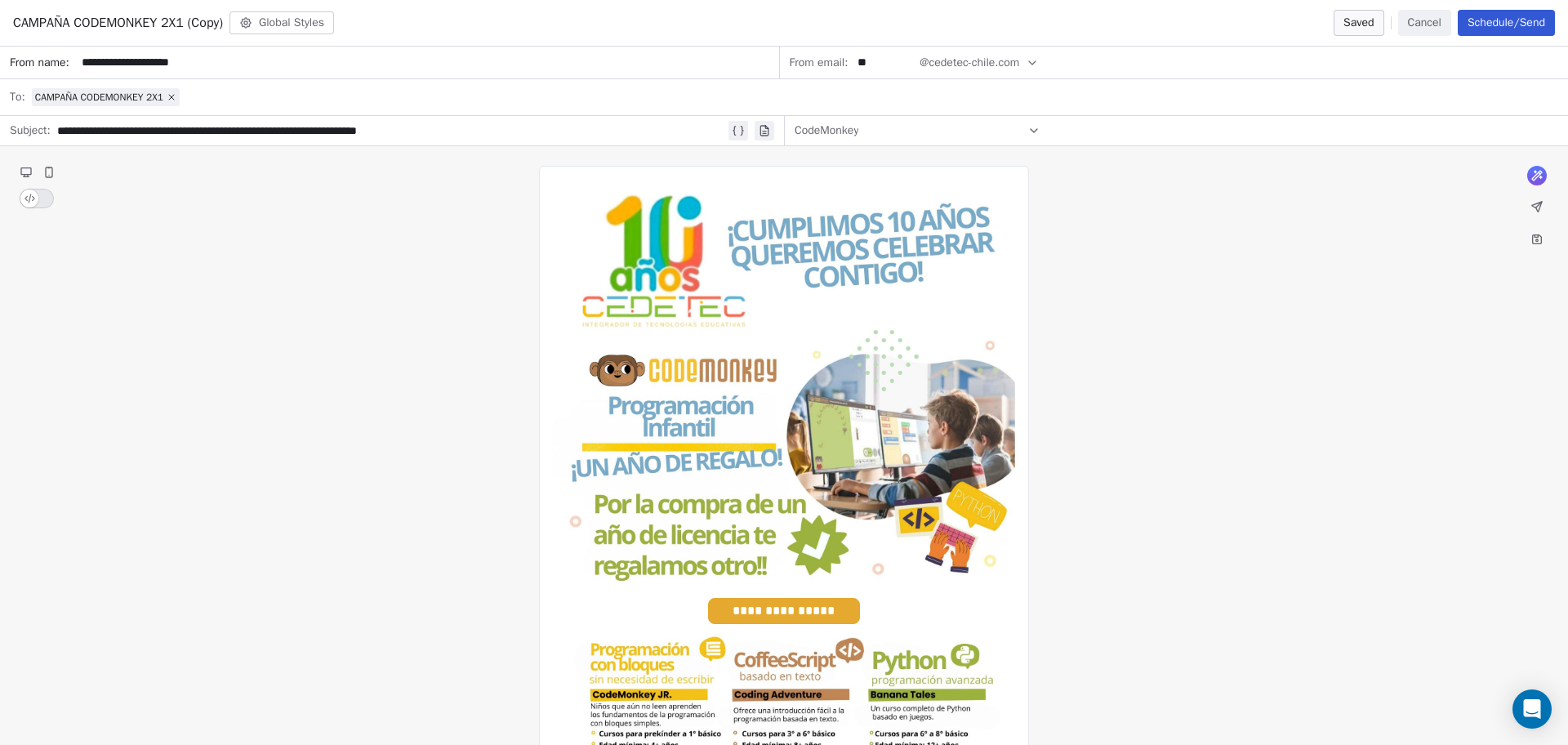 click 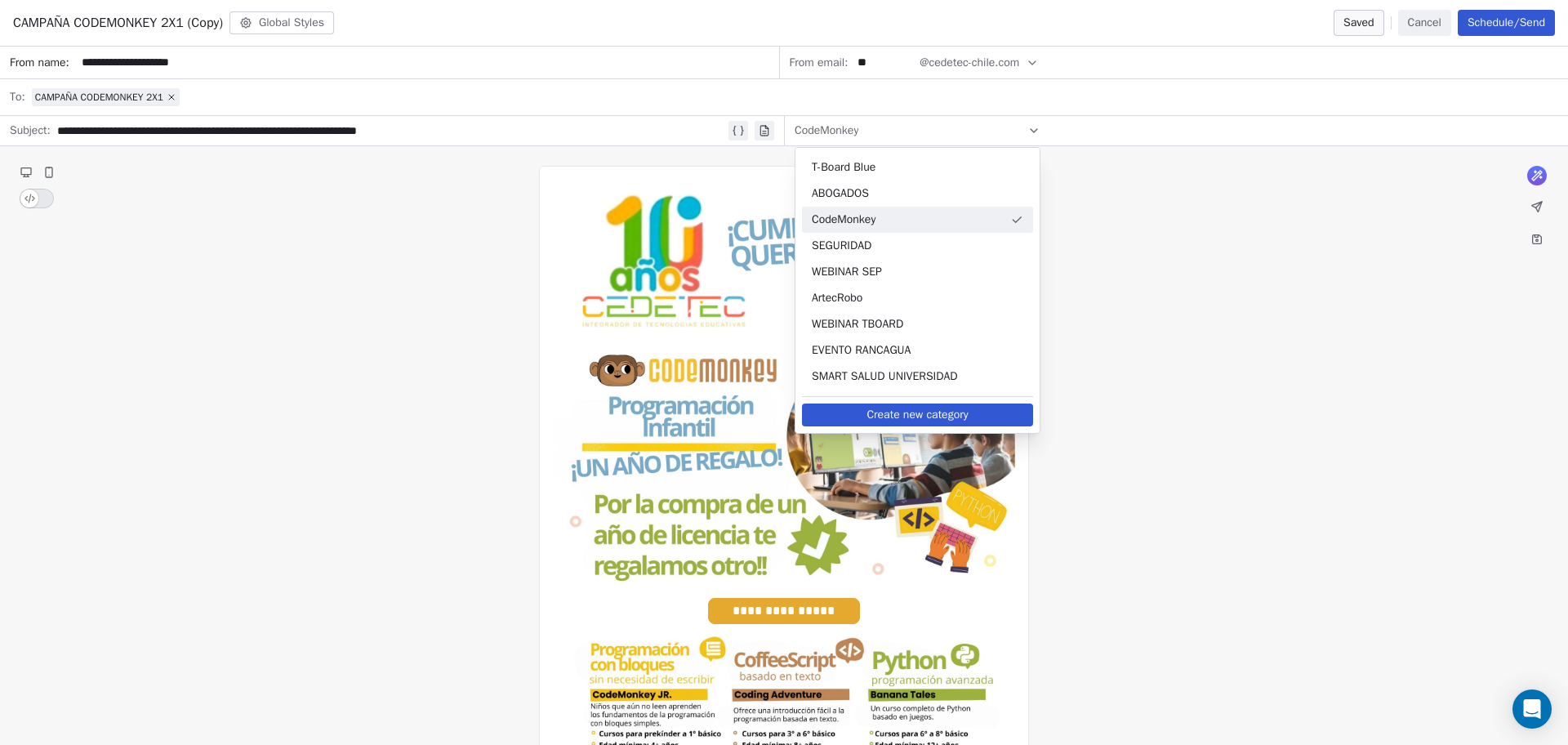 click on "CodeMonkey" at bounding box center (907, 220) 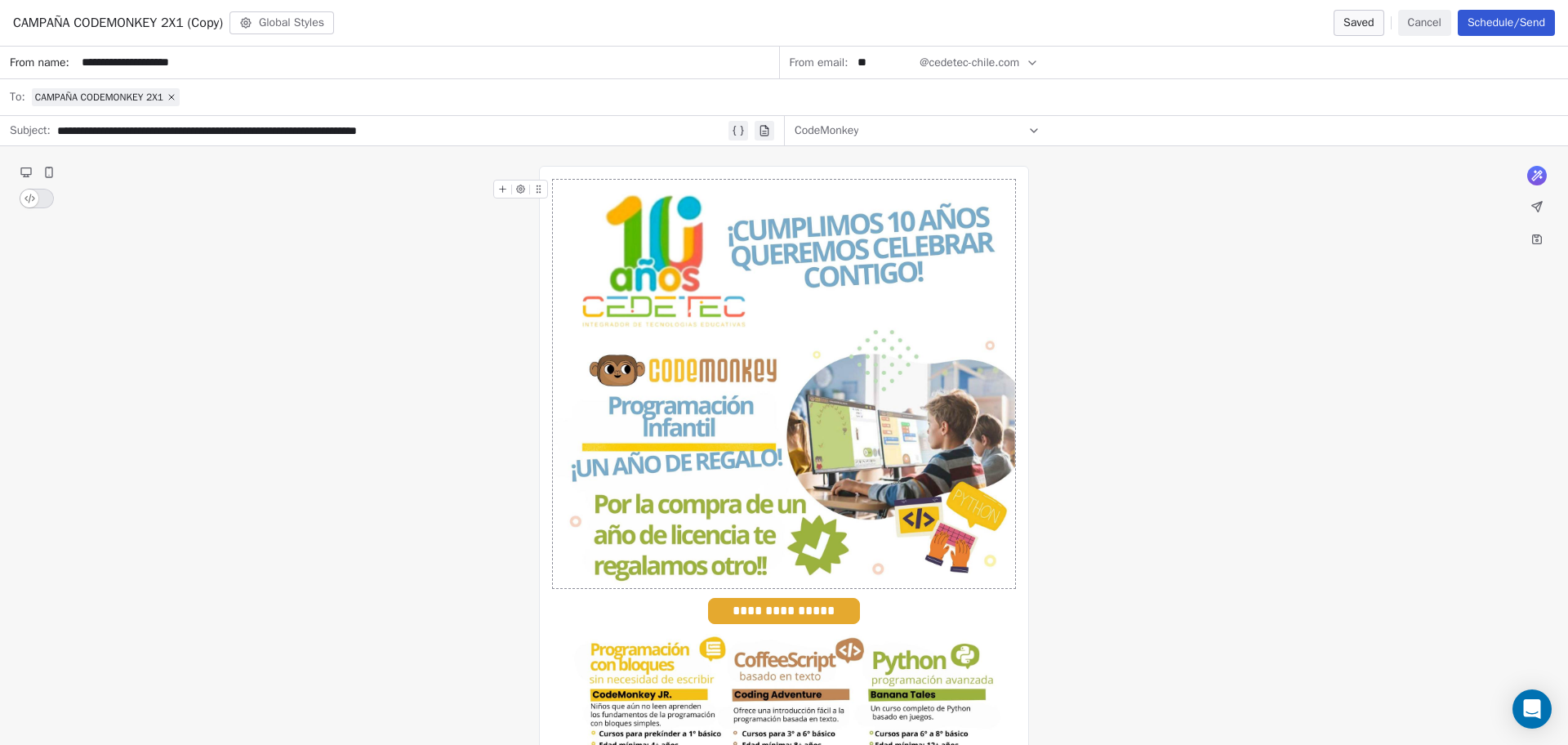 click on "Schedule/Send" at bounding box center [1506, 23] 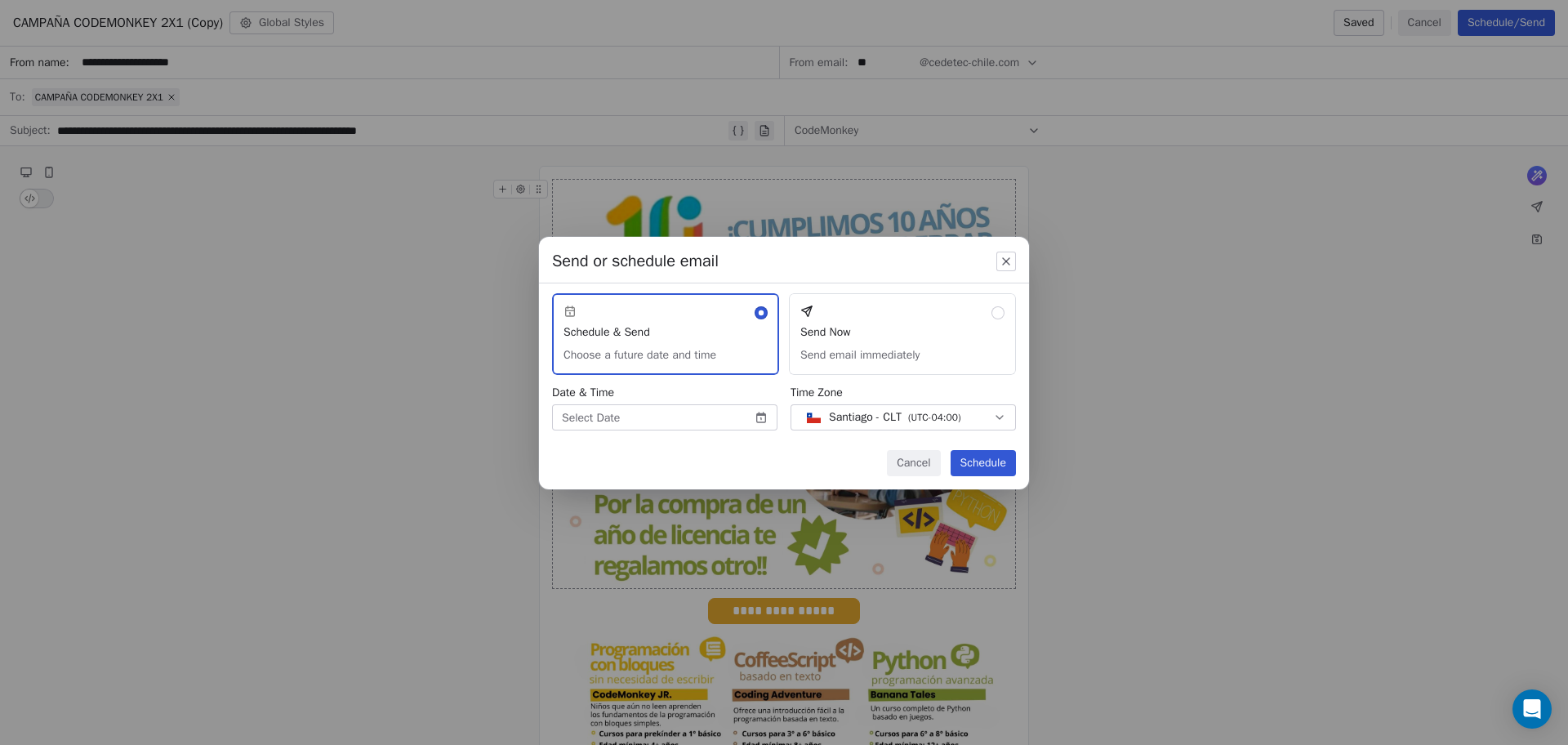 click on "Send Now Send email immediately" at bounding box center [902, 334] 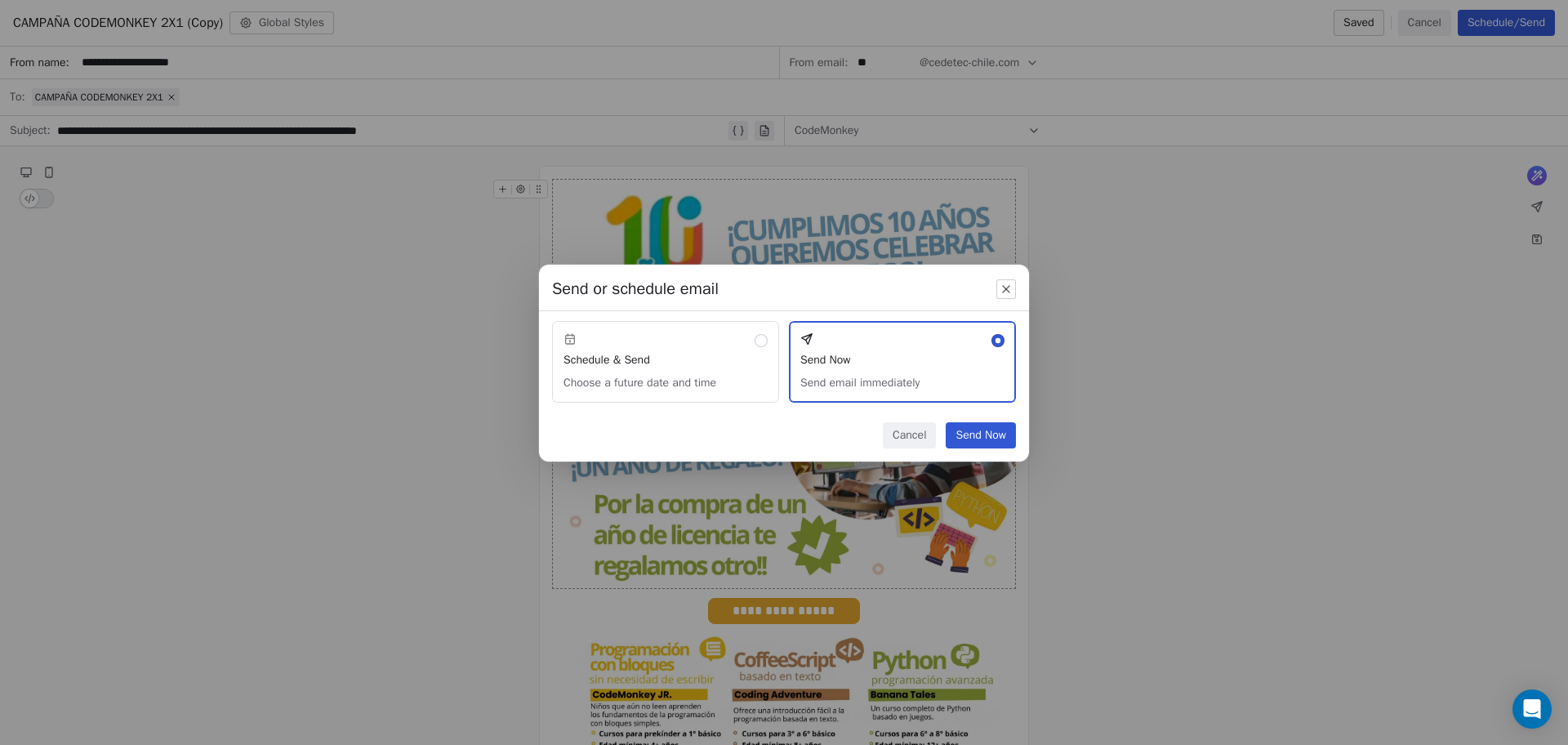 click on "Schedule & Send Choose a future date and time" at bounding box center [666, 362] 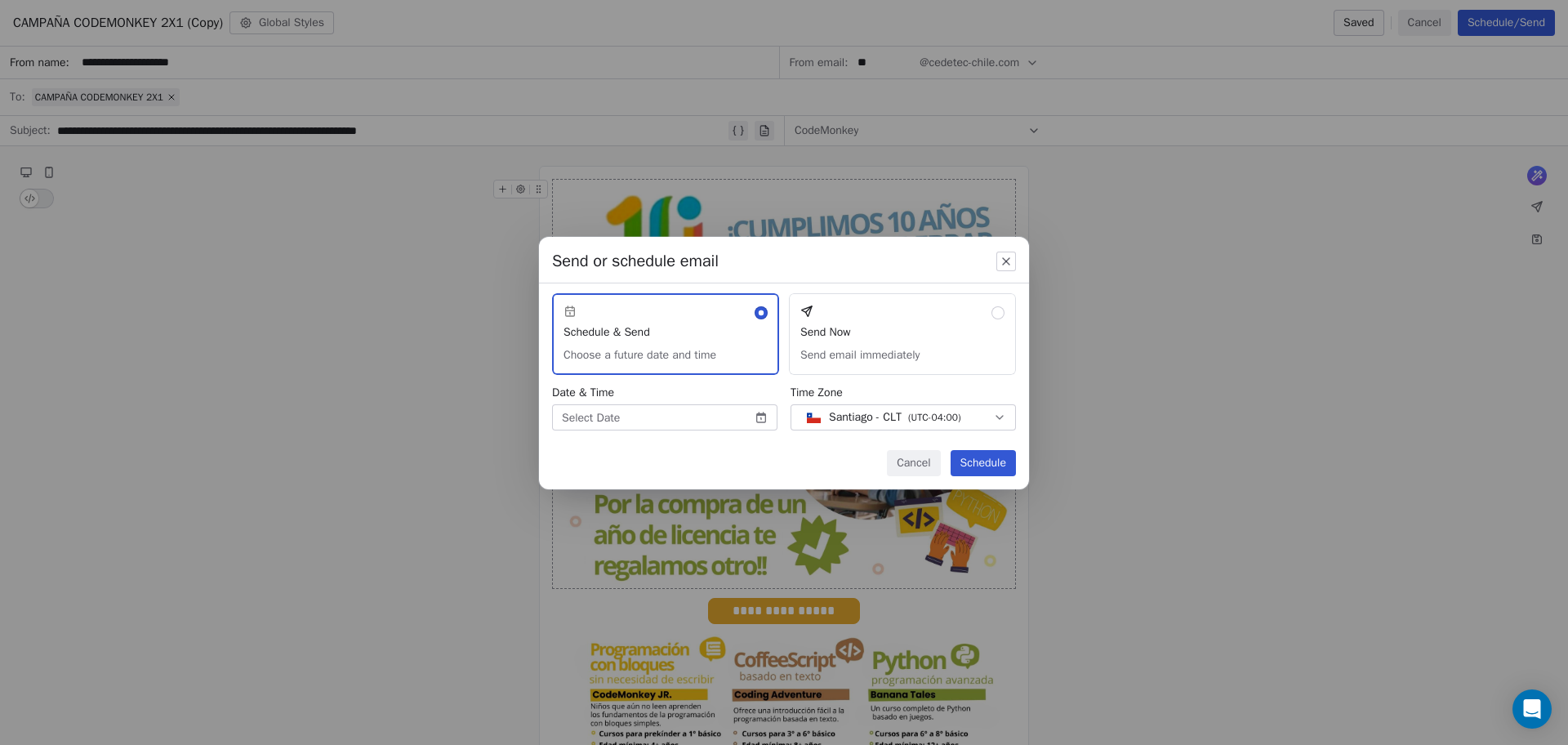 click on "Cedetec-Chile Contacts People Marketing Workflows Campaigns Sales Pipelines Sequences Beta Tools Apps AI Agents Help & Support Campaigns  Create new campaign All ( 31 ) All ( 31 ) Drafts ( 5 ) Drafts ( 5 ) In Progress ( 2 ) In Progress ( 2 ) Scheduled ( 0 ) Scheduled ( 0 ) Sent ( 24 ) Sent ( 24 ) Name Status Analytics Actions CAMPAÑA CODEMONKEY 2X1 (Copy) Created on Jul 23, 2025, 10:50 AM To: CAMPAÑA CODEMONKEY 2X1  Draft - Open Rate - Click Rate - Unsubscribe ABOGADO 1 Created on Jul 23, 2025, 10:31 AM To: ABOGADOS TOTAL  Sending 0 / 7679 - Open Rate - Click Rate - Unsubscribe CALENDLY ABOGADOS Created on Jul 15, 2025, 9:46 AM To: ABOGADOS ENGAGED  Draft - Open Rate - Click Rate - Unsubscribe Campaña ArtecRobo 08 julio 2025 Sent on Jul 21, 2025, 11:04 AM To: ENGAGED SWIPE_EDUCACIÓN + 1 more Sent 26187 / 26146 11.34% (2833) Open Rate 5.25% (1311) Click Rate 0.14% (35) Unsubscribe Campaña ArtecRobo 07 julio 2025 Sent on Jul 7, 2025, 12:35 PM To: MOST ENGAGED  Sent 597 / 597 48.54% (283) Open Rate Sent /" at bounding box center [784, 389] 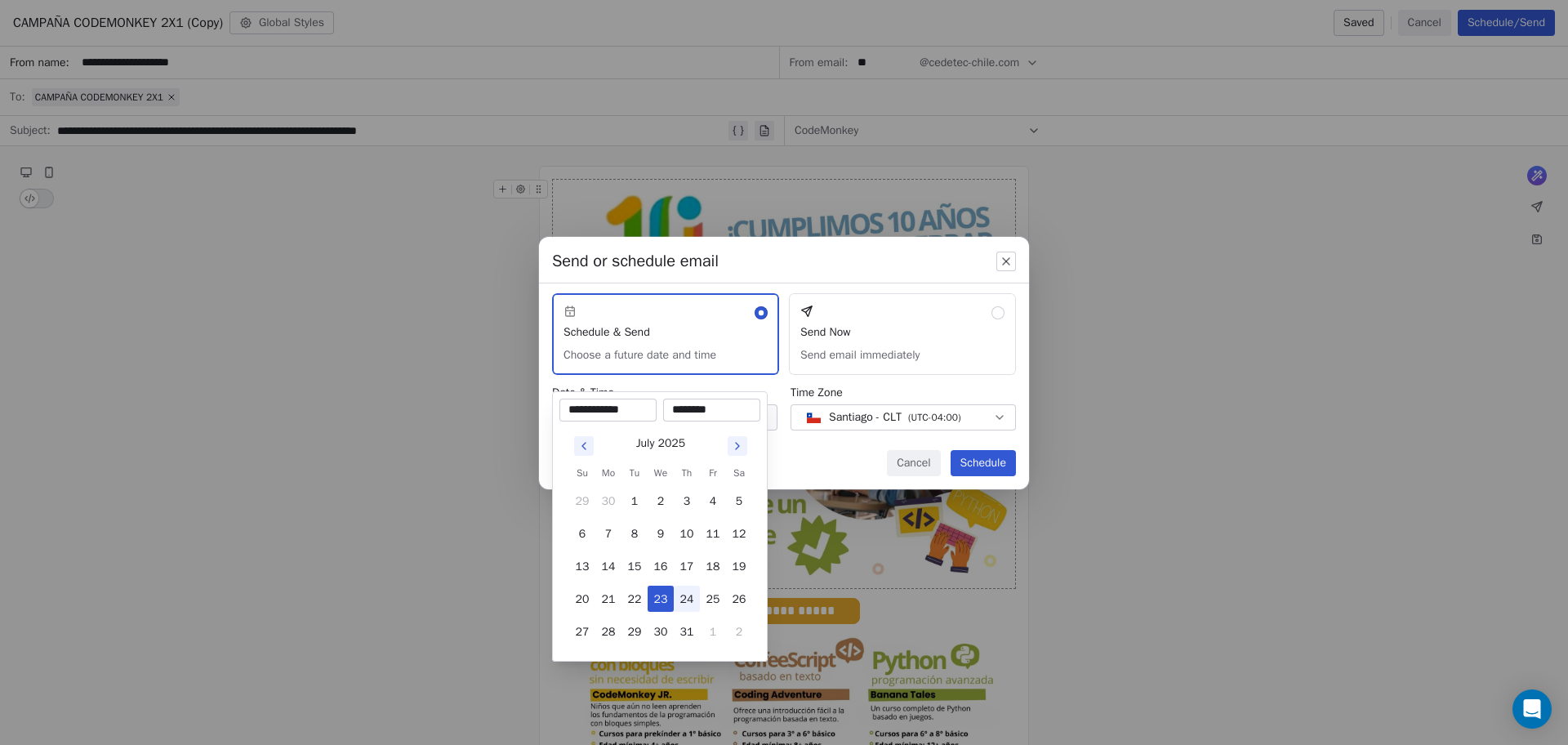 click on "24" at bounding box center [687, 599] 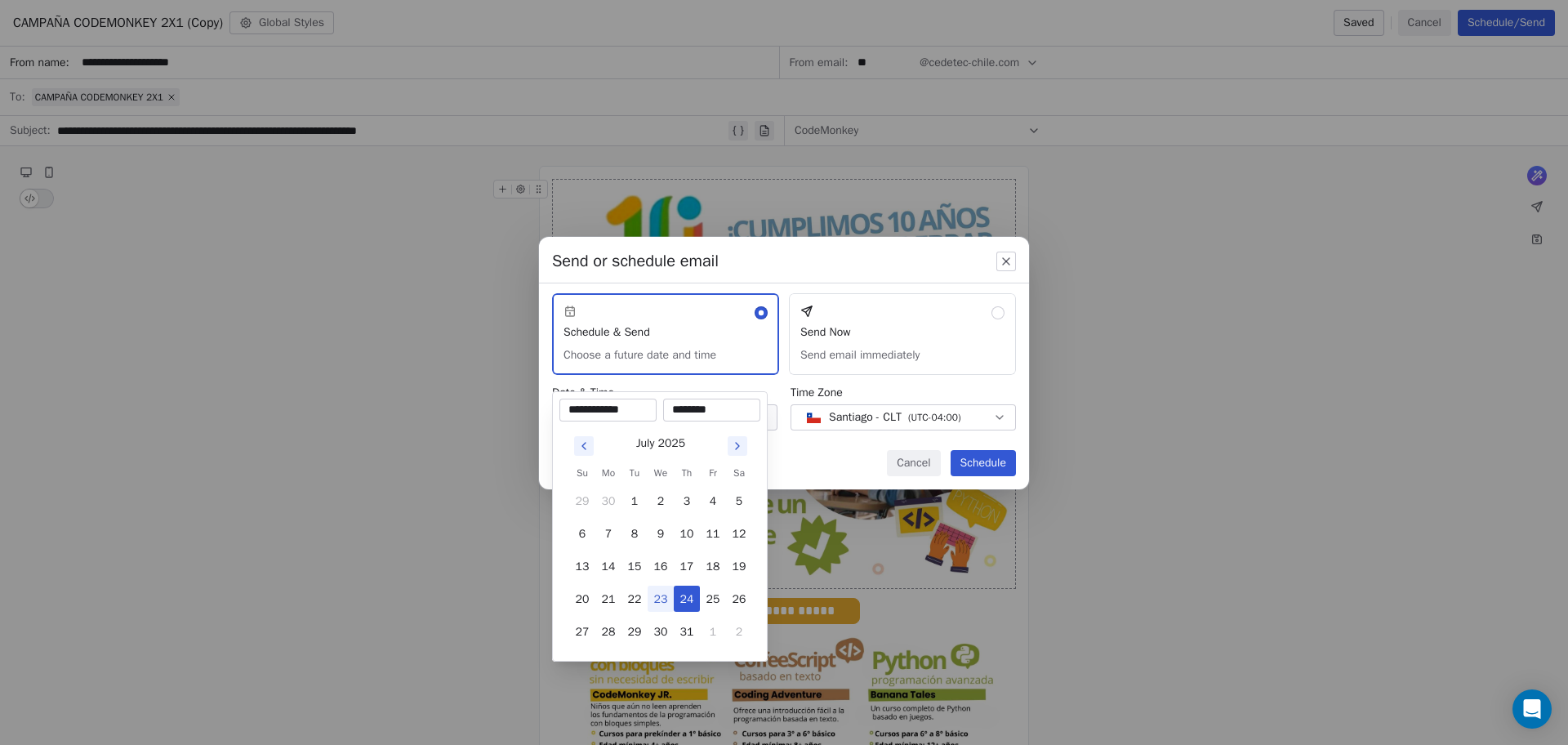 drag, startPoint x: 728, startPoint y: 410, endPoint x: 654, endPoint y: 413, distance: 74.060786 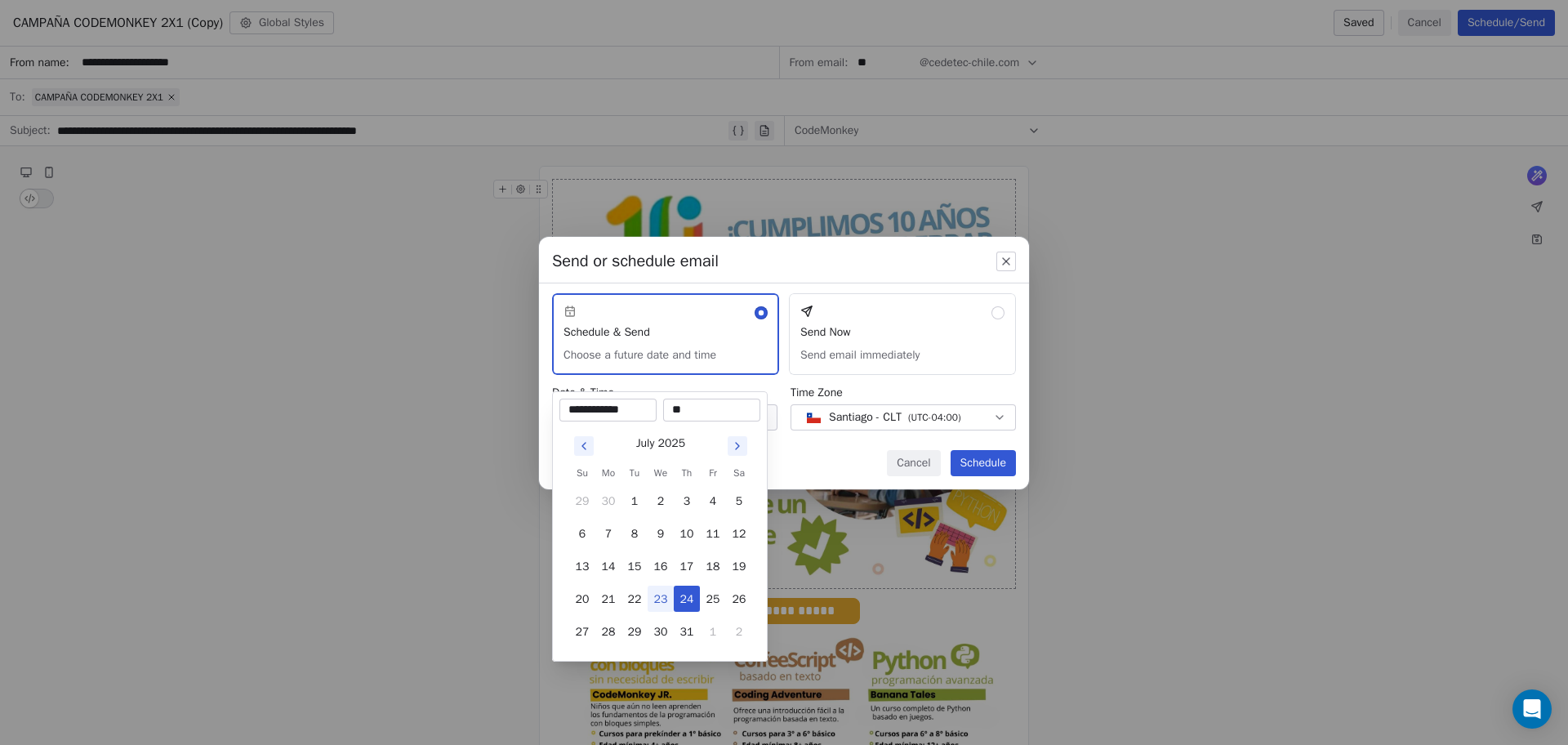 type on "*" 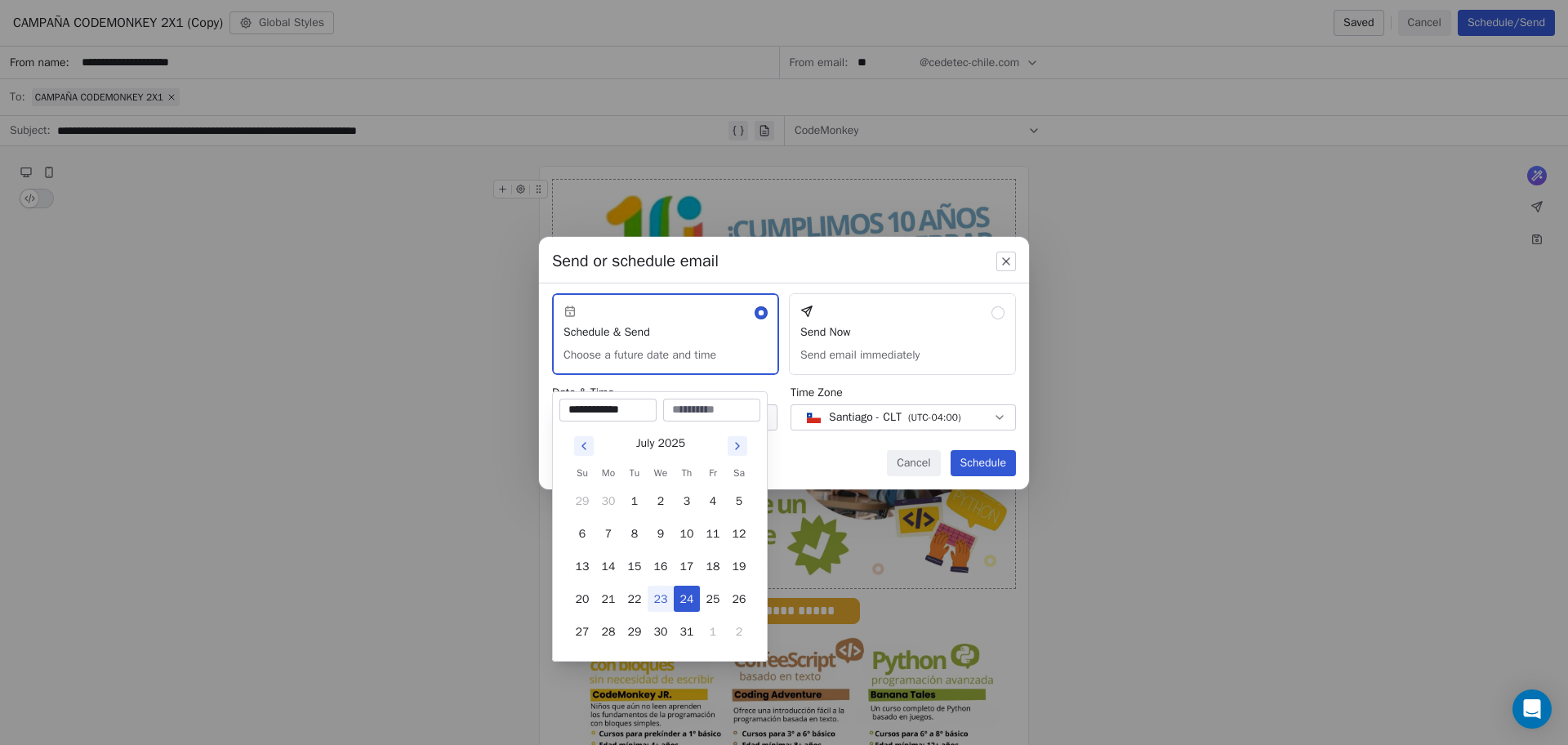 click at bounding box center [711, 410] 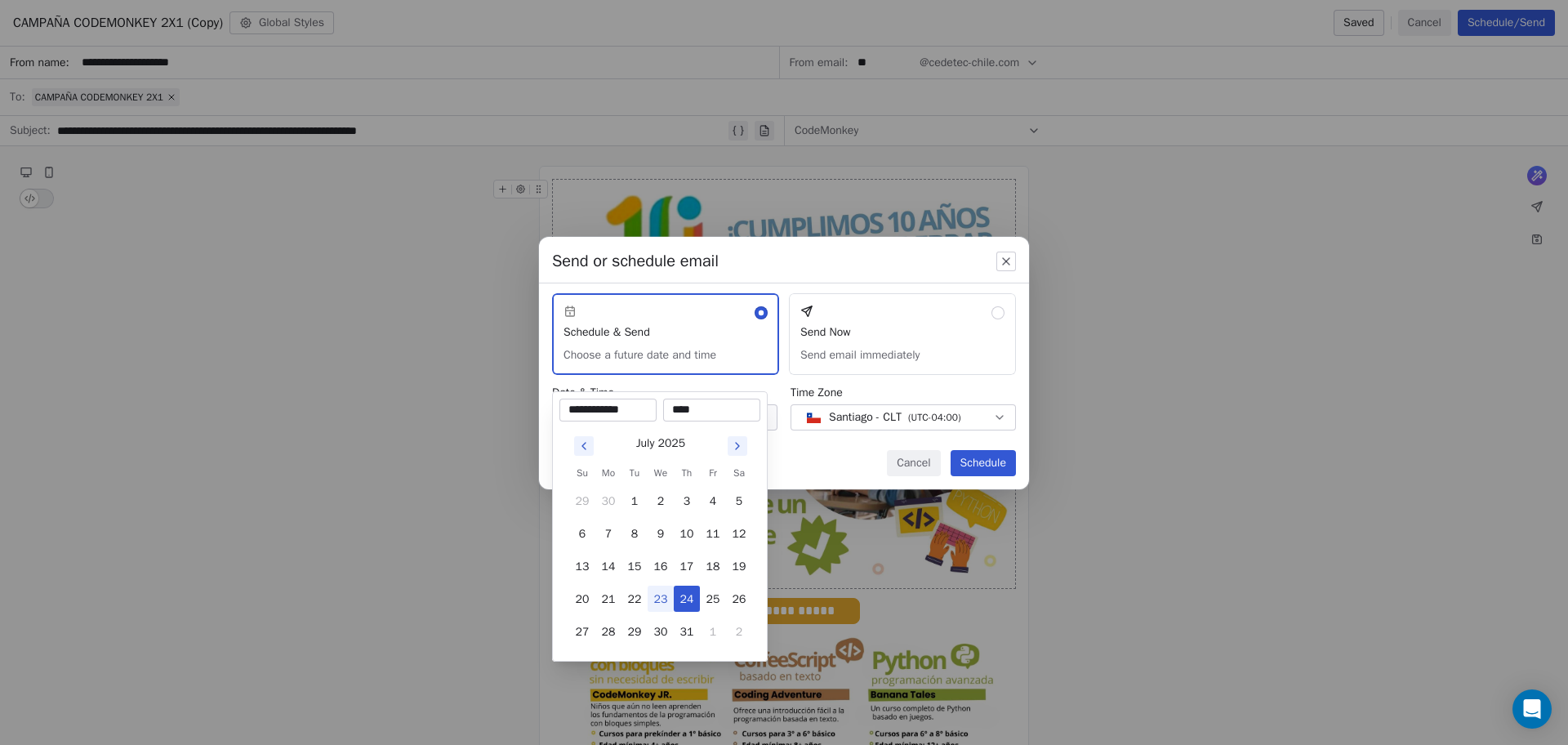 click on "Send or schedule email Schedule & Send Choose a future date and time Send Now Send email immediately Date & Time Select Date Time Zone Santiago - CLT ( UTC-04:00 ) Cancel Schedule" at bounding box center [784, 372] 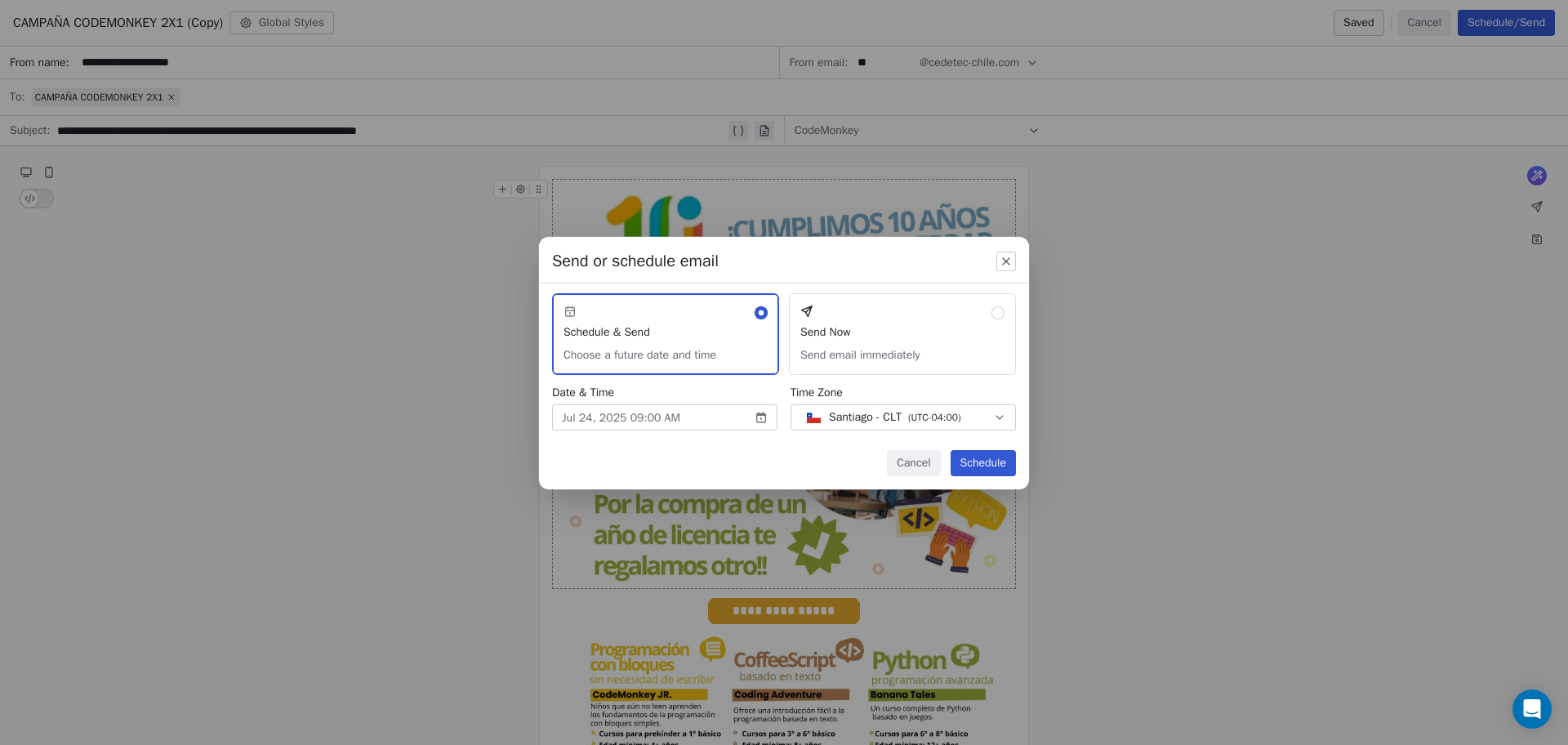 click on "Schedule" at bounding box center (983, 463) 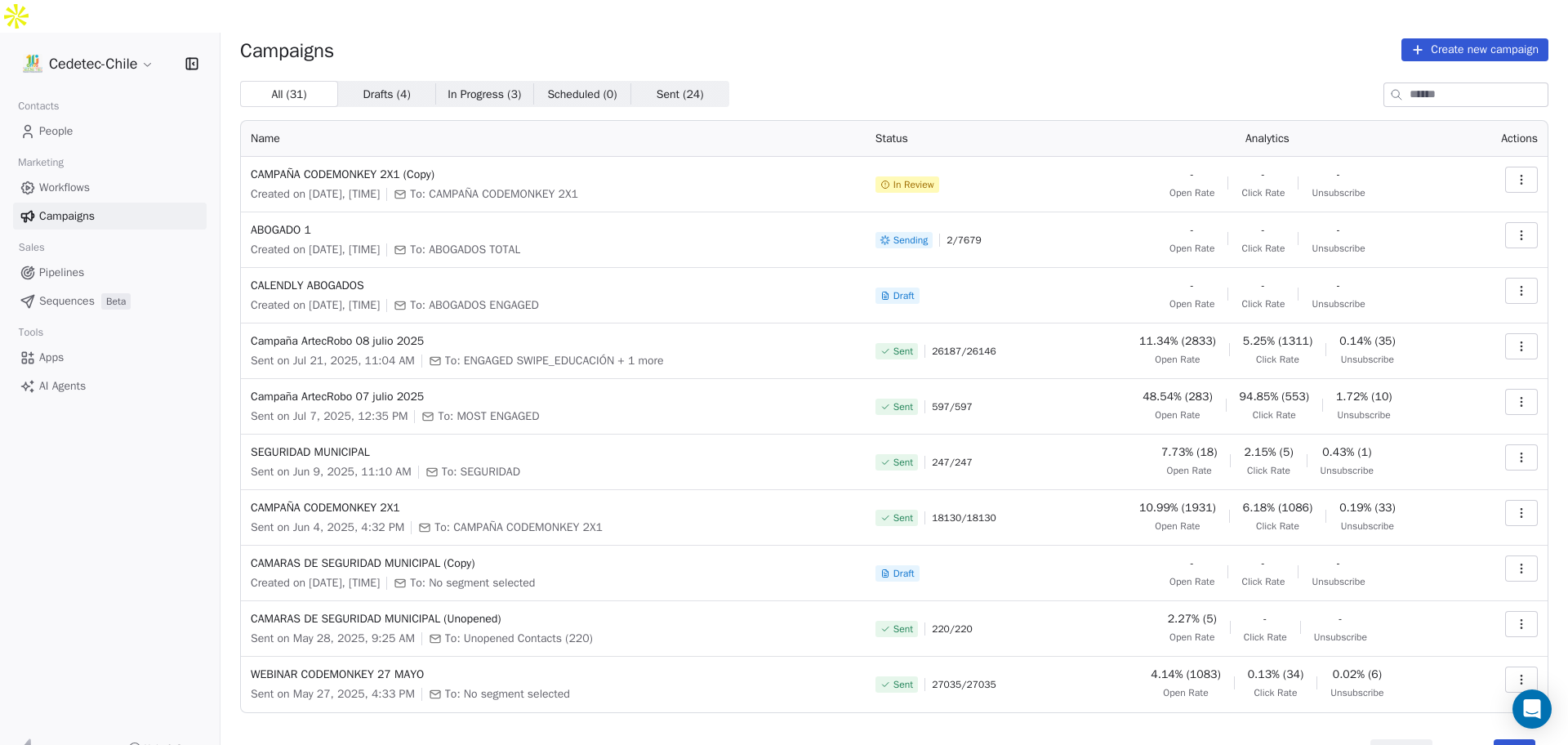 scroll, scrollTop: 18, scrollLeft: 0, axis: vertical 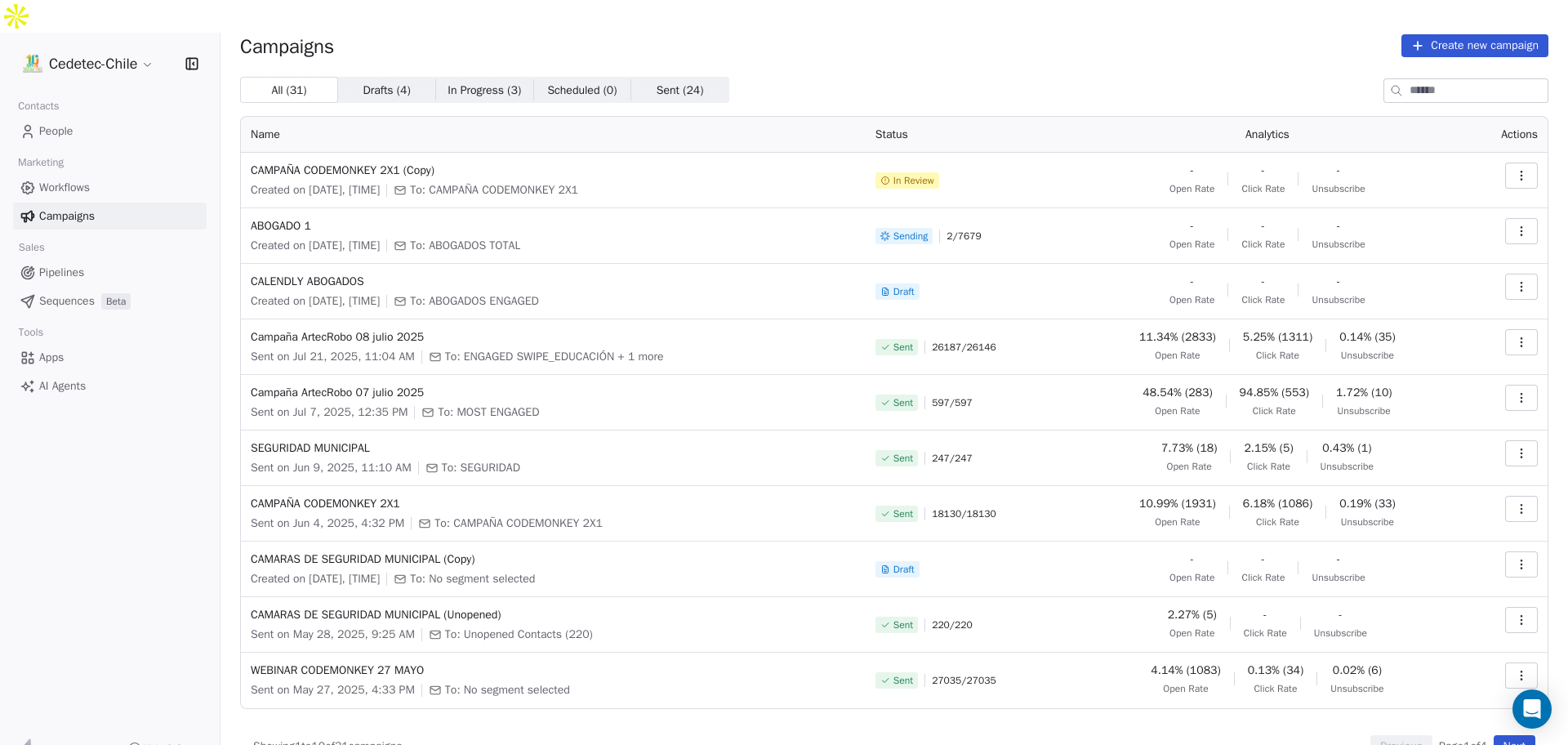 click on "Next" at bounding box center [1514, 747] 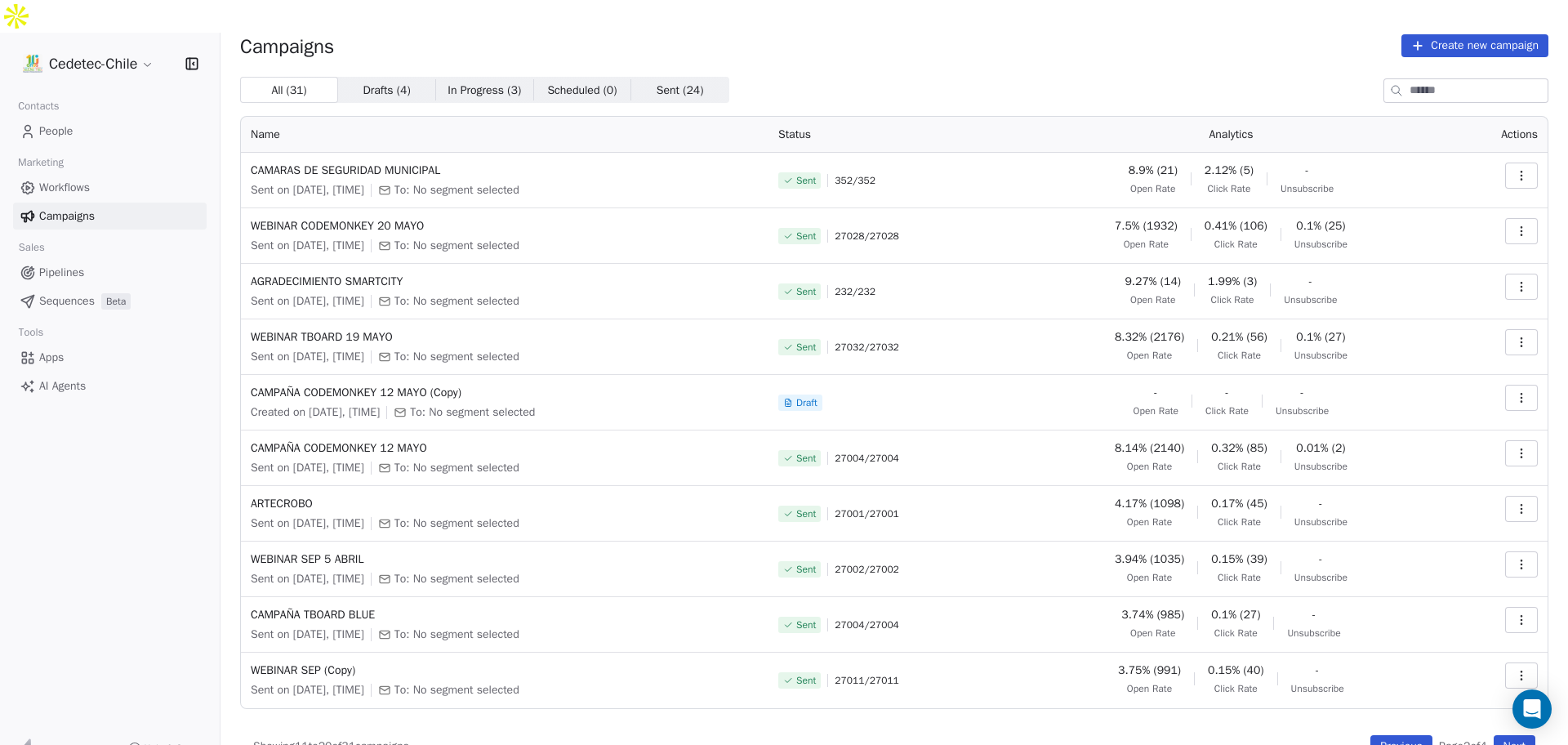 click on "Next" at bounding box center (1514, 747) 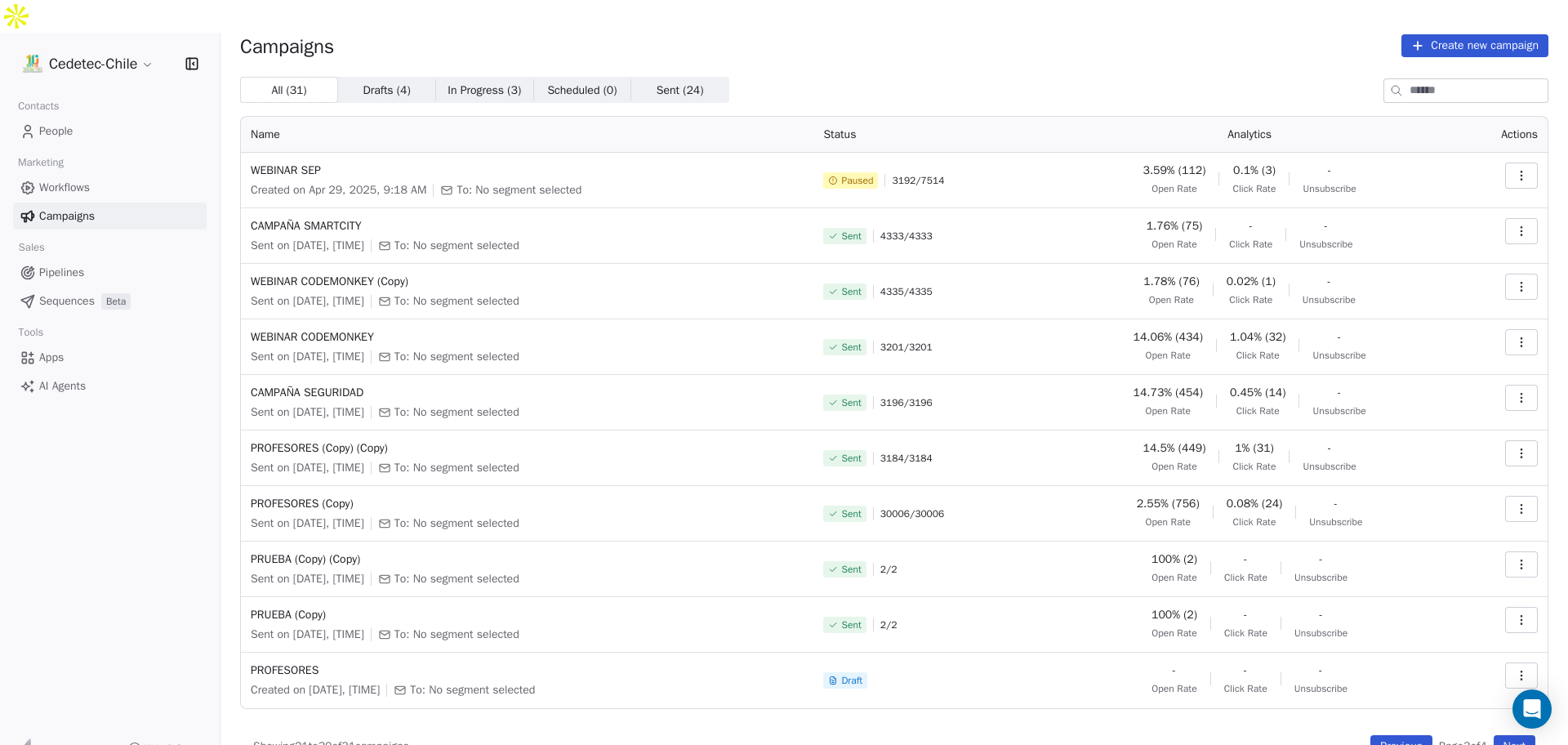 click on "Next" at bounding box center (1514, 747) 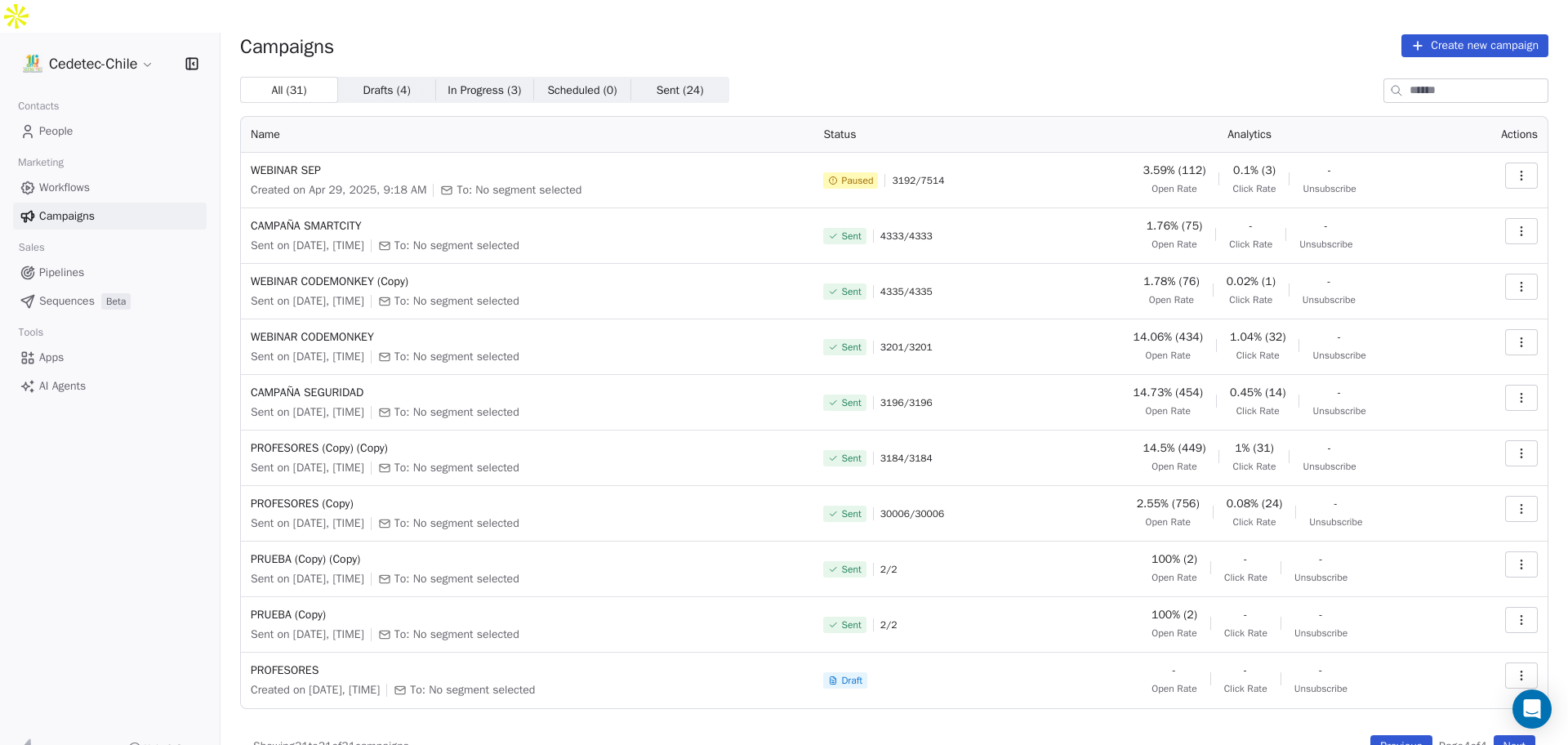 scroll, scrollTop: 0, scrollLeft: 0, axis: both 